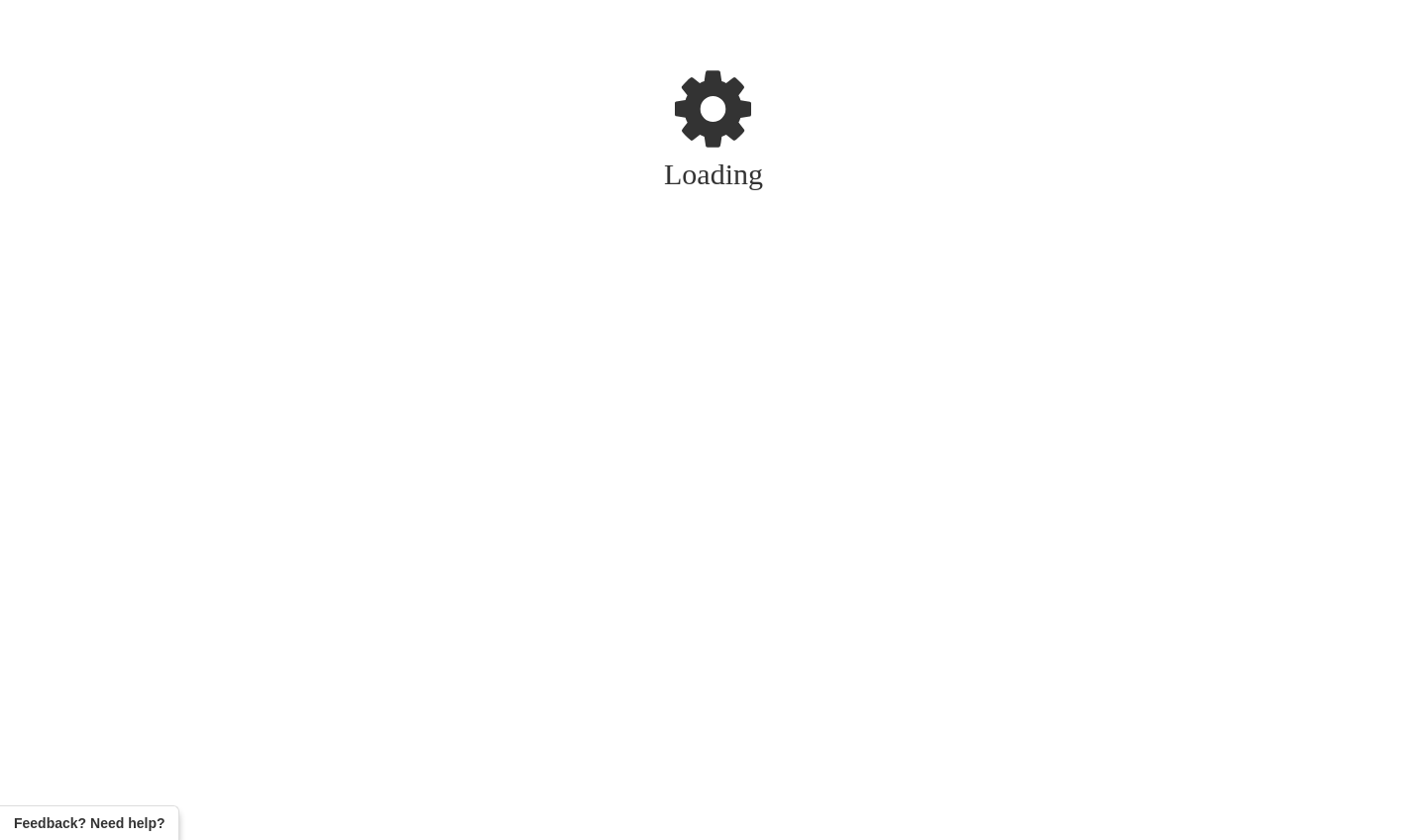 scroll, scrollTop: 0, scrollLeft: 0, axis: both 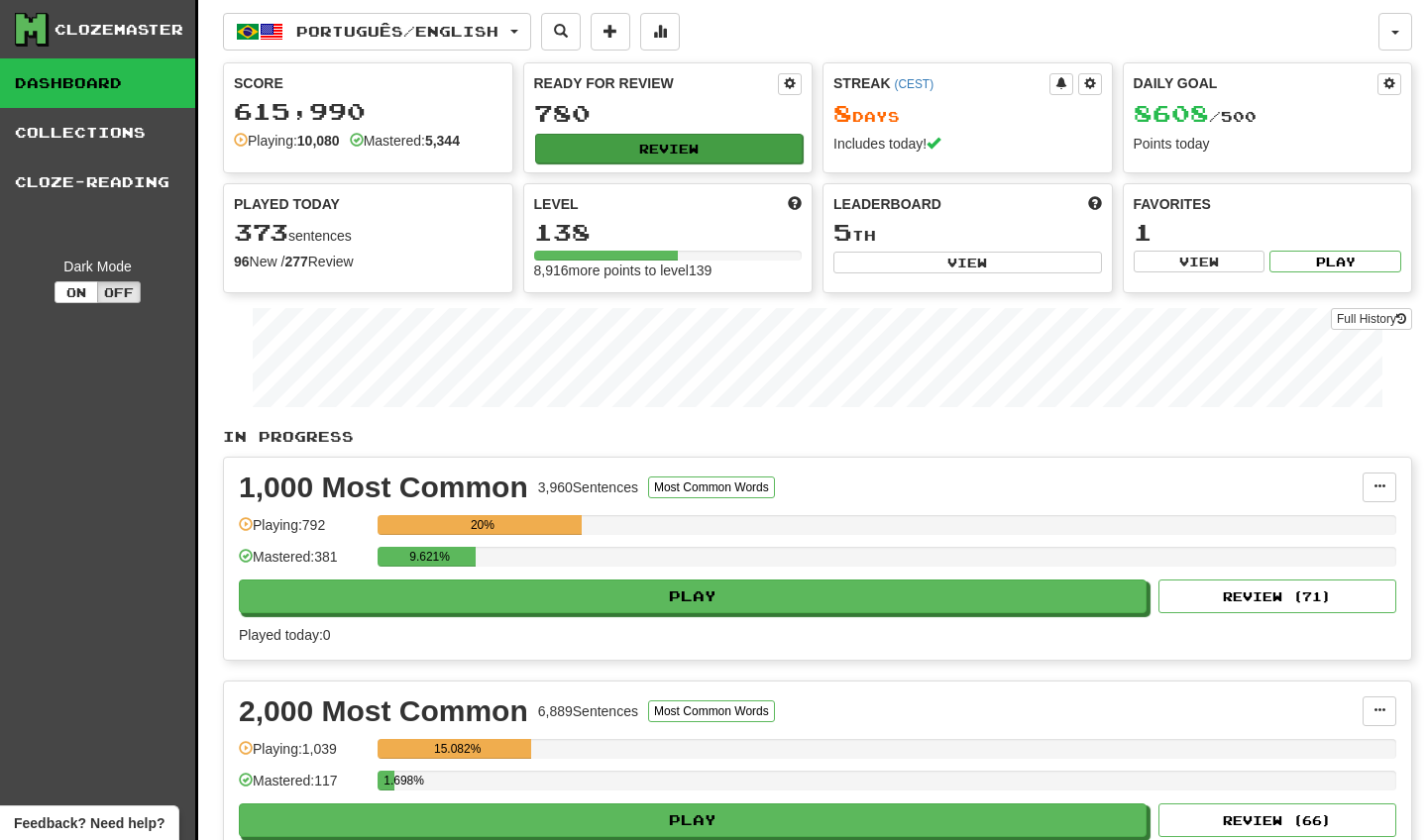click on "Review" at bounding box center [669, 149] 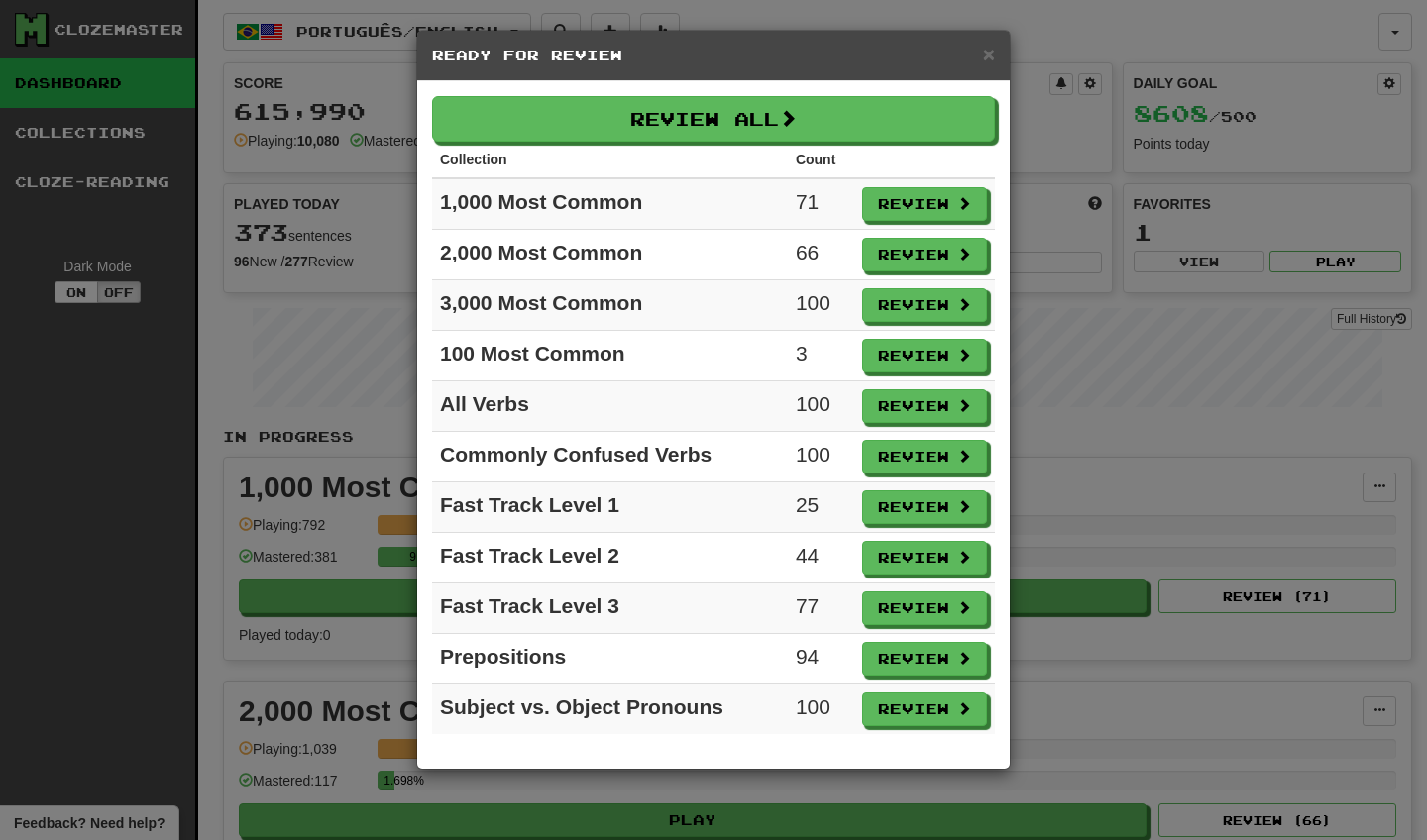 click on "× Ready for Review Review All  Collection Count 1,000 Most Common 71 Review 2,000 Most Common 66 Review 3,000 Most Common 100 Review 100 Most Common 3 Review All Verbs 100 Review Commonly Confused Verbs 100 Review Fast Track Level 1 25 Review Fast Track Level 2 44 Review Fast Track Level 3 77 Review Prepositions 94 Review Subject vs. Object Pronouns 100 Review" at bounding box center (714, 420) 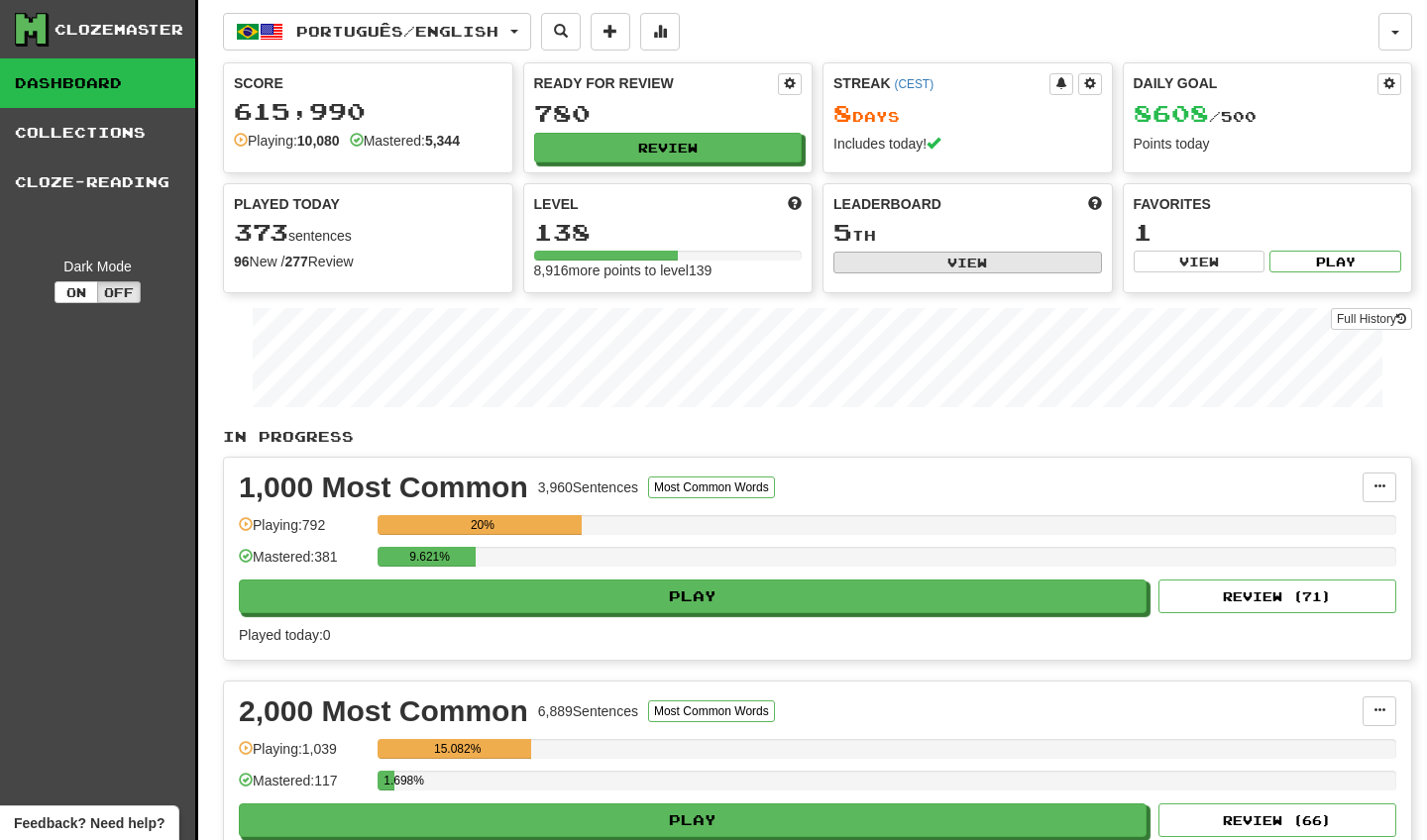 click on "View" at bounding box center (967, 262) 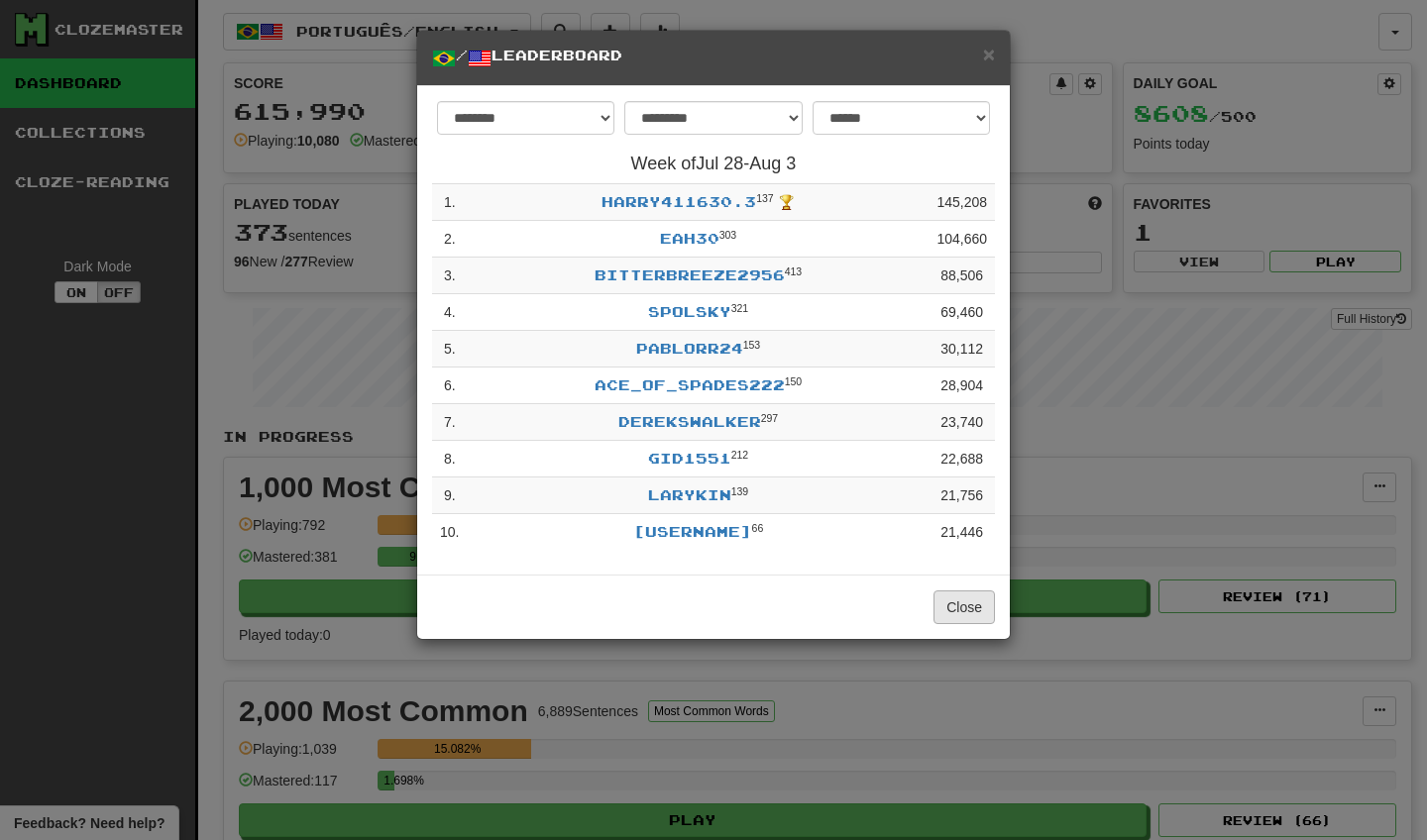 click on "Close" at bounding box center (964, 607) 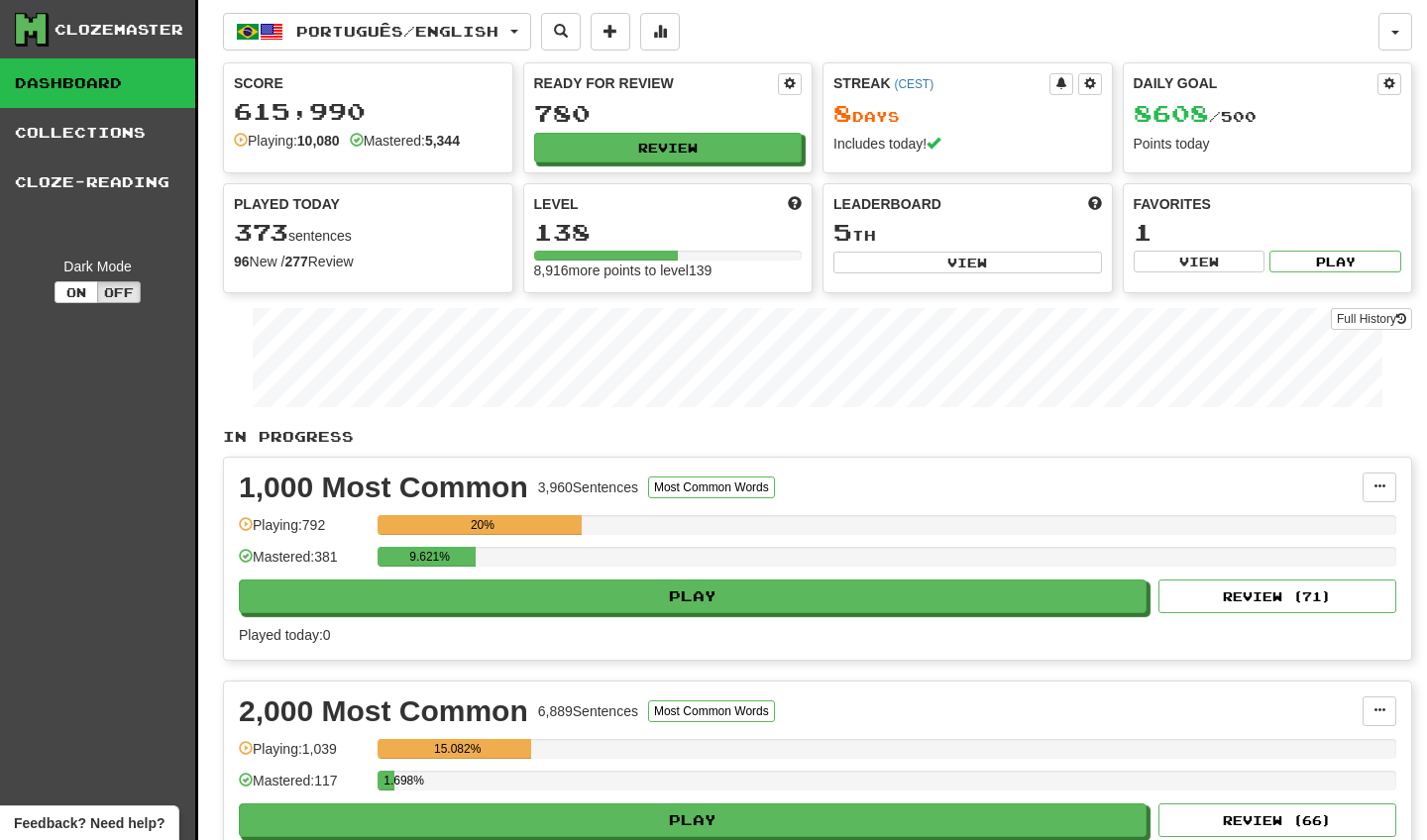 click on "Ready for Review 780   Review" at bounding box center (668, 118) 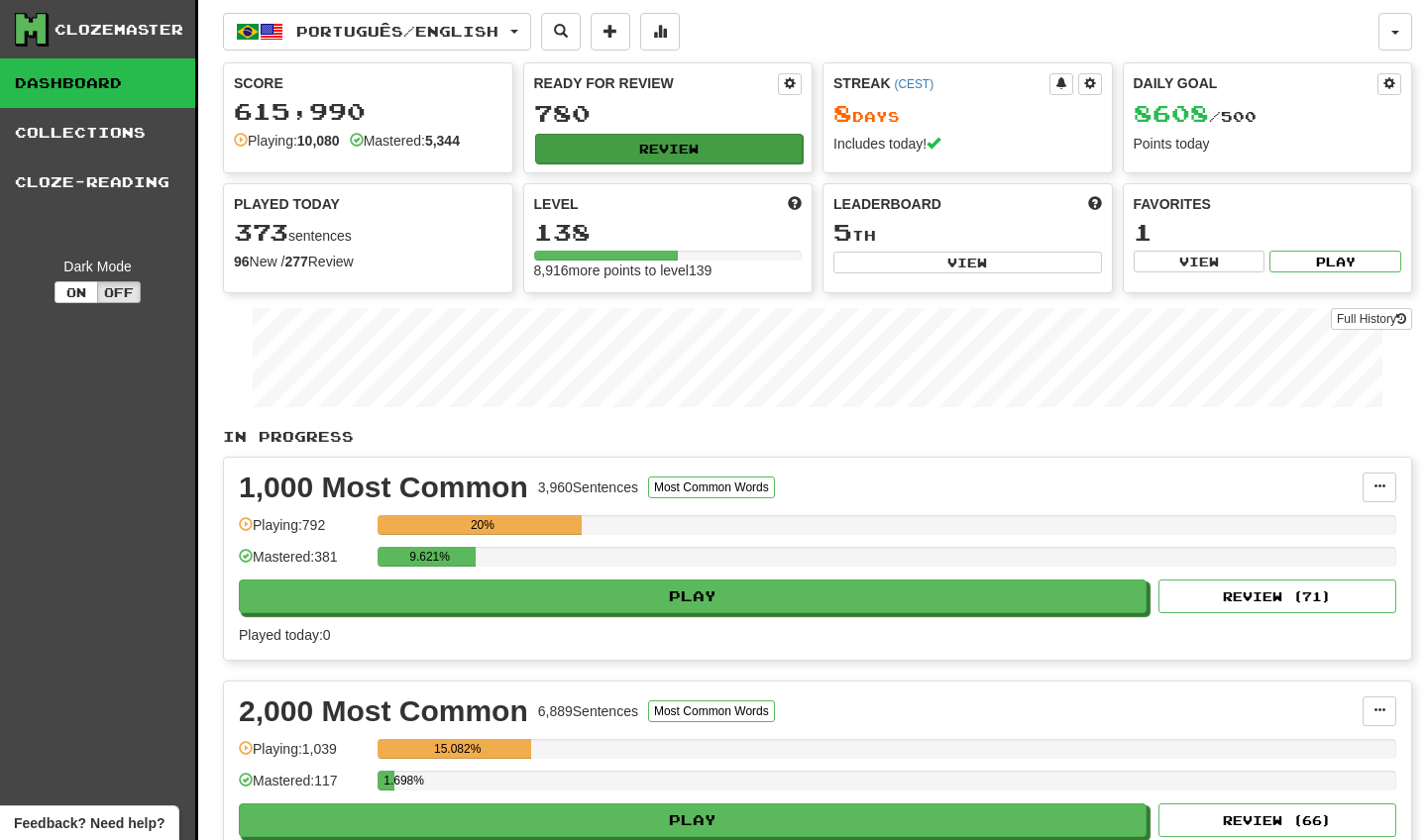 click on "Review" at bounding box center (669, 149) 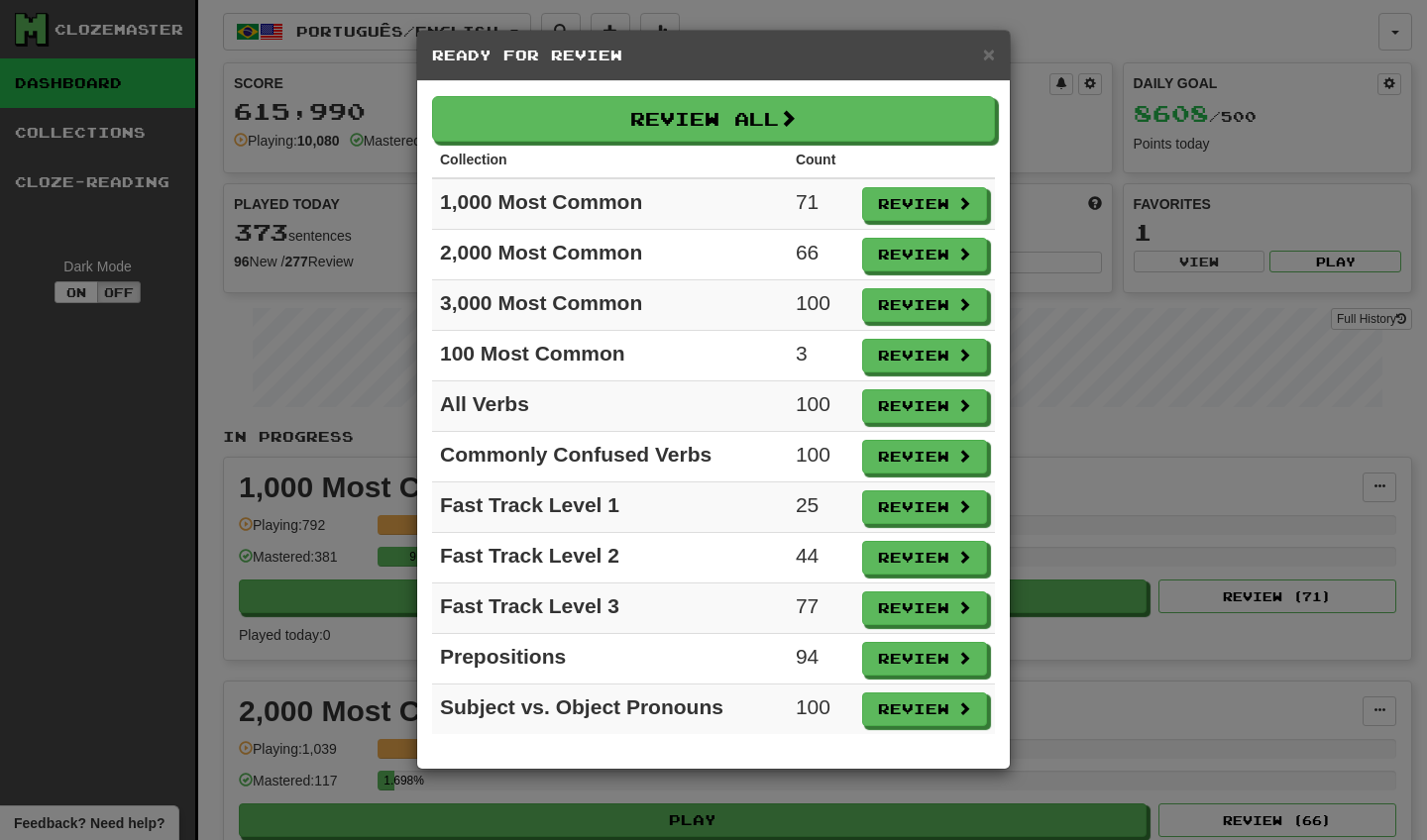 click on "Review All" at bounding box center (714, 119) 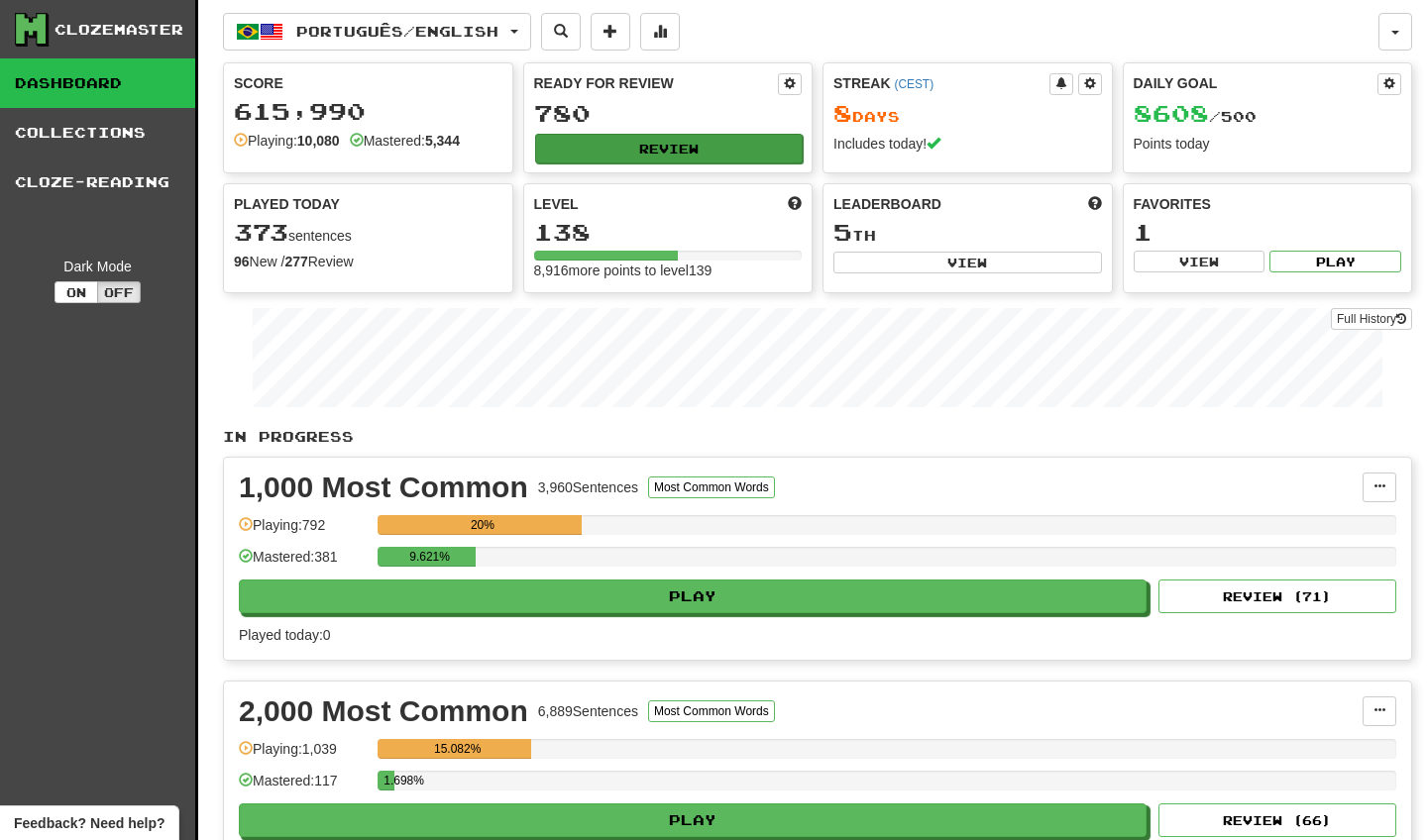 select on "********" 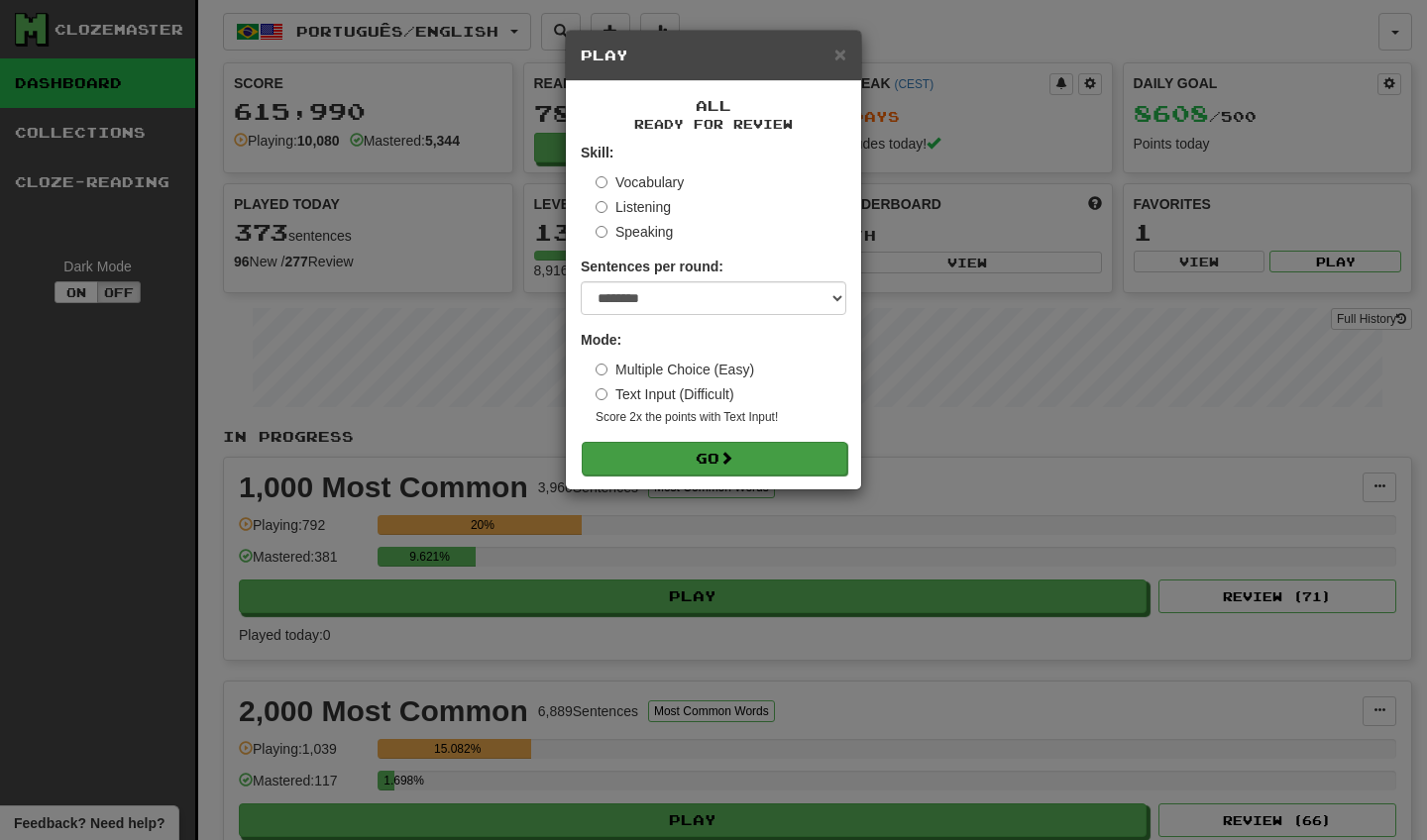 click on "Go" at bounding box center [714, 459] 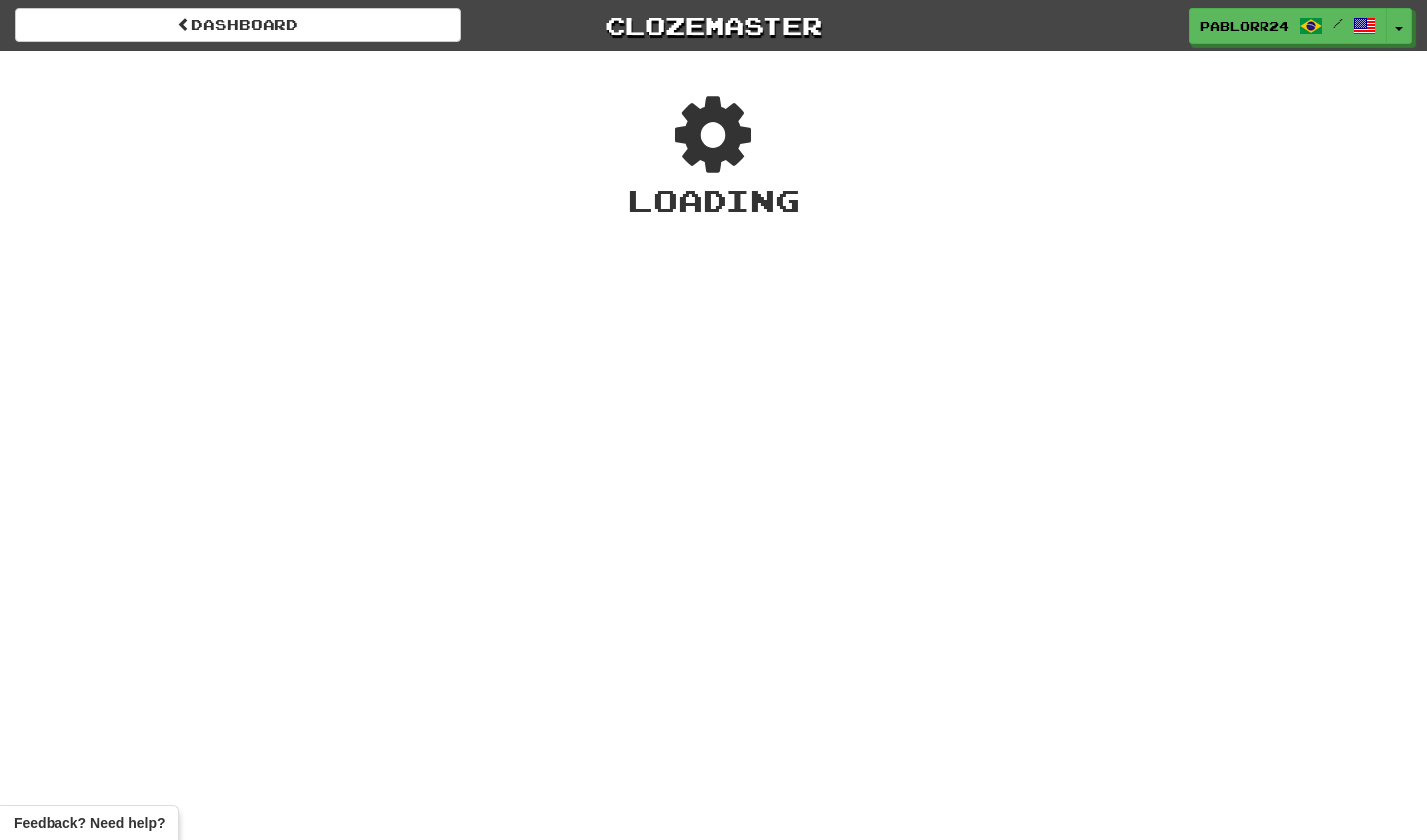 scroll, scrollTop: 0, scrollLeft: 0, axis: both 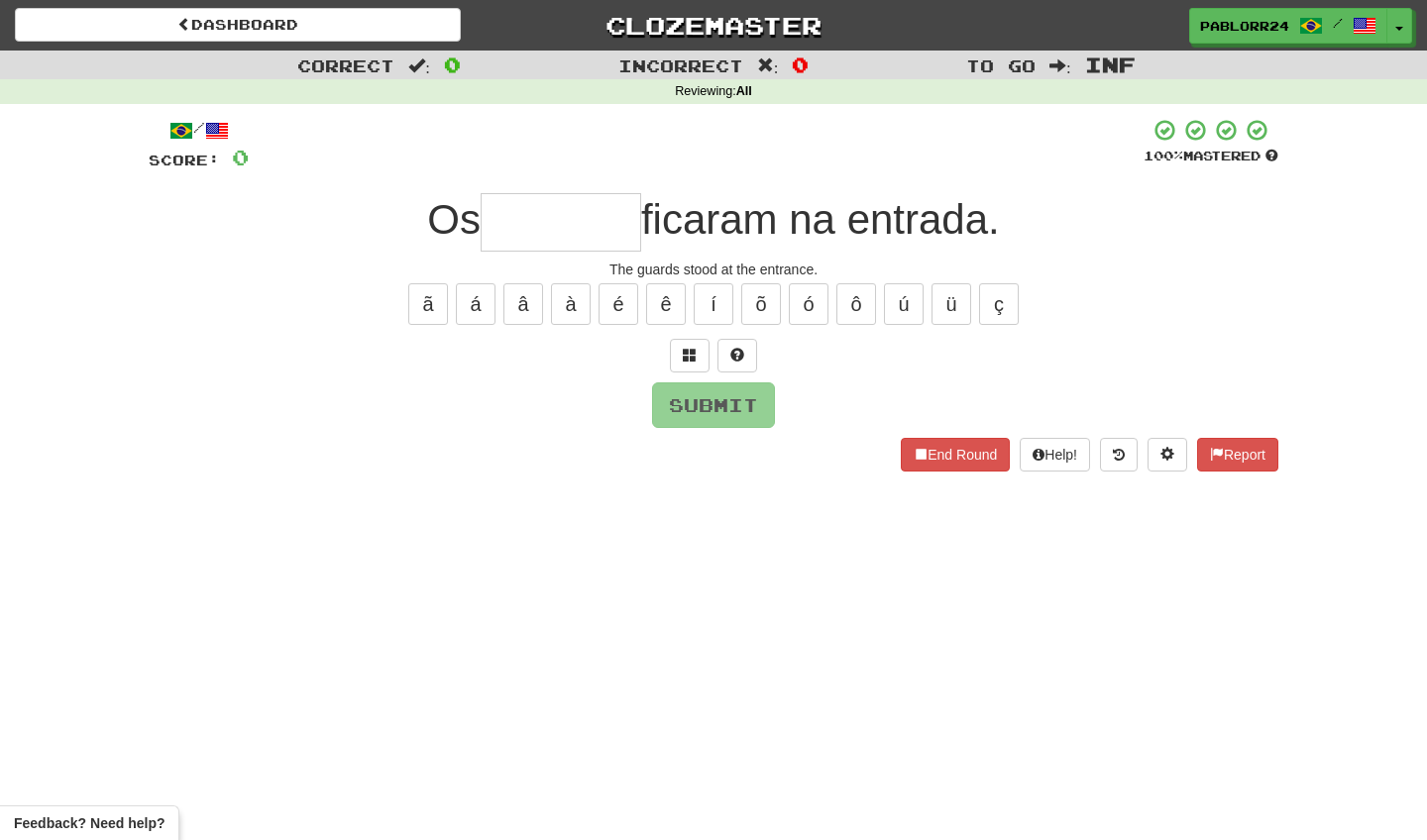click on "End Round  Help!  Report" at bounding box center (714, 455) 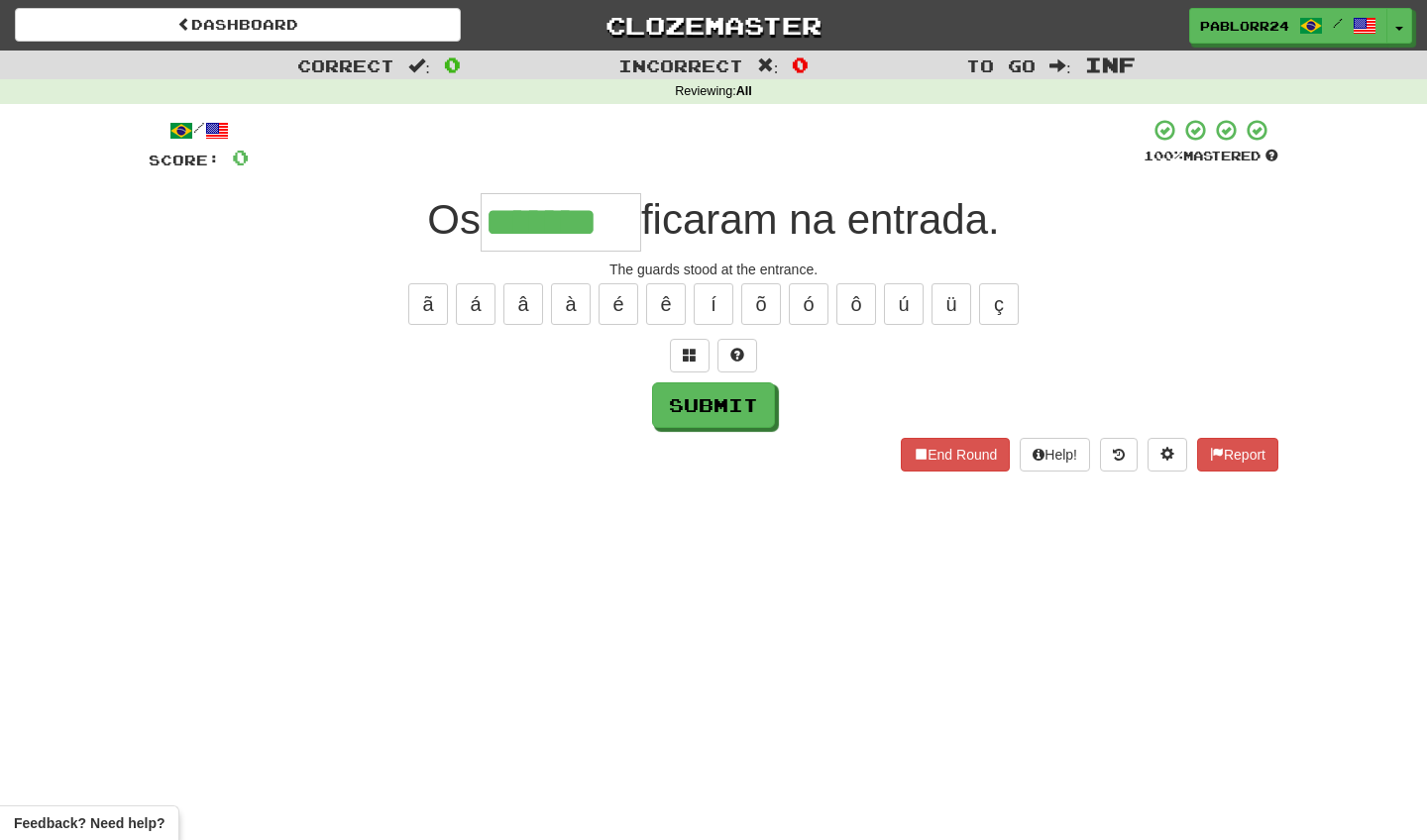 type on "*******" 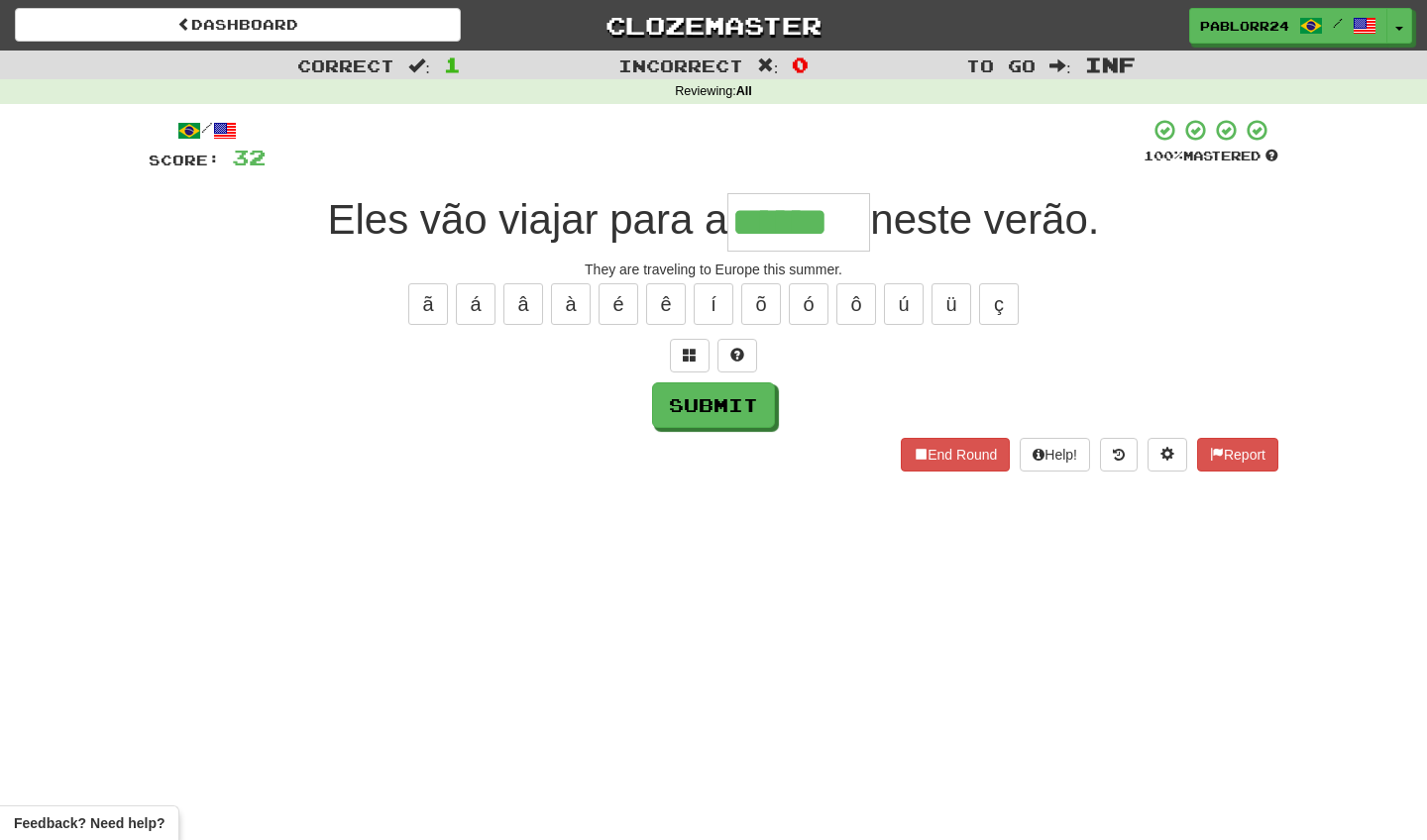 type on "******" 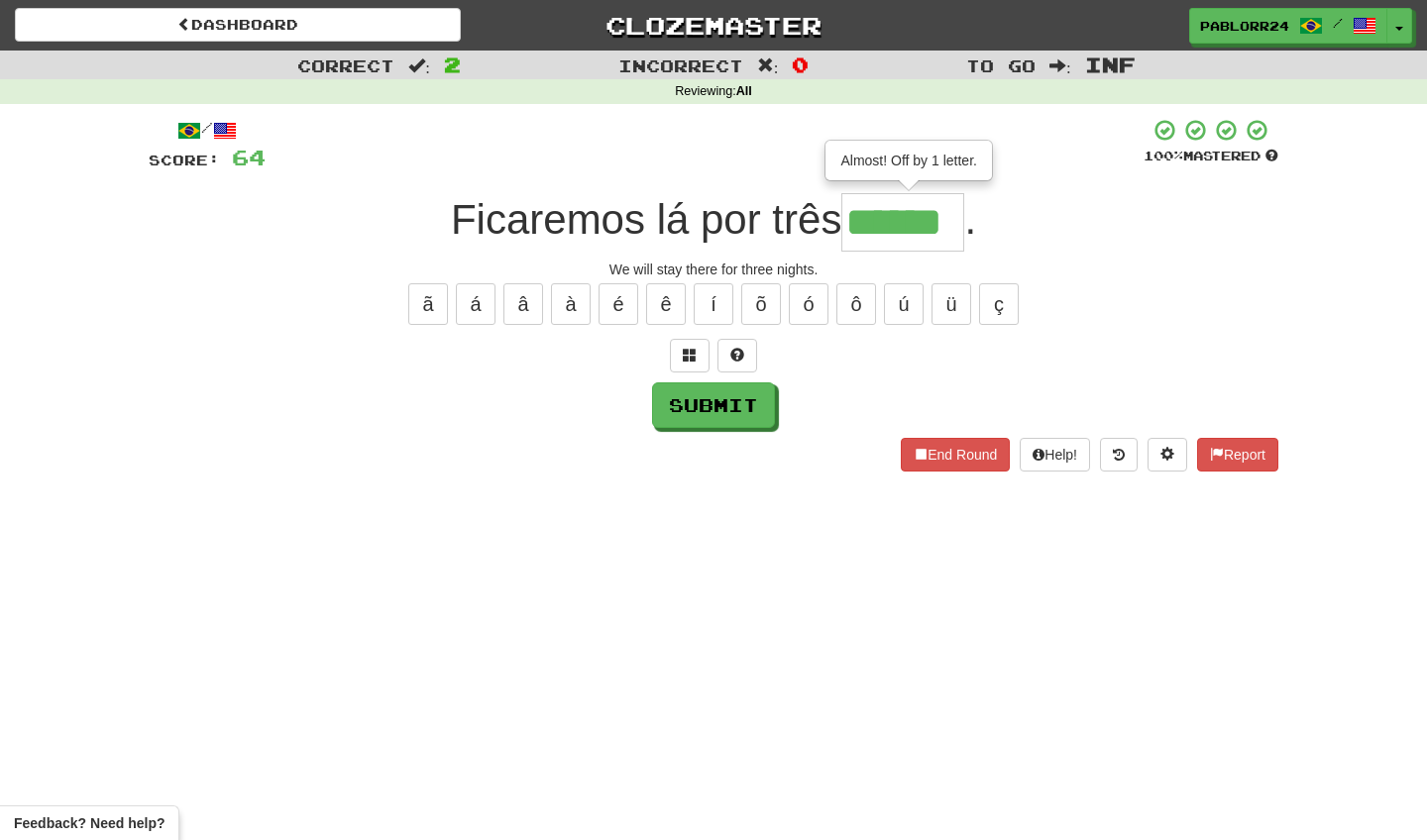 type on "******" 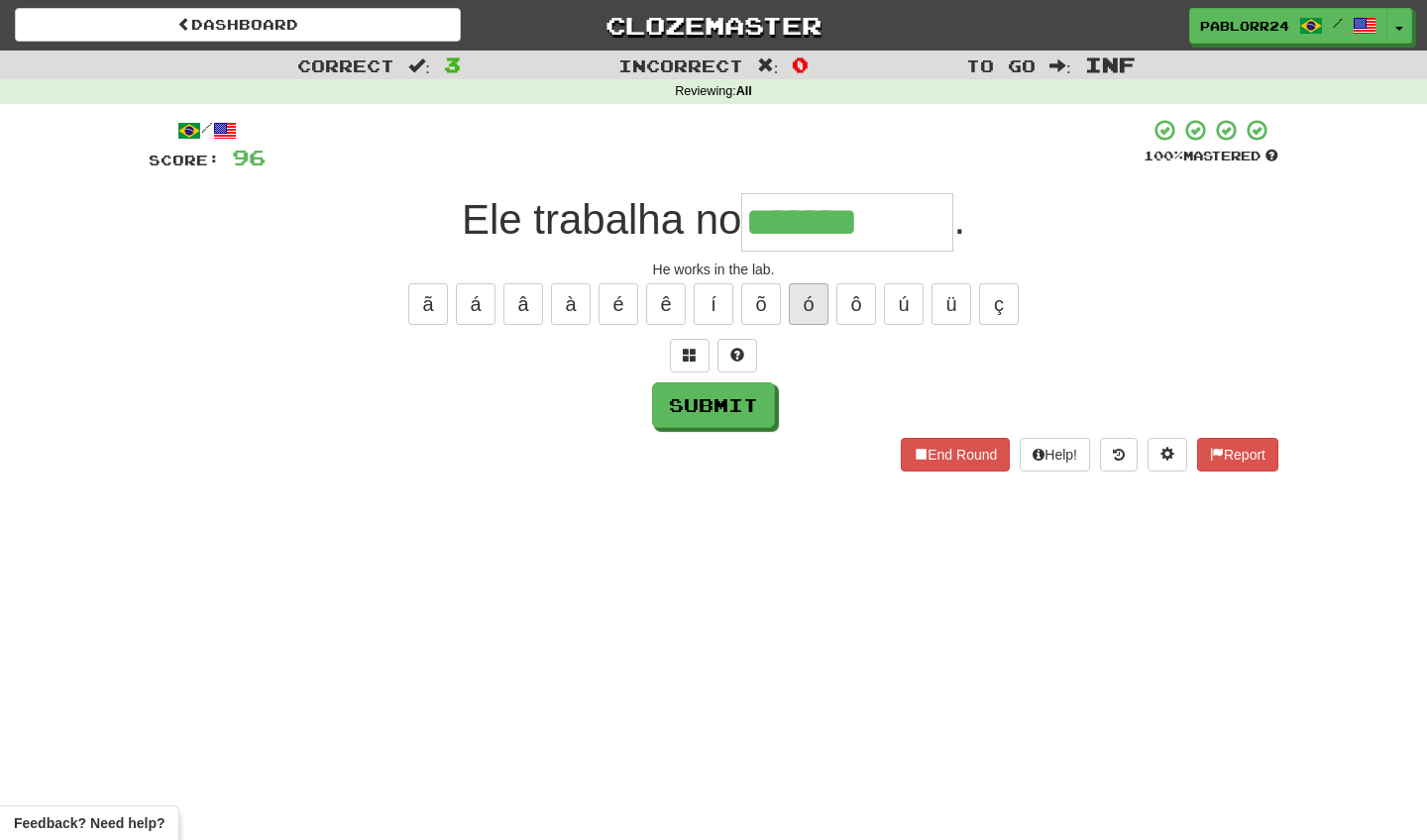 click on "ó" at bounding box center (809, 304) 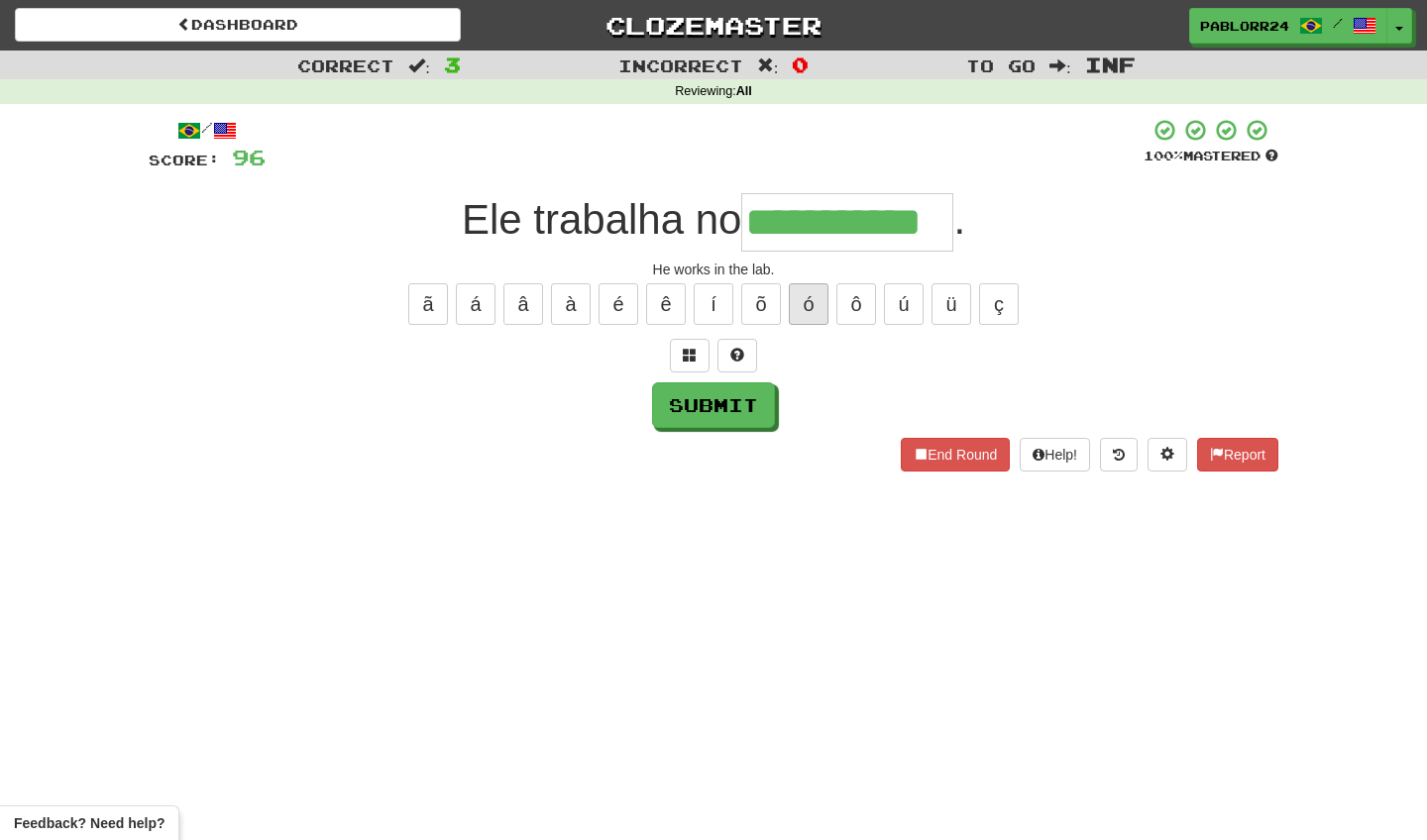 type on "**********" 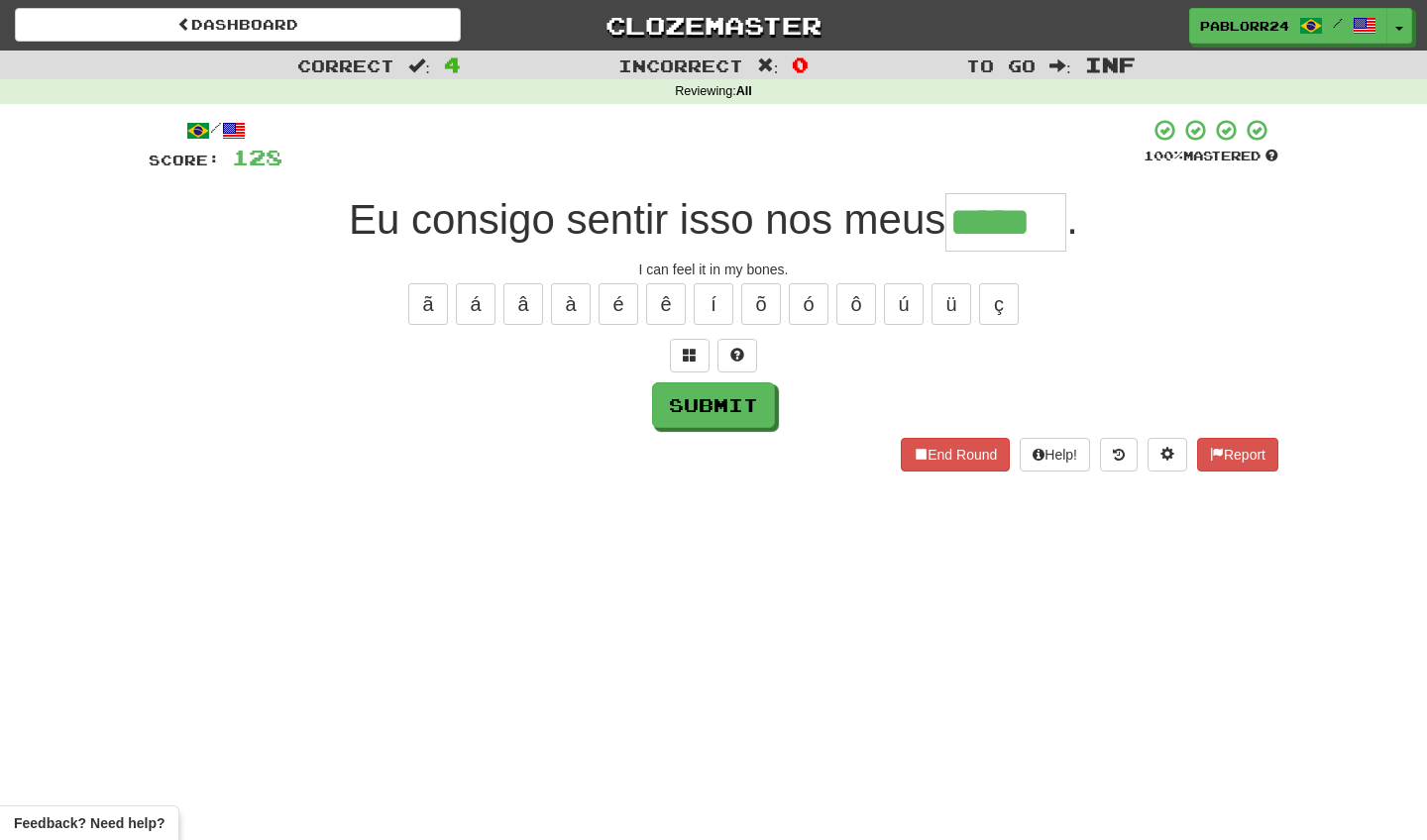 type on "*****" 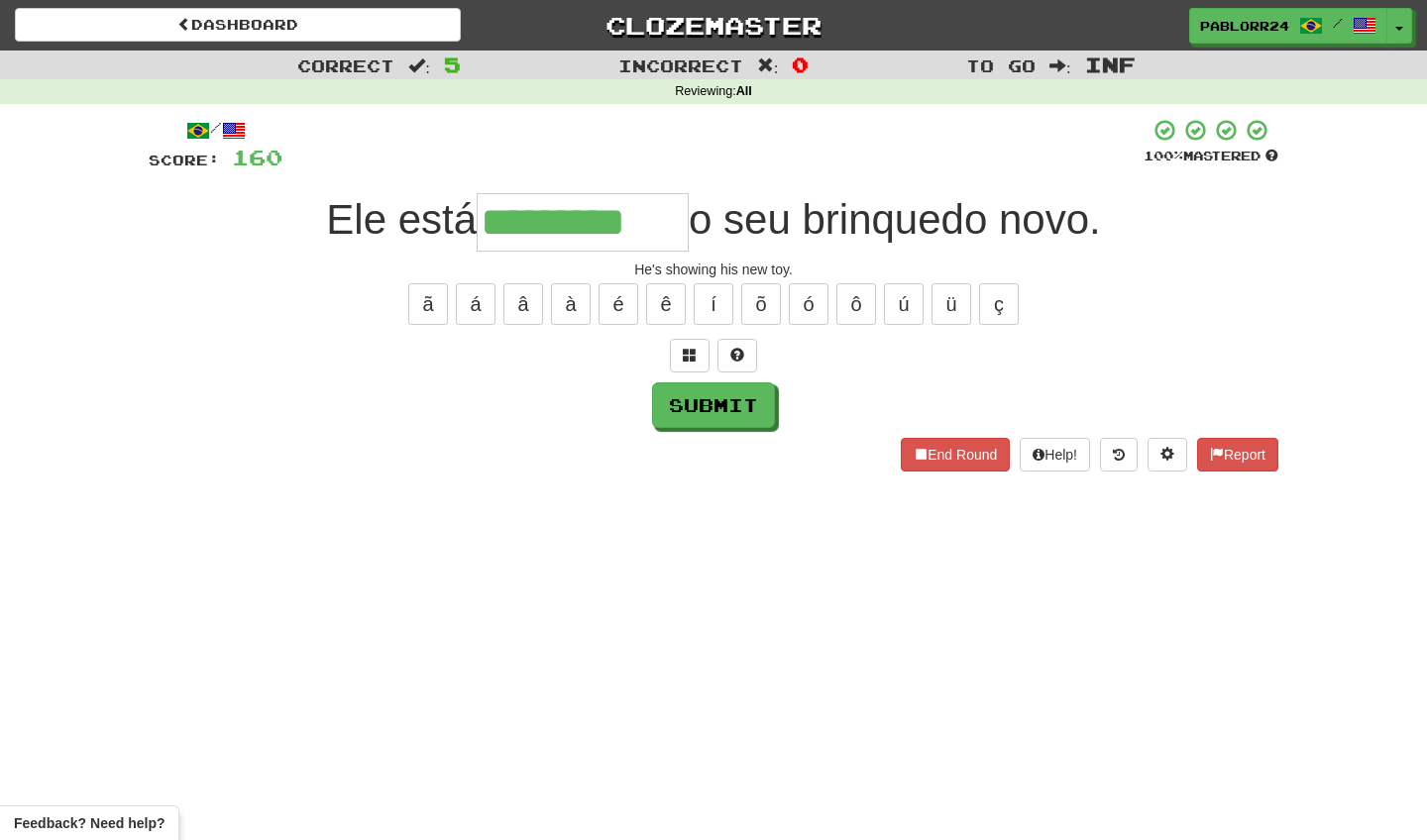 type on "*********" 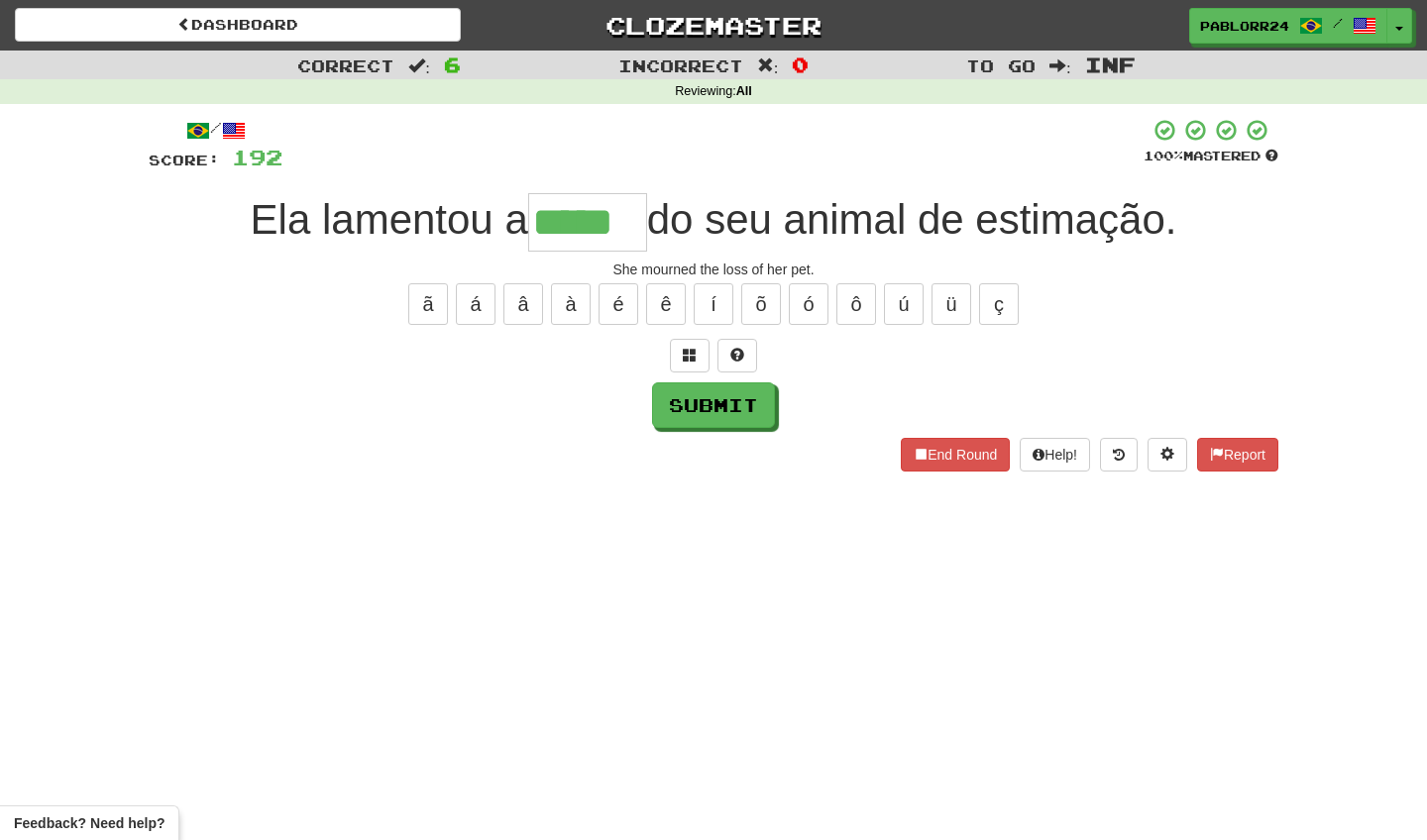 type on "*****" 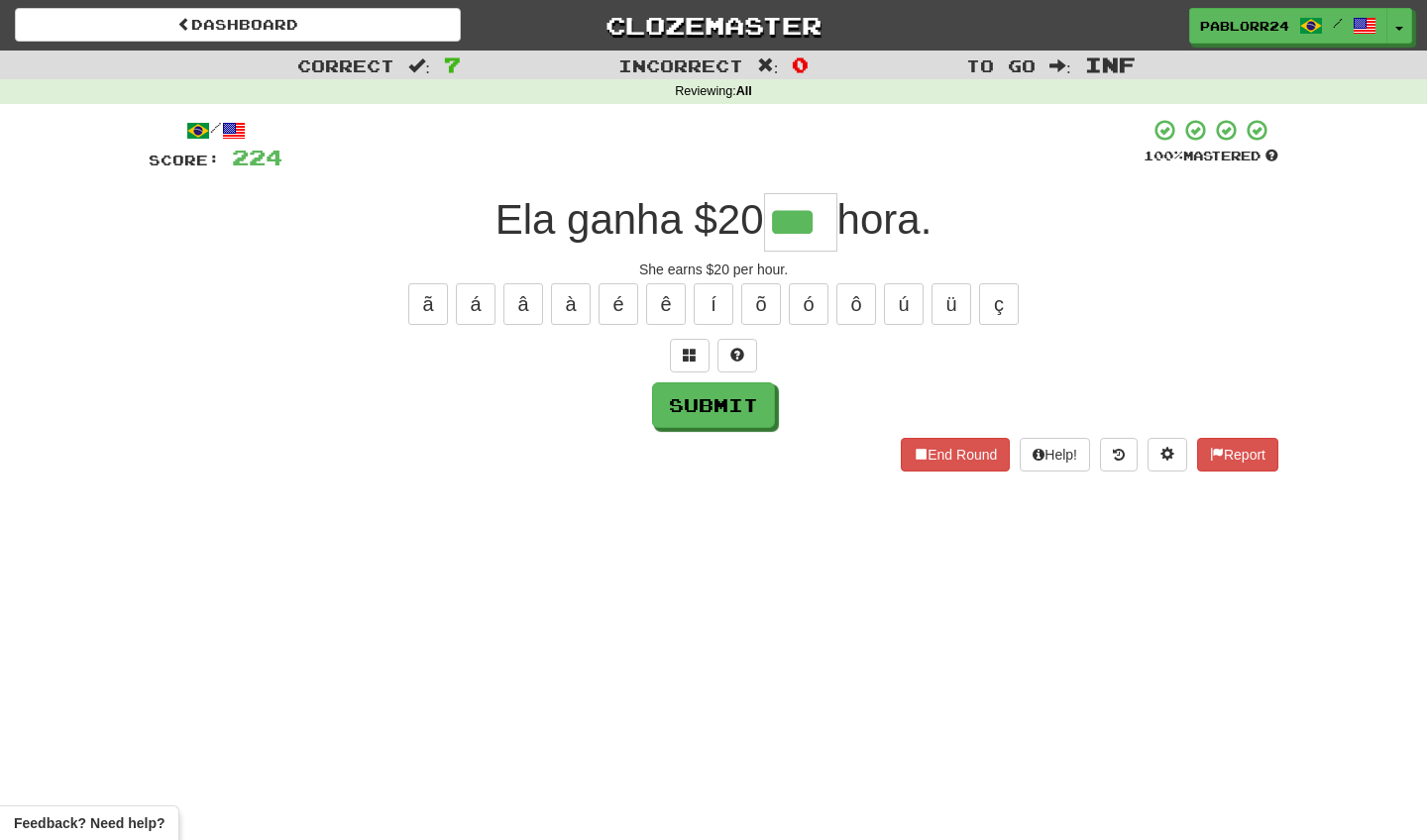 type on "***" 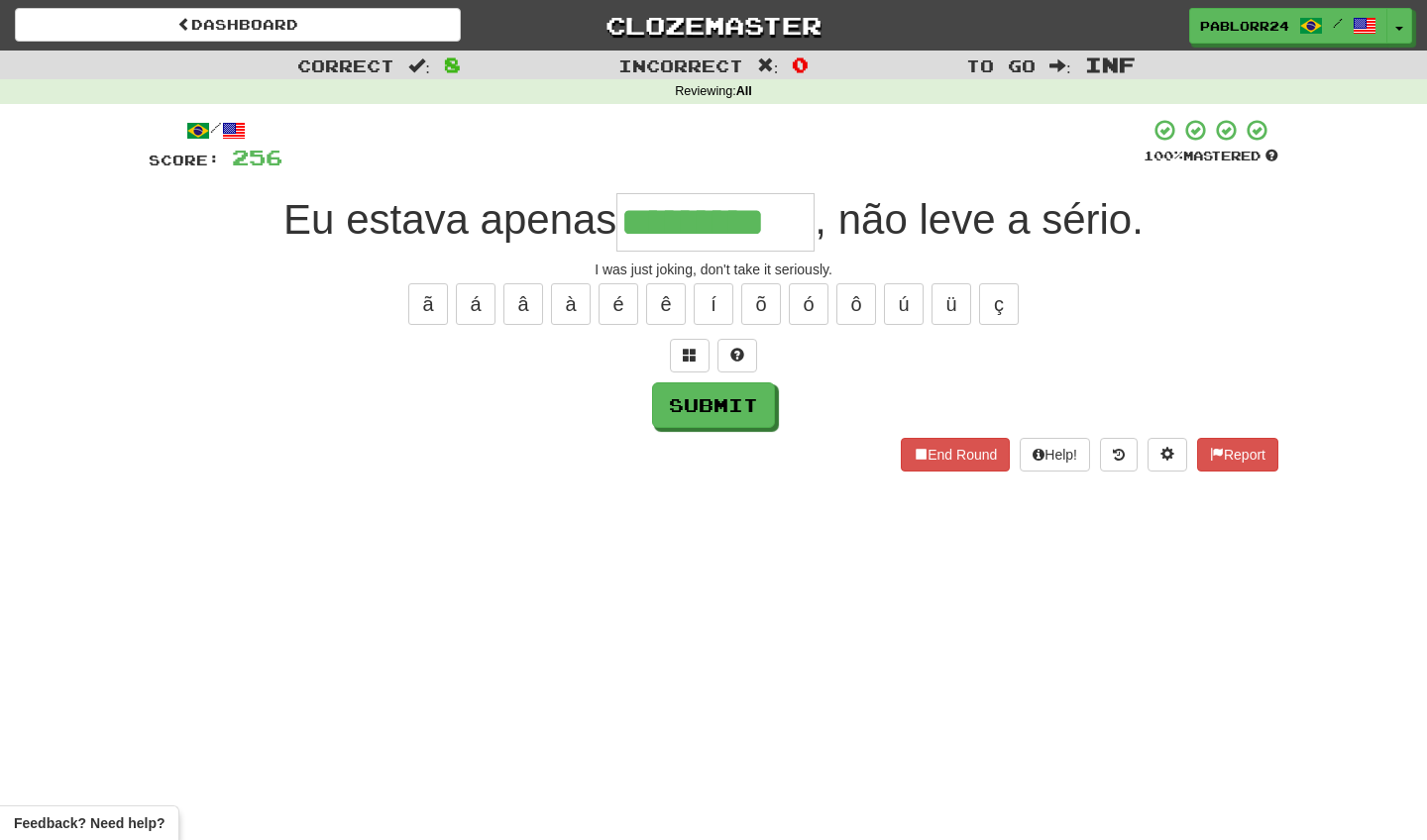 type on "*********" 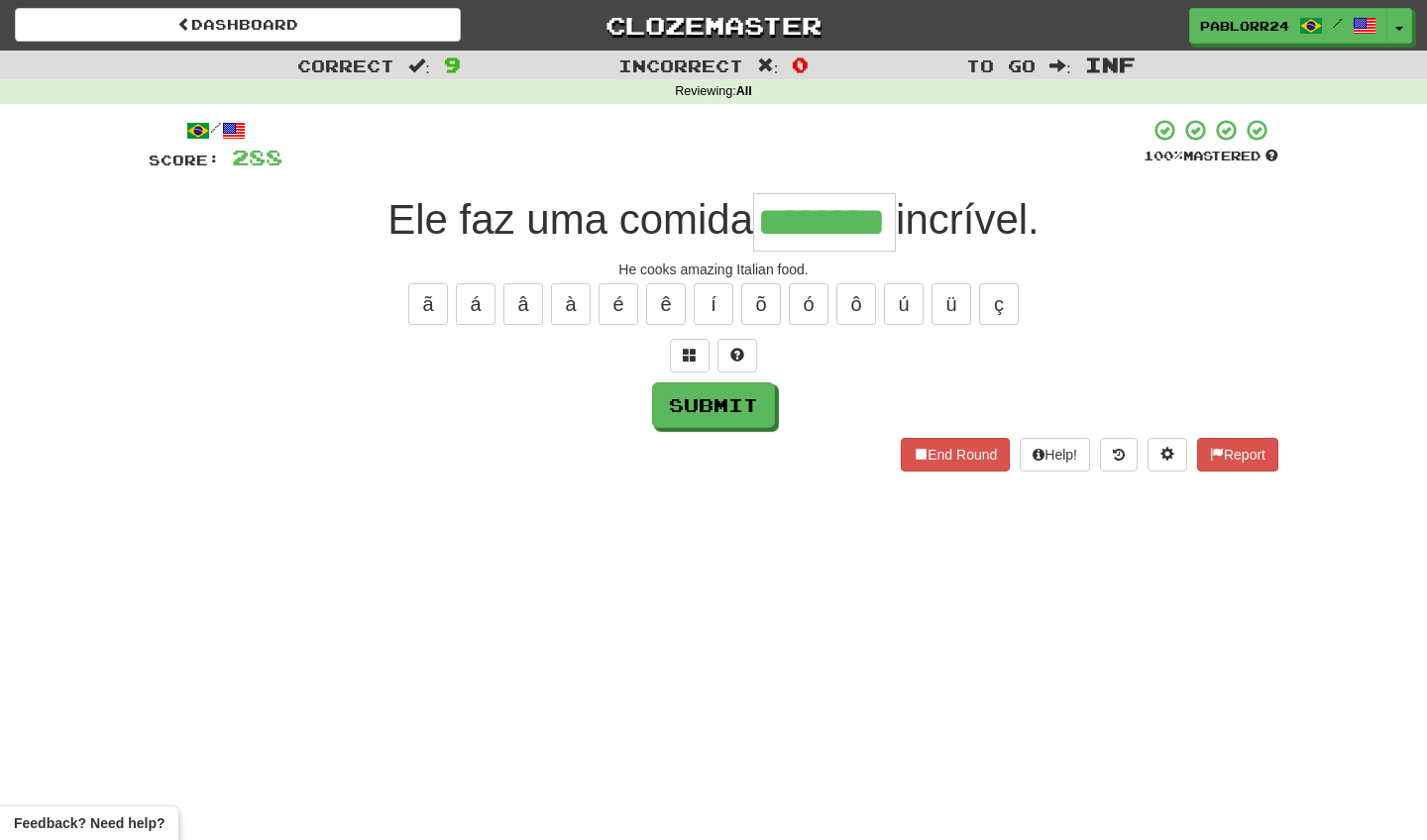 type on "********" 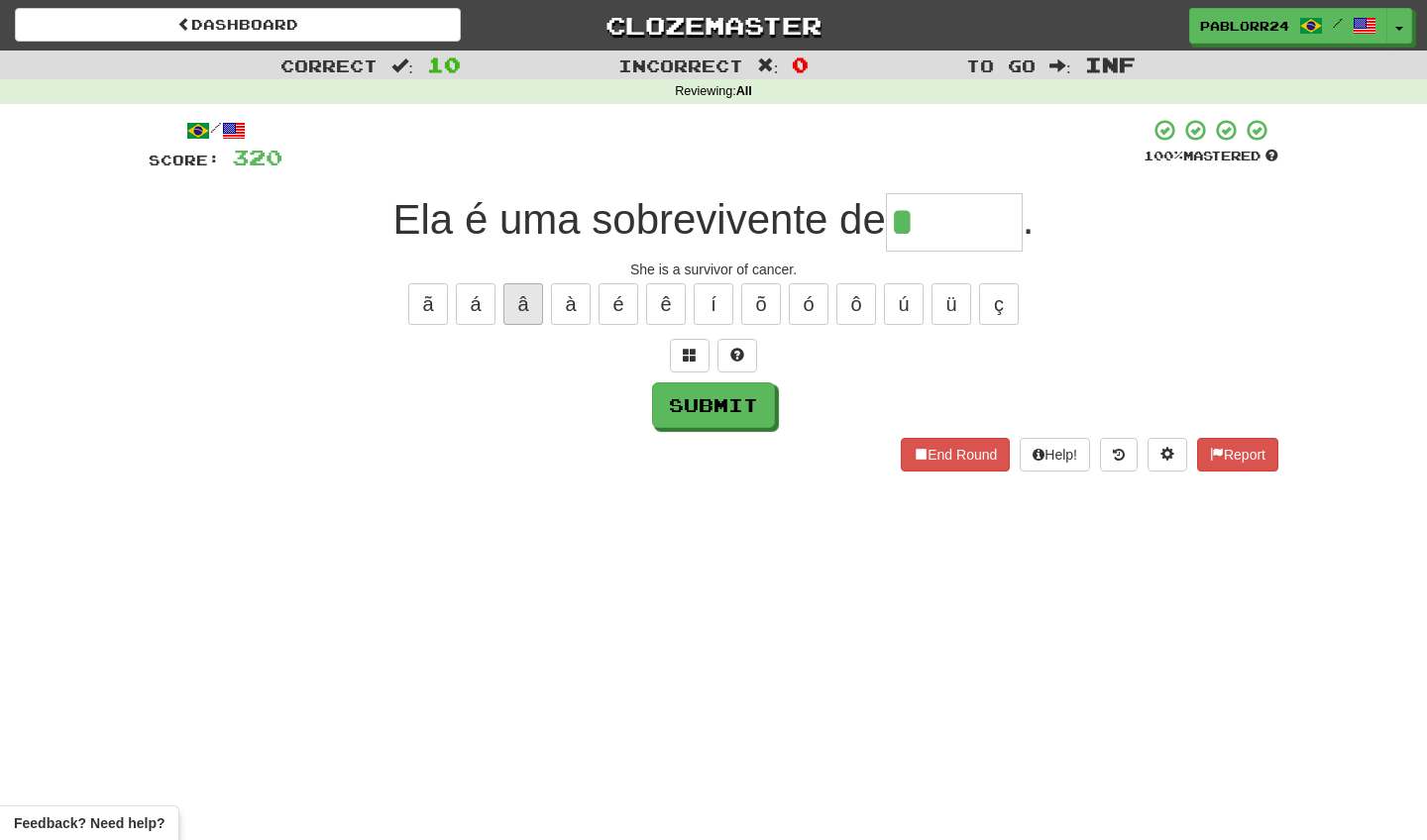 click on "â" at bounding box center (523, 304) 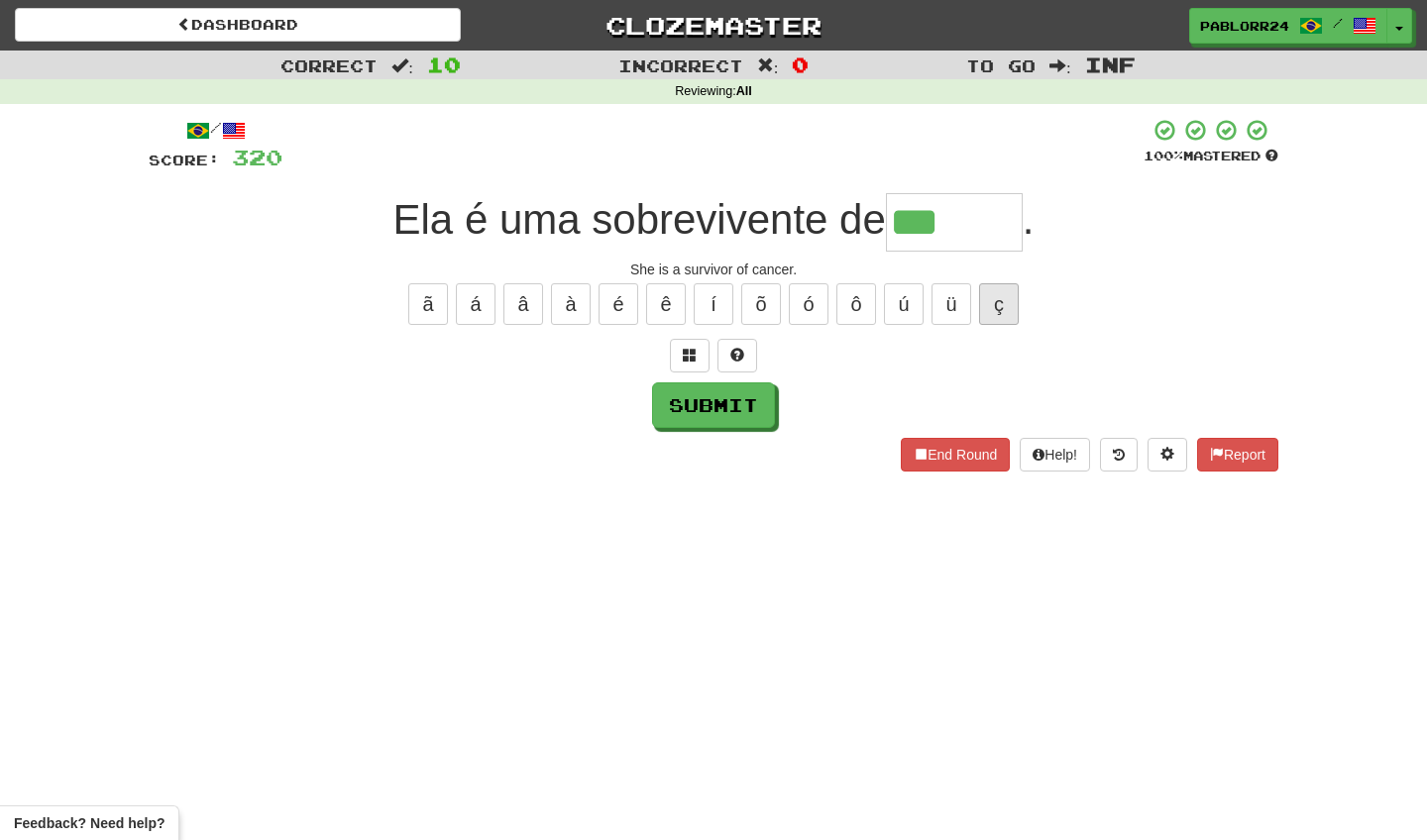 click on "ç" at bounding box center [999, 304] 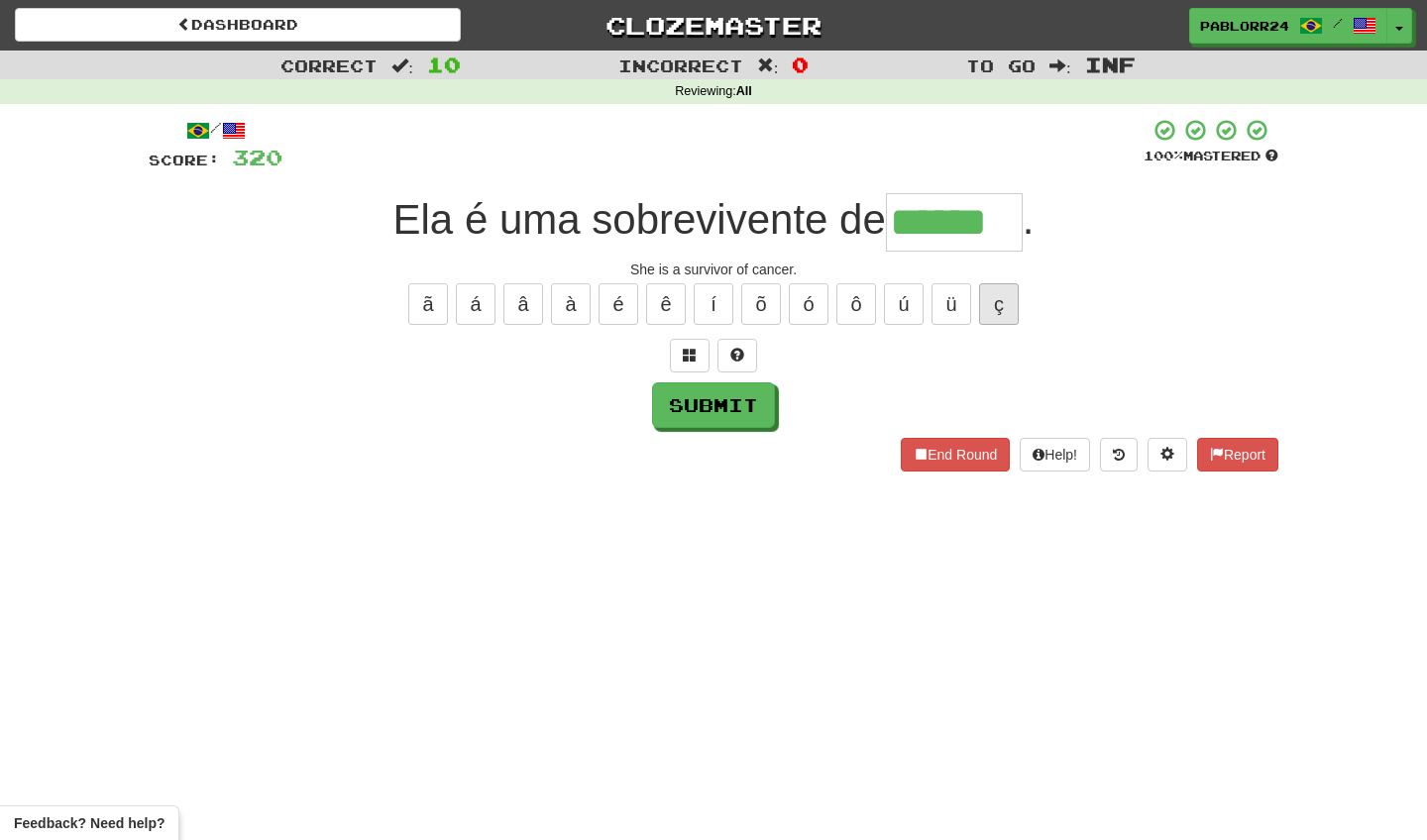 type on "******" 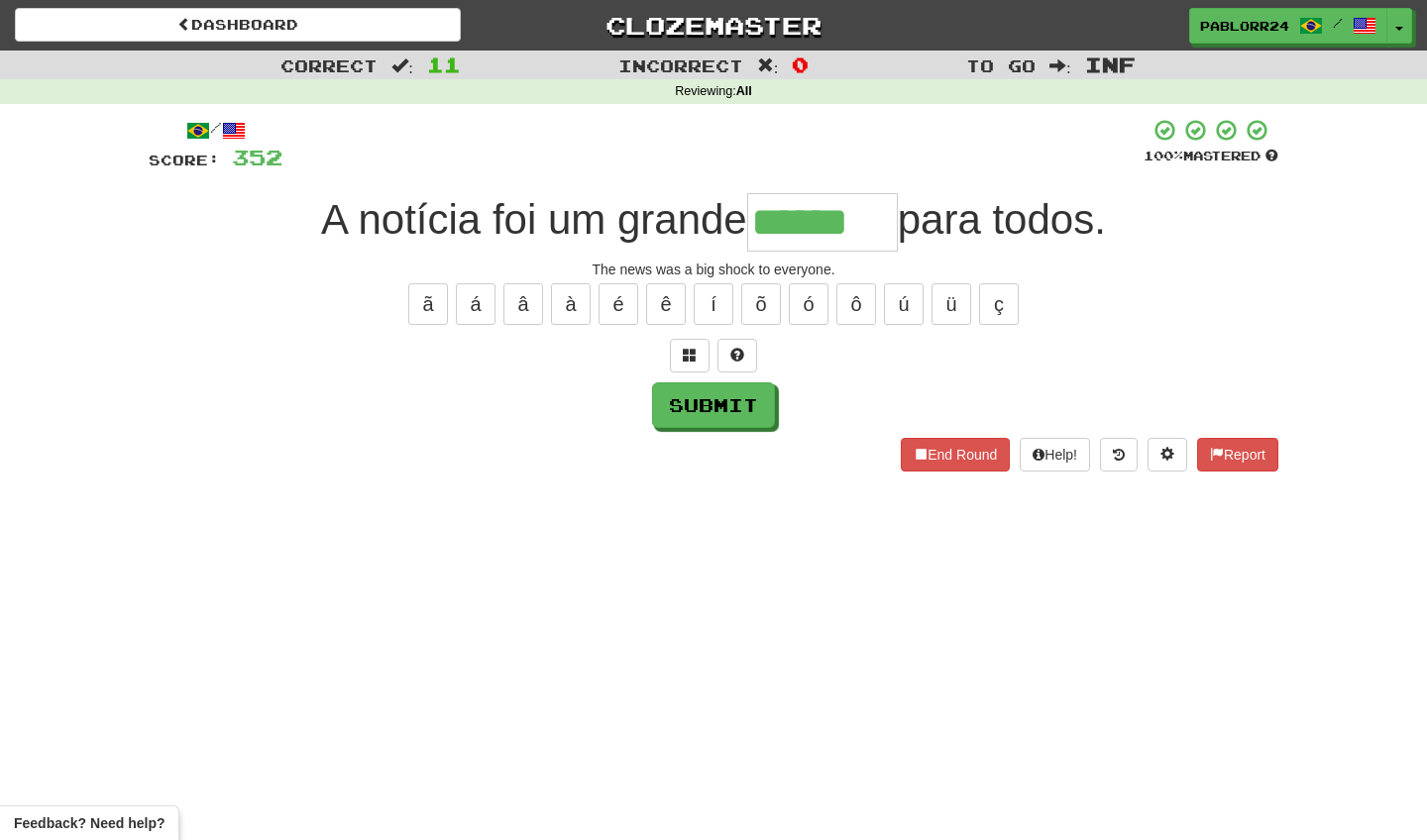 type on "******" 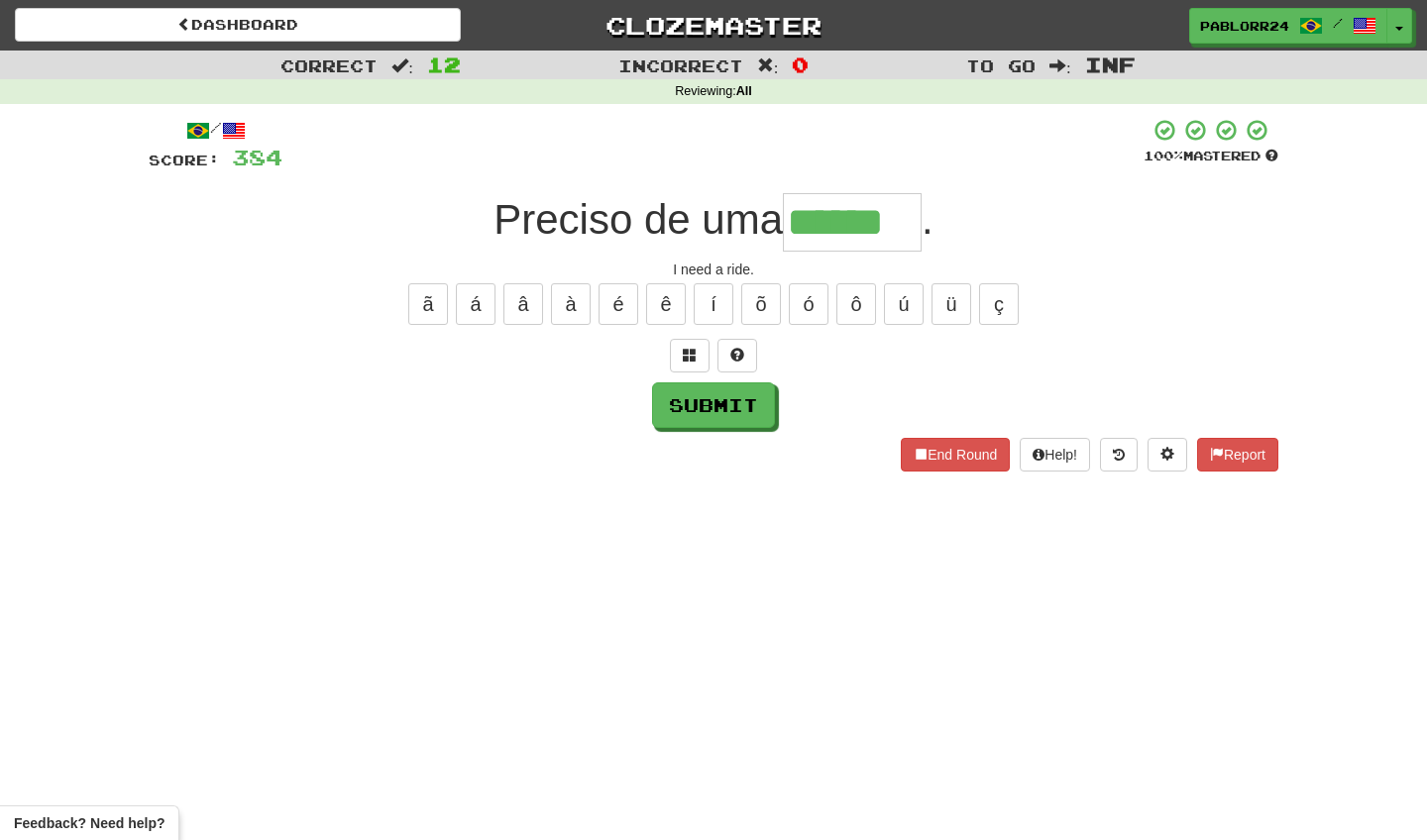type on "******" 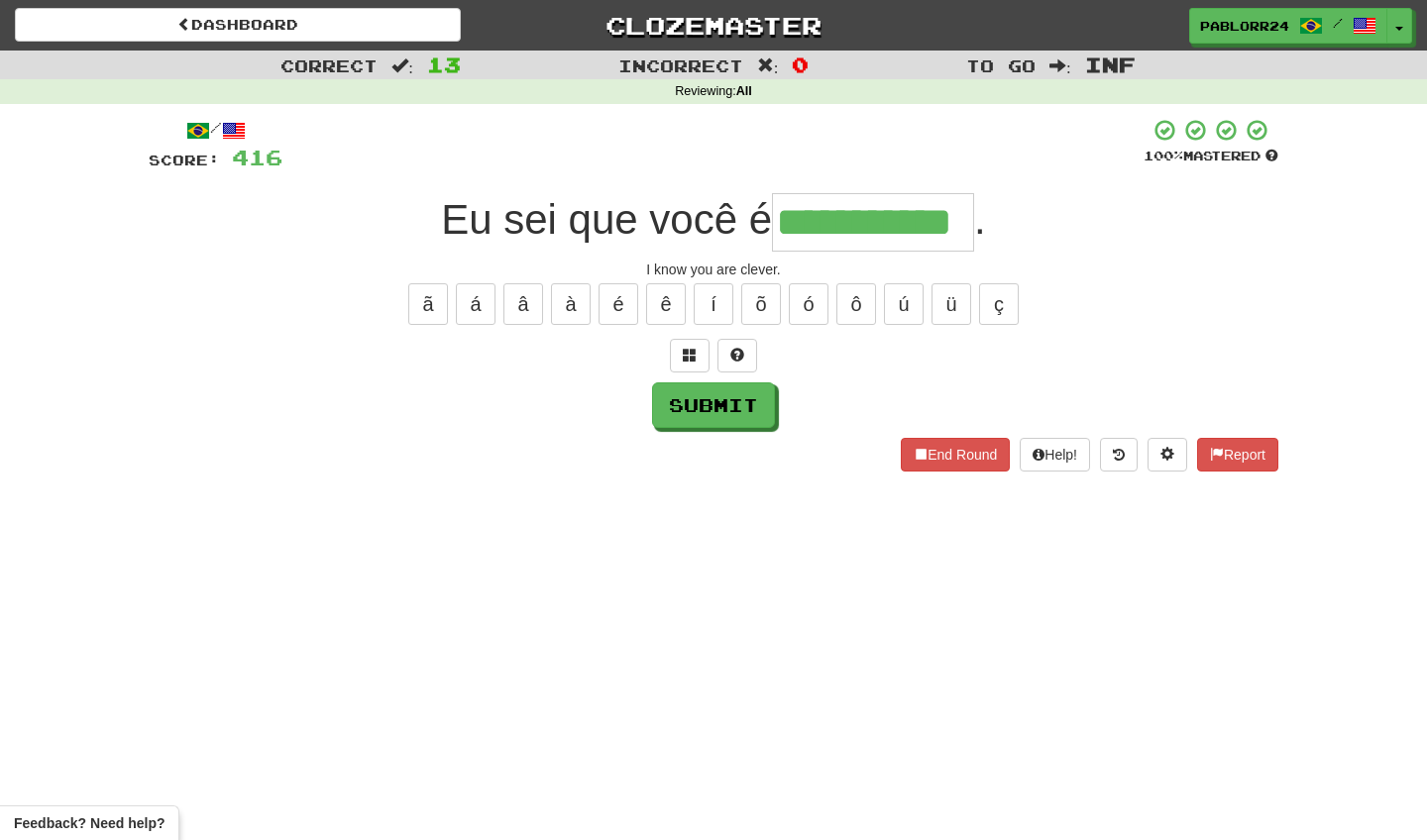 type on "**********" 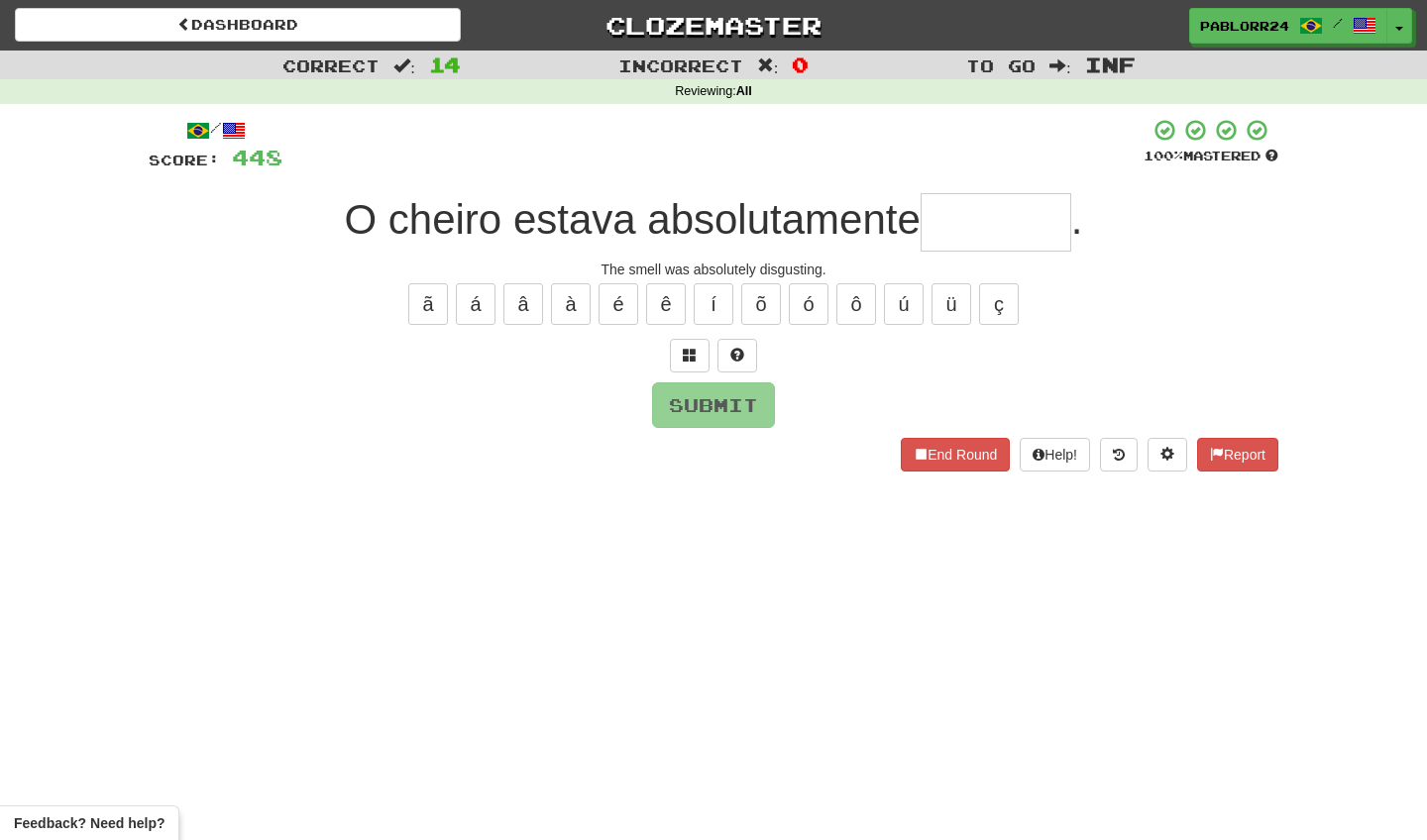 type on "*" 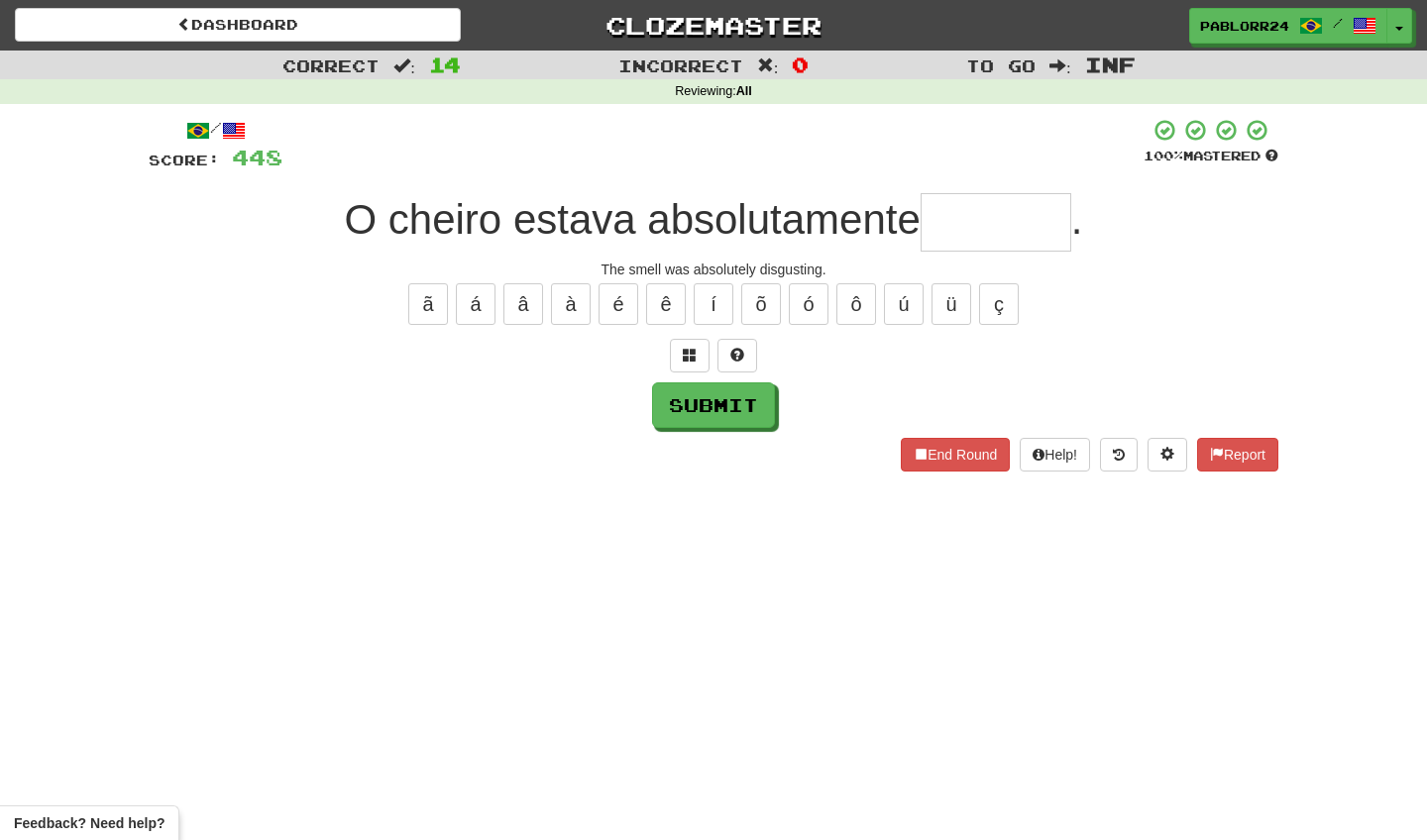 type on "*" 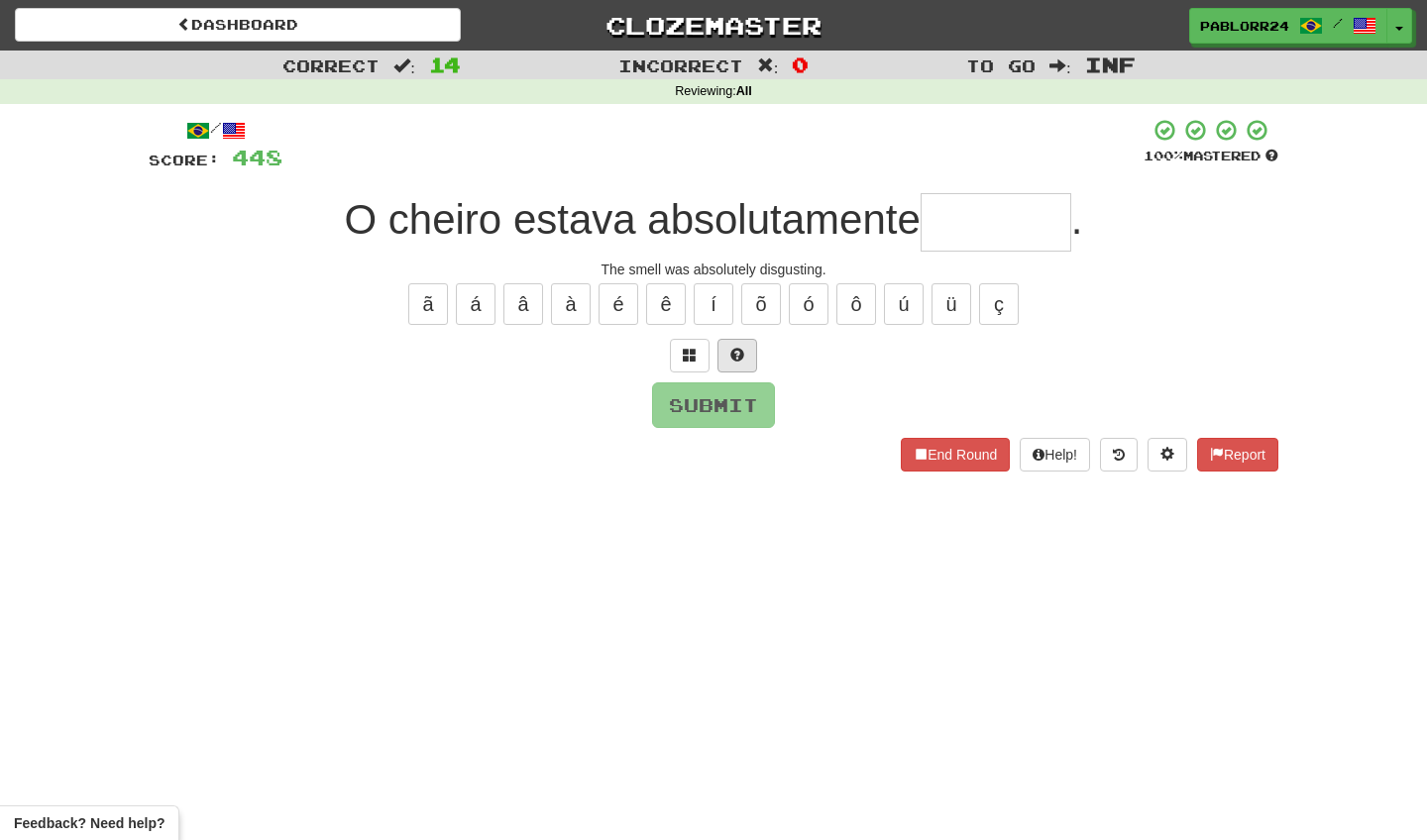 click at bounding box center (737, 355) 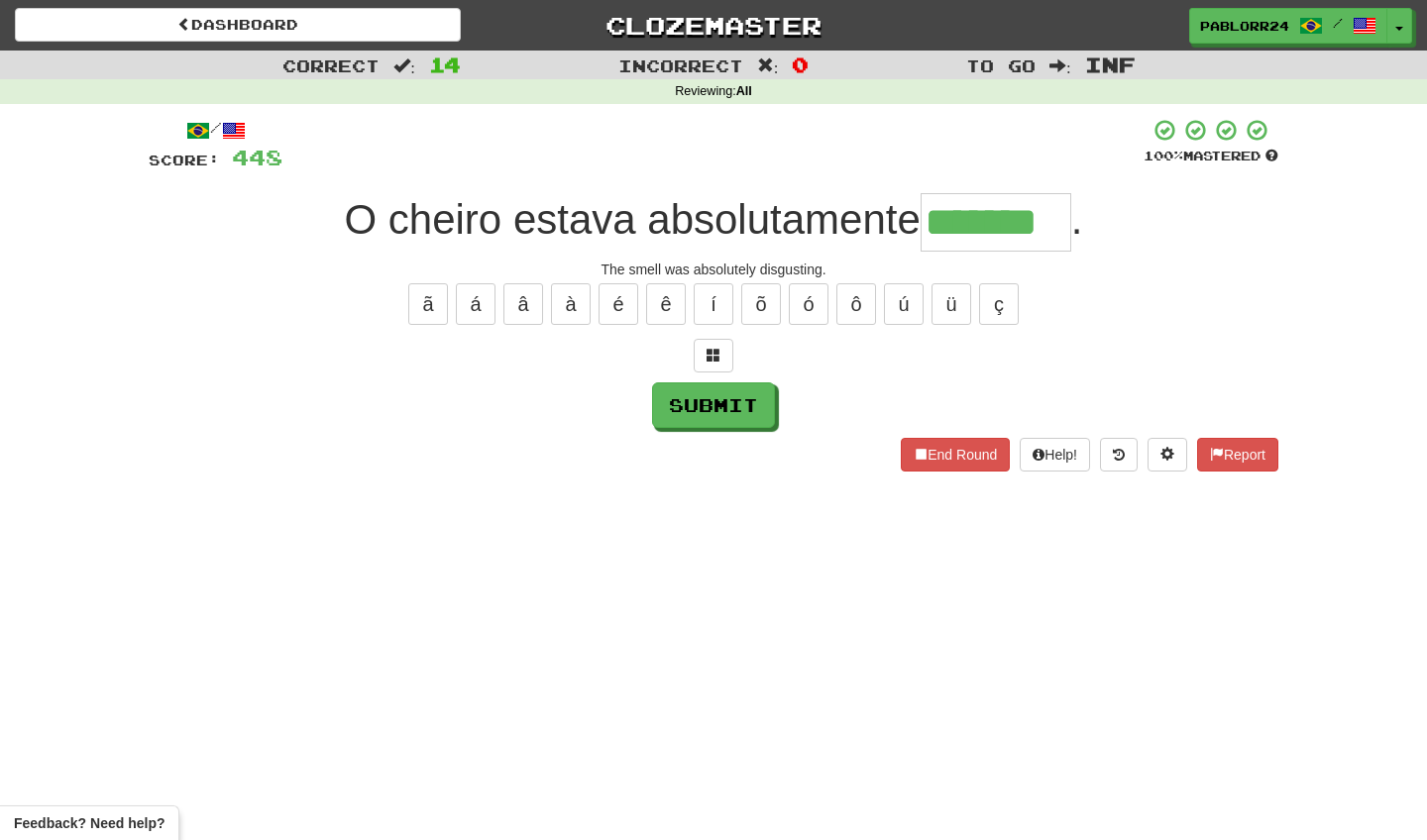 type on "*******" 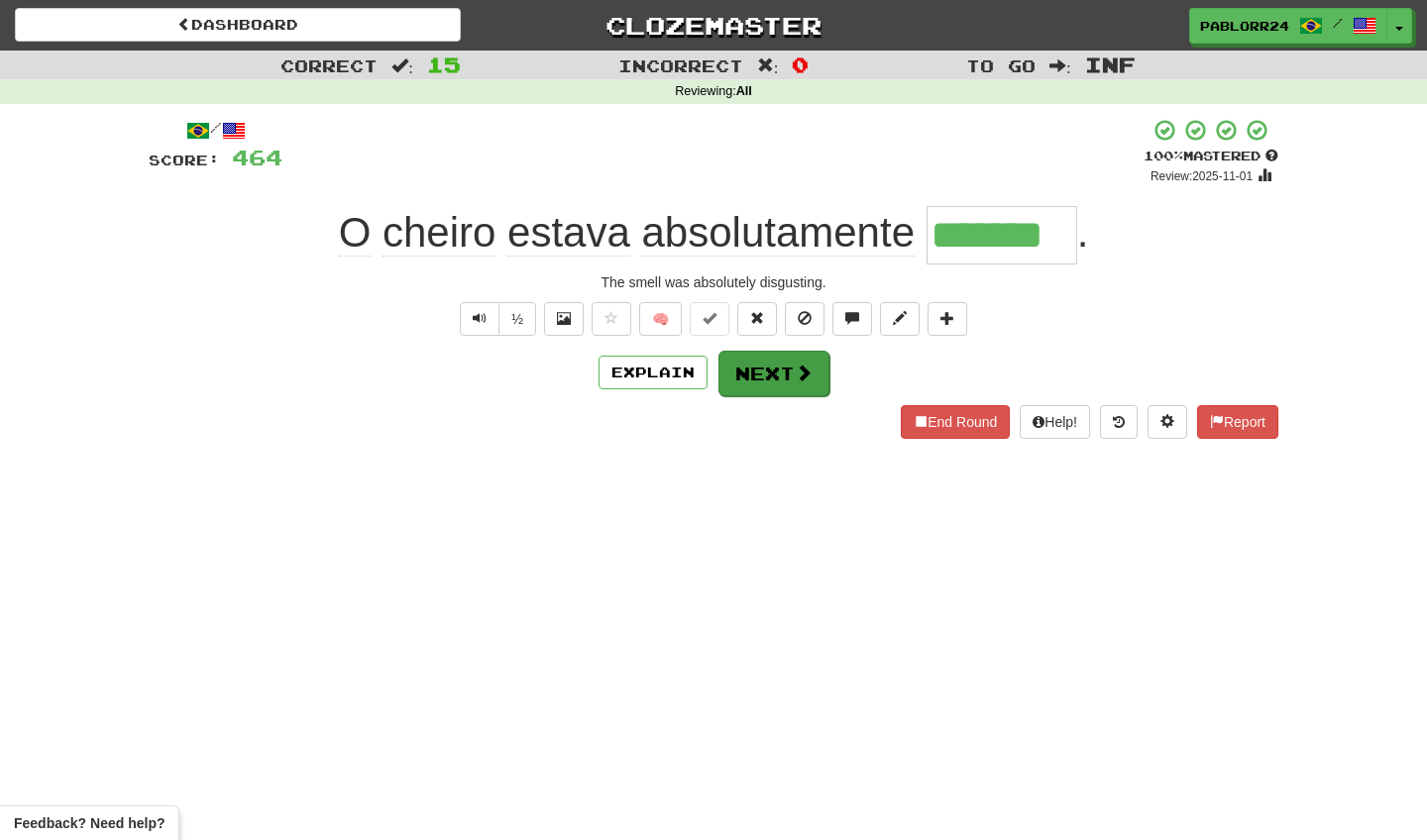 click on "Next" at bounding box center [774, 373] 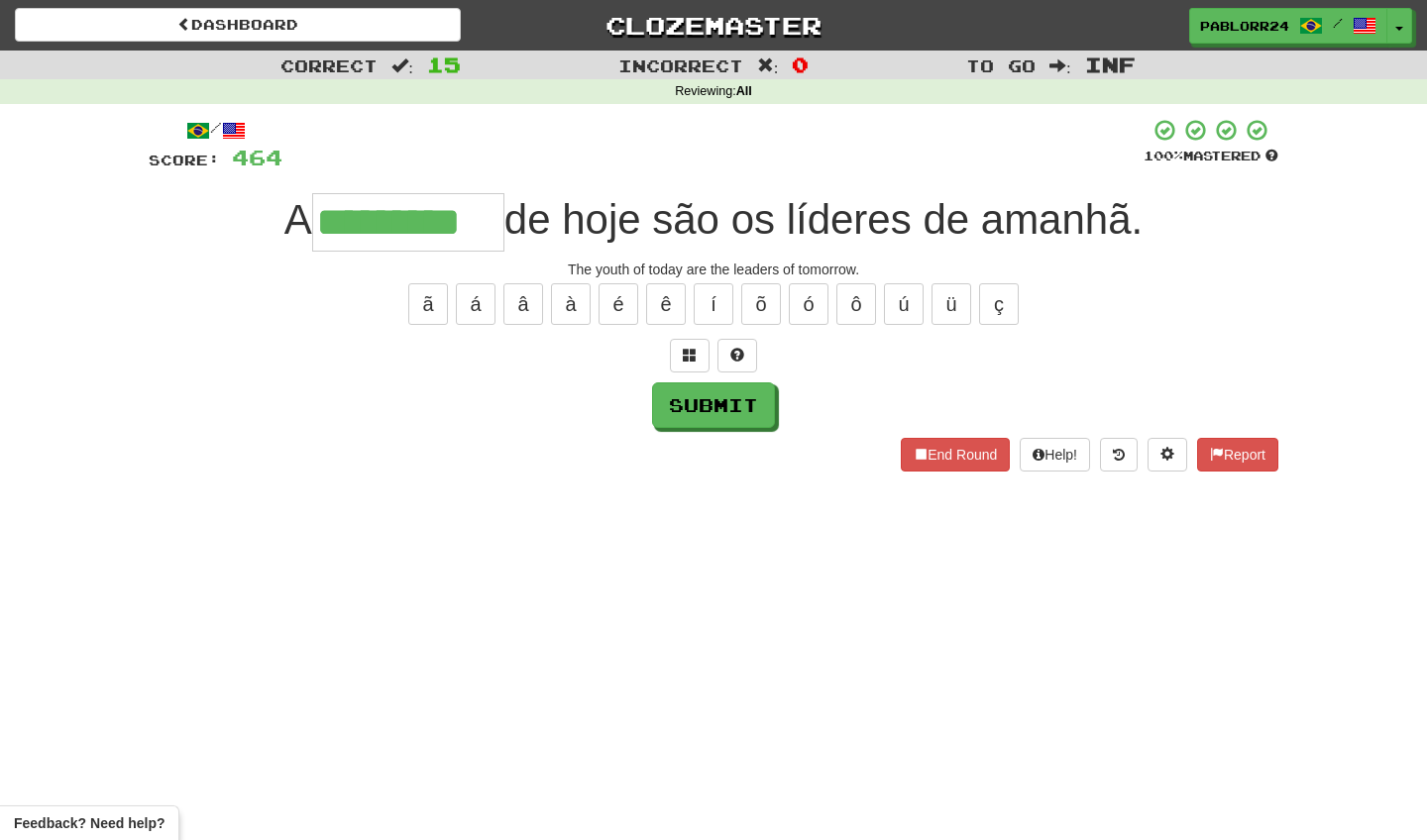 type on "*********" 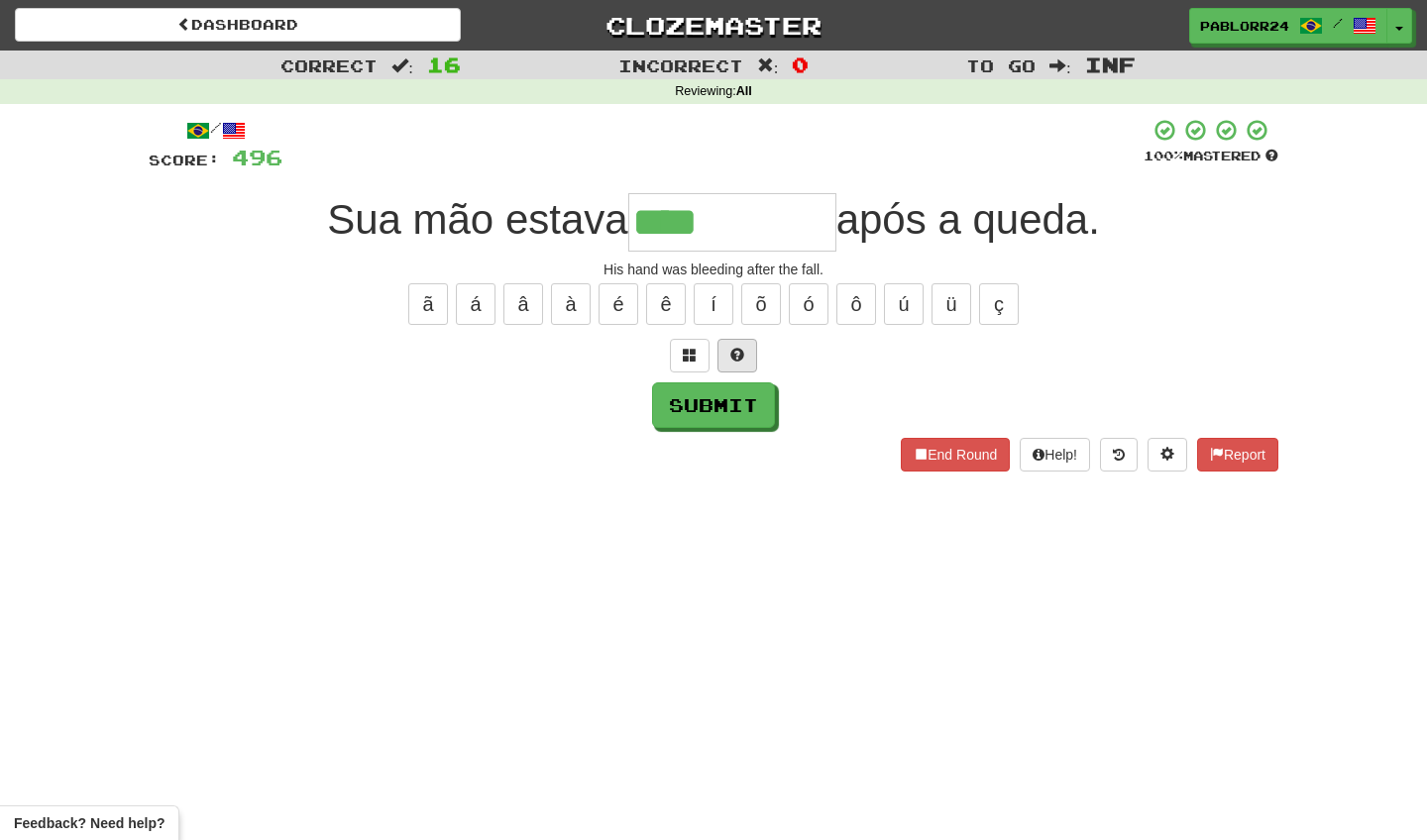 click at bounding box center [737, 355] 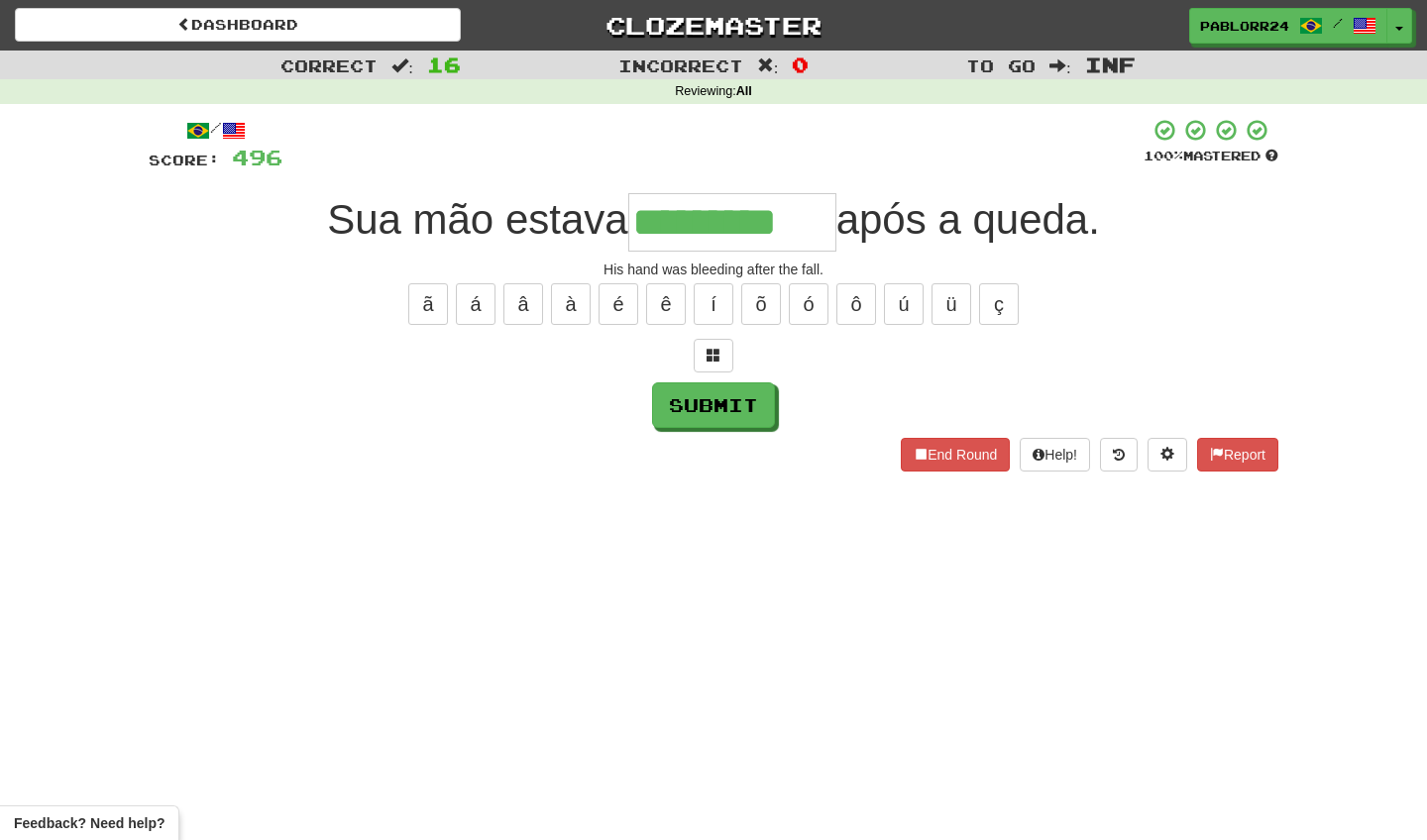 type on "*********" 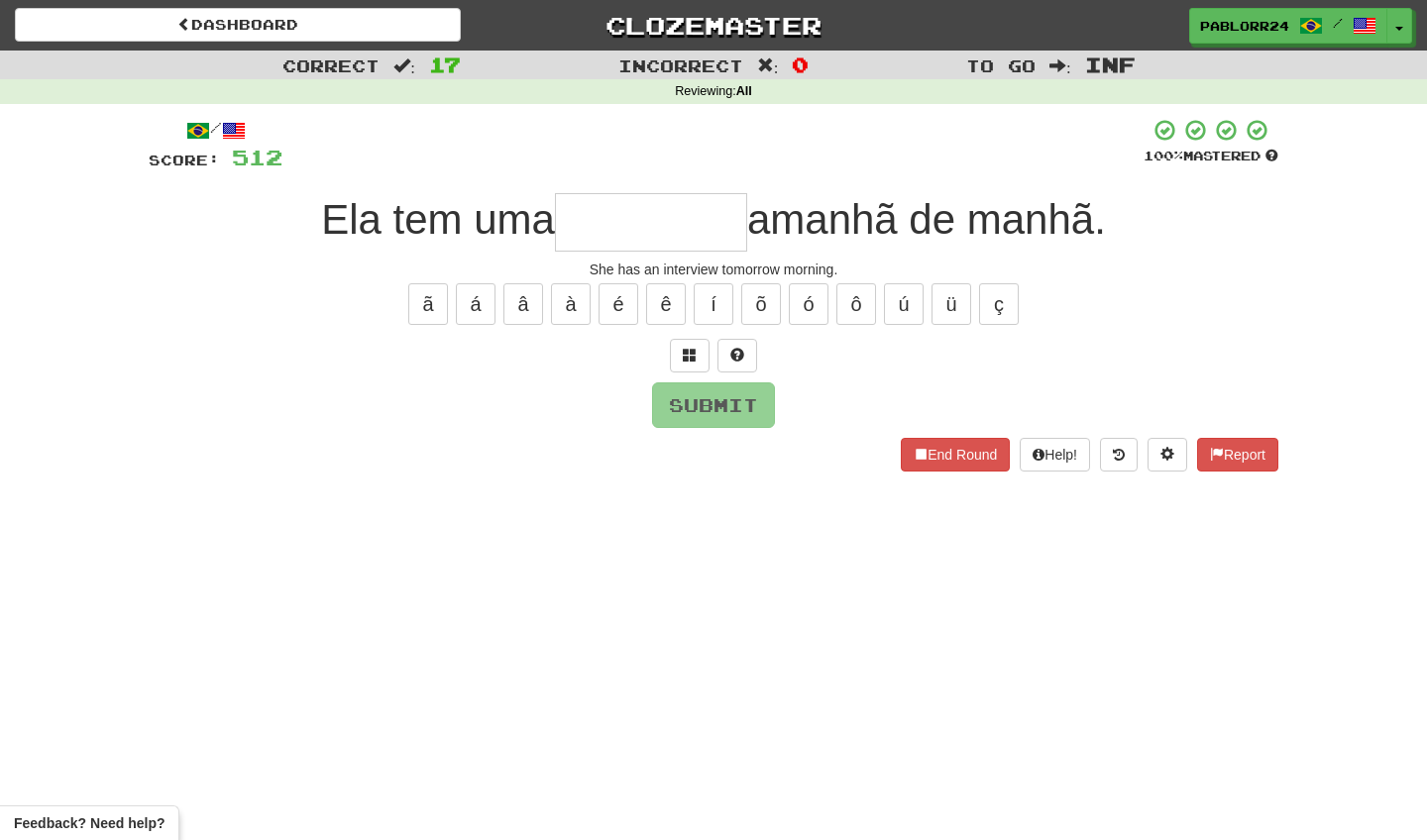 type on "*" 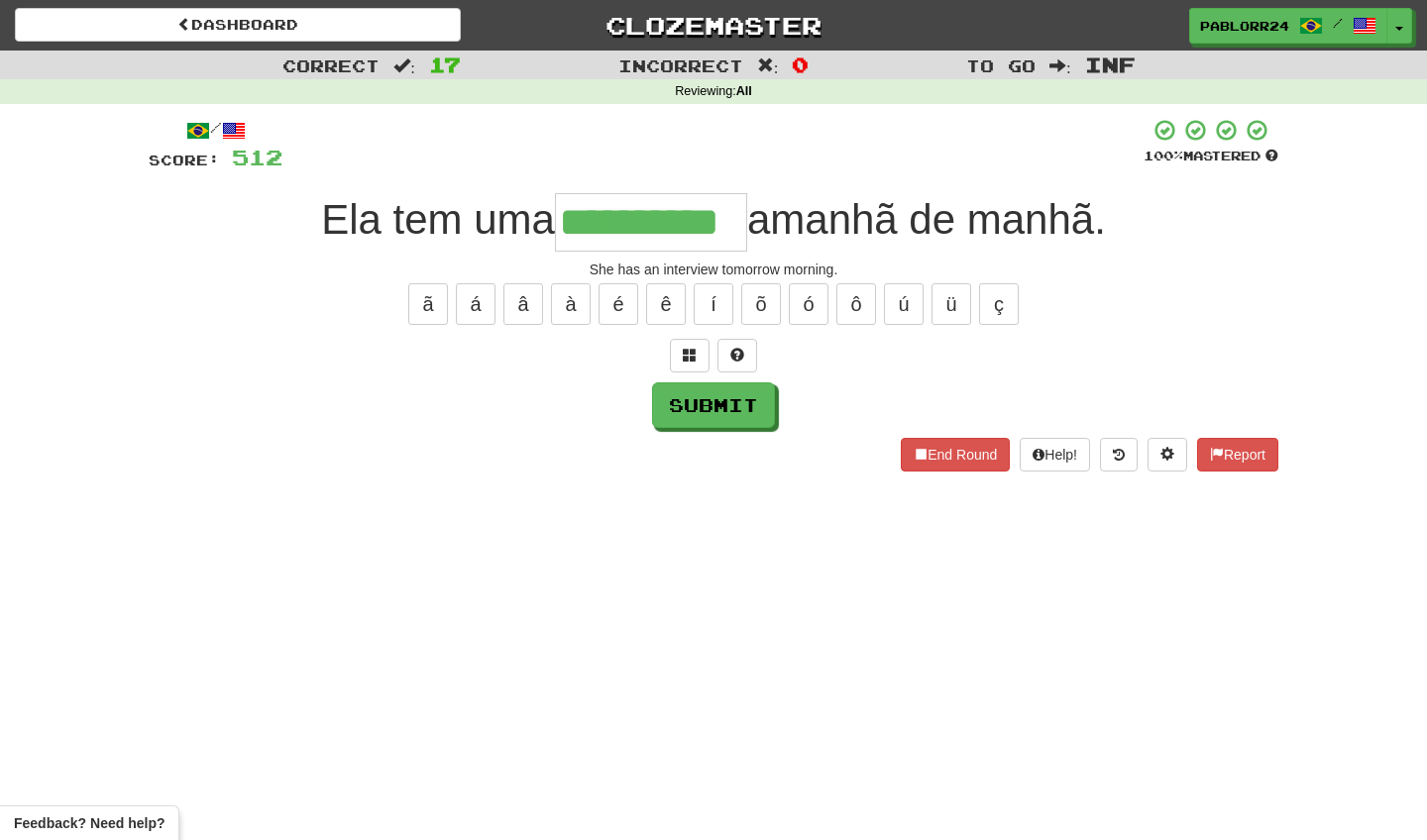 type on "**********" 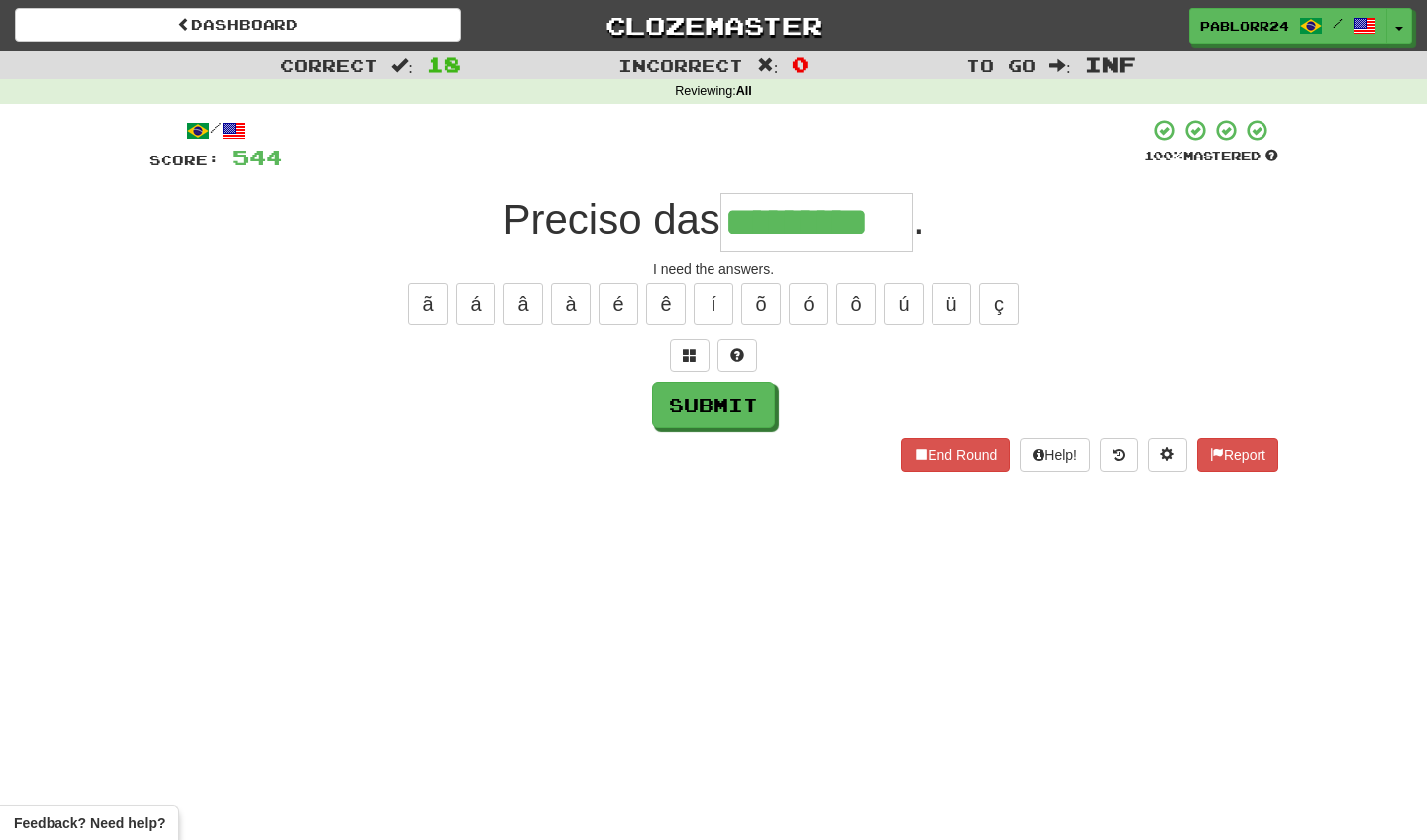 type on "*********" 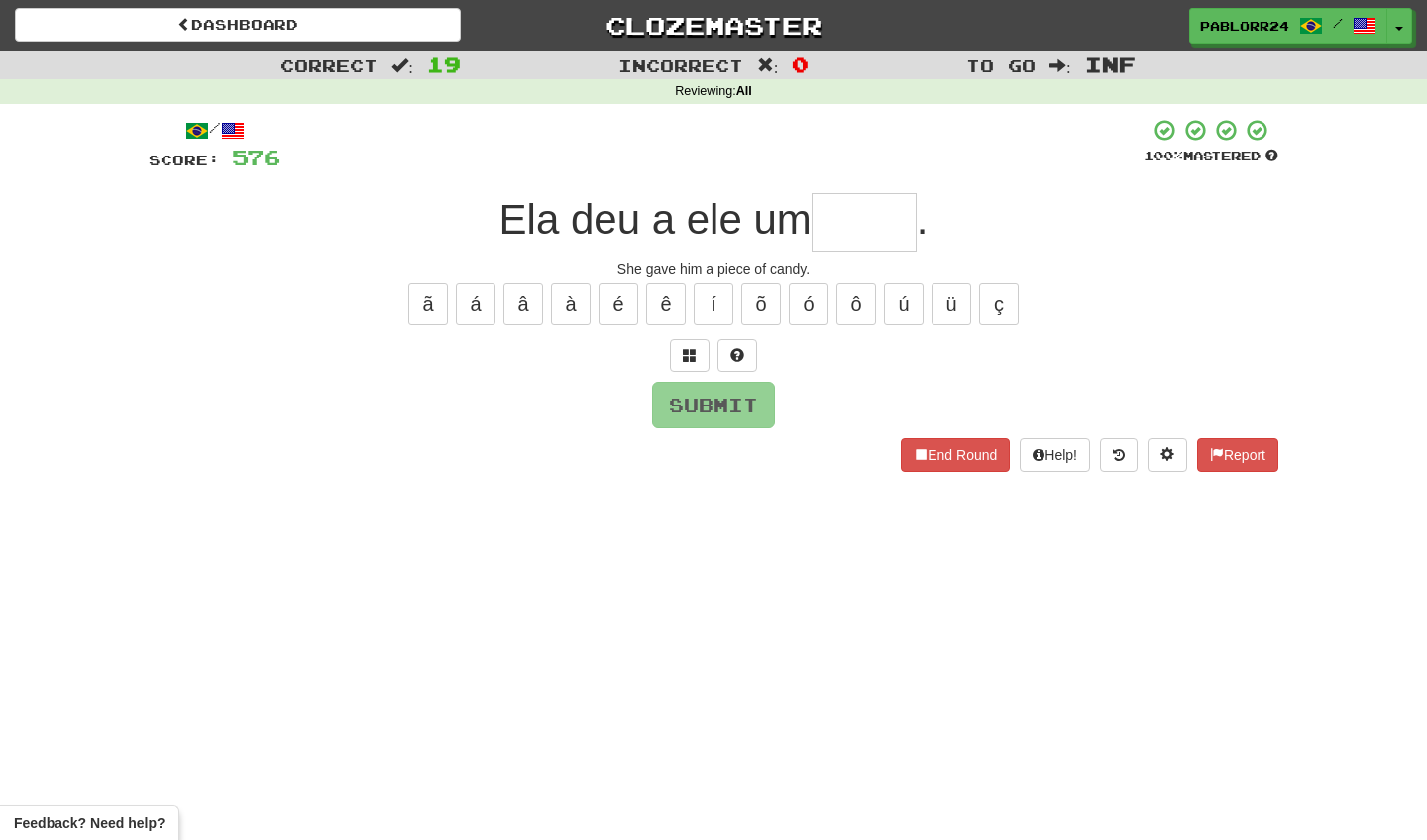 type on "*" 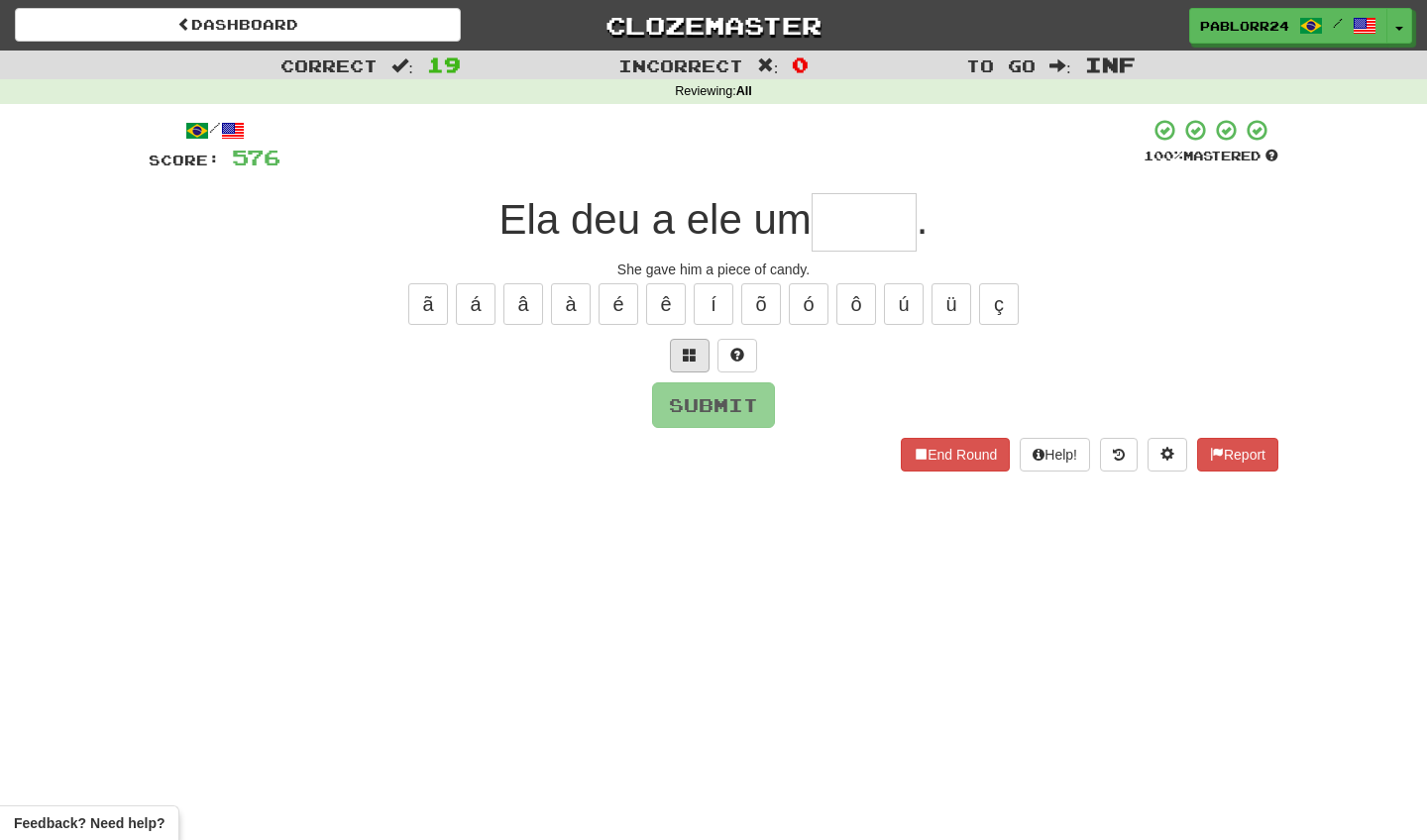 click at bounding box center (690, 356) 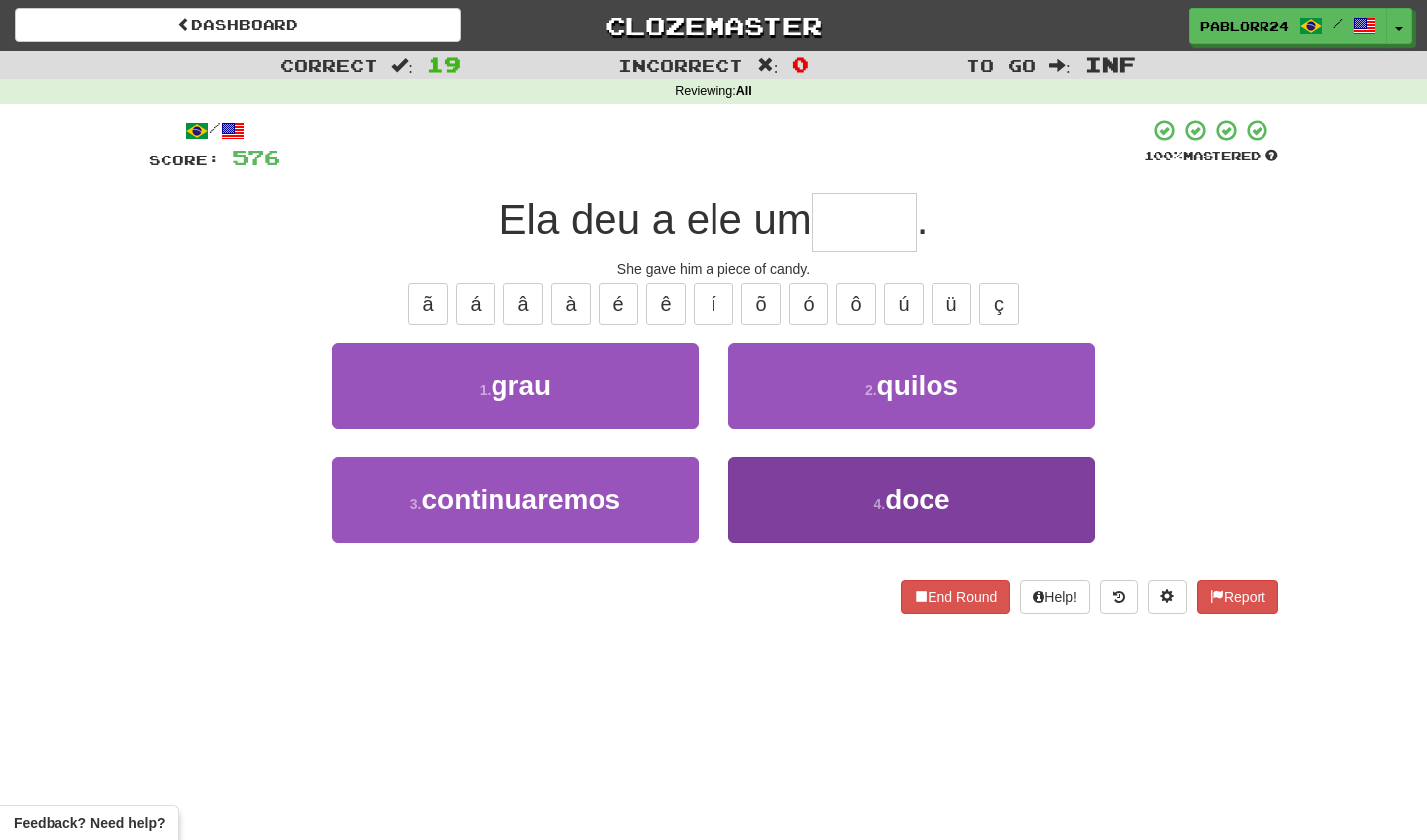 click on "4 .  doce" at bounding box center [912, 499] 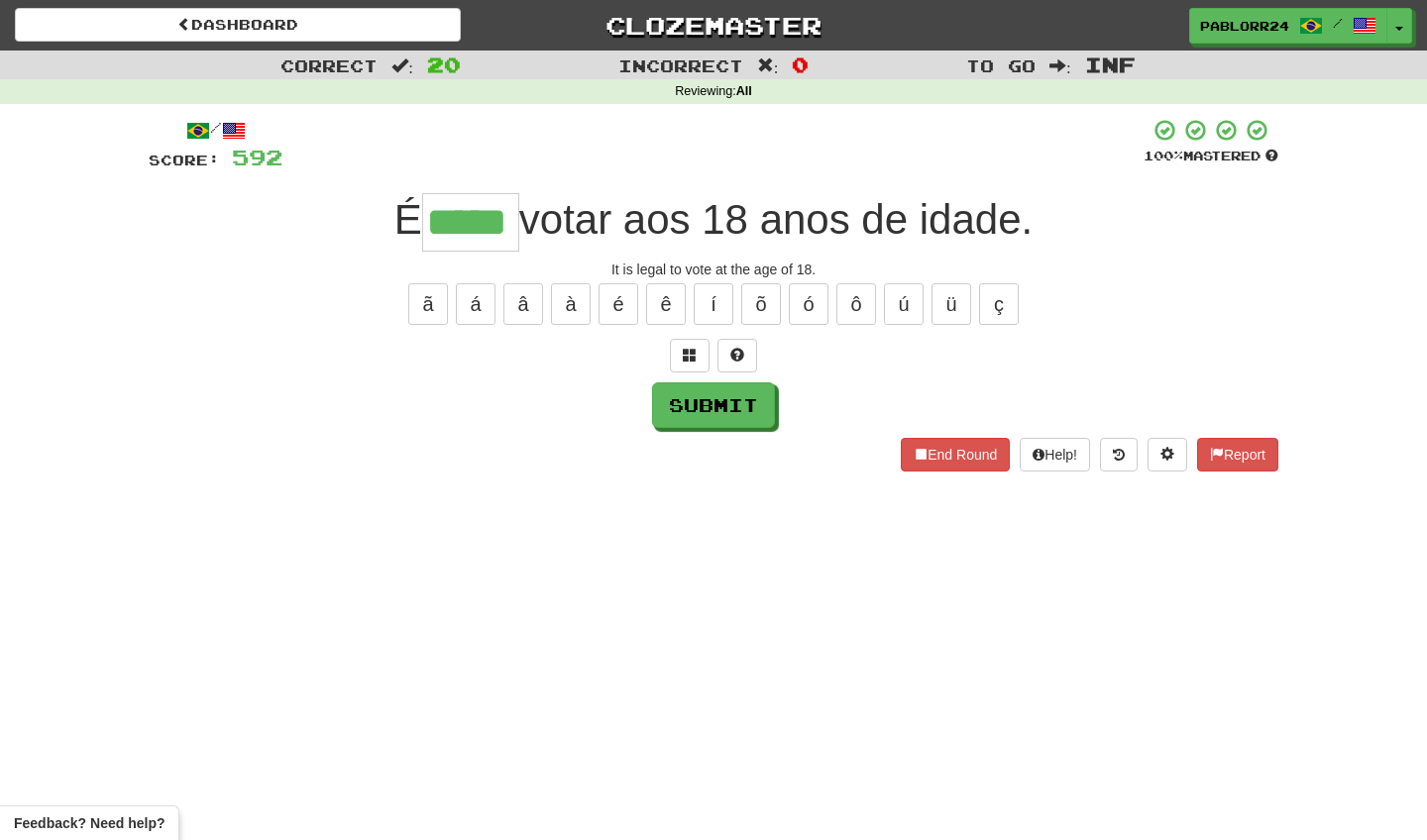 type on "*****" 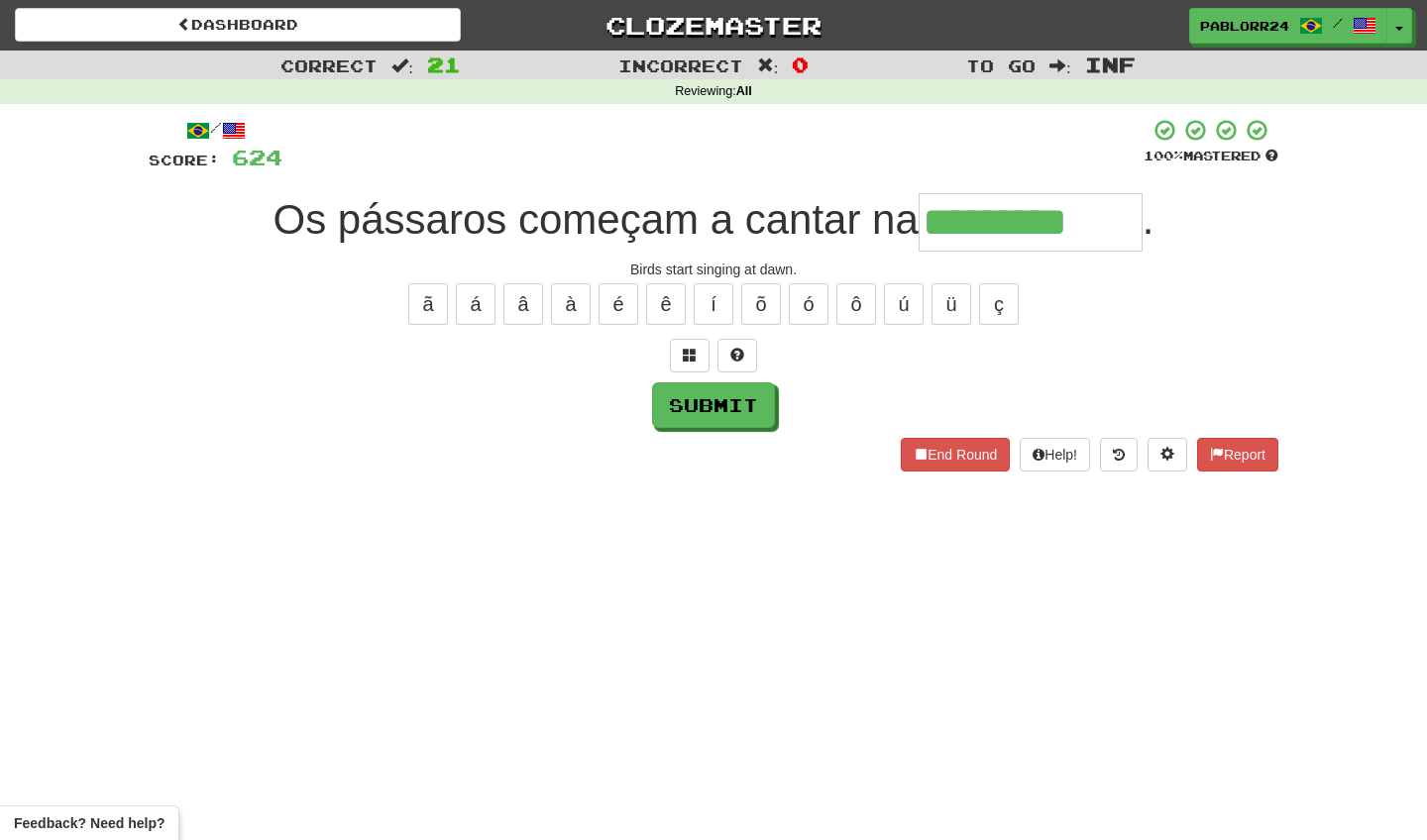 type on "*********" 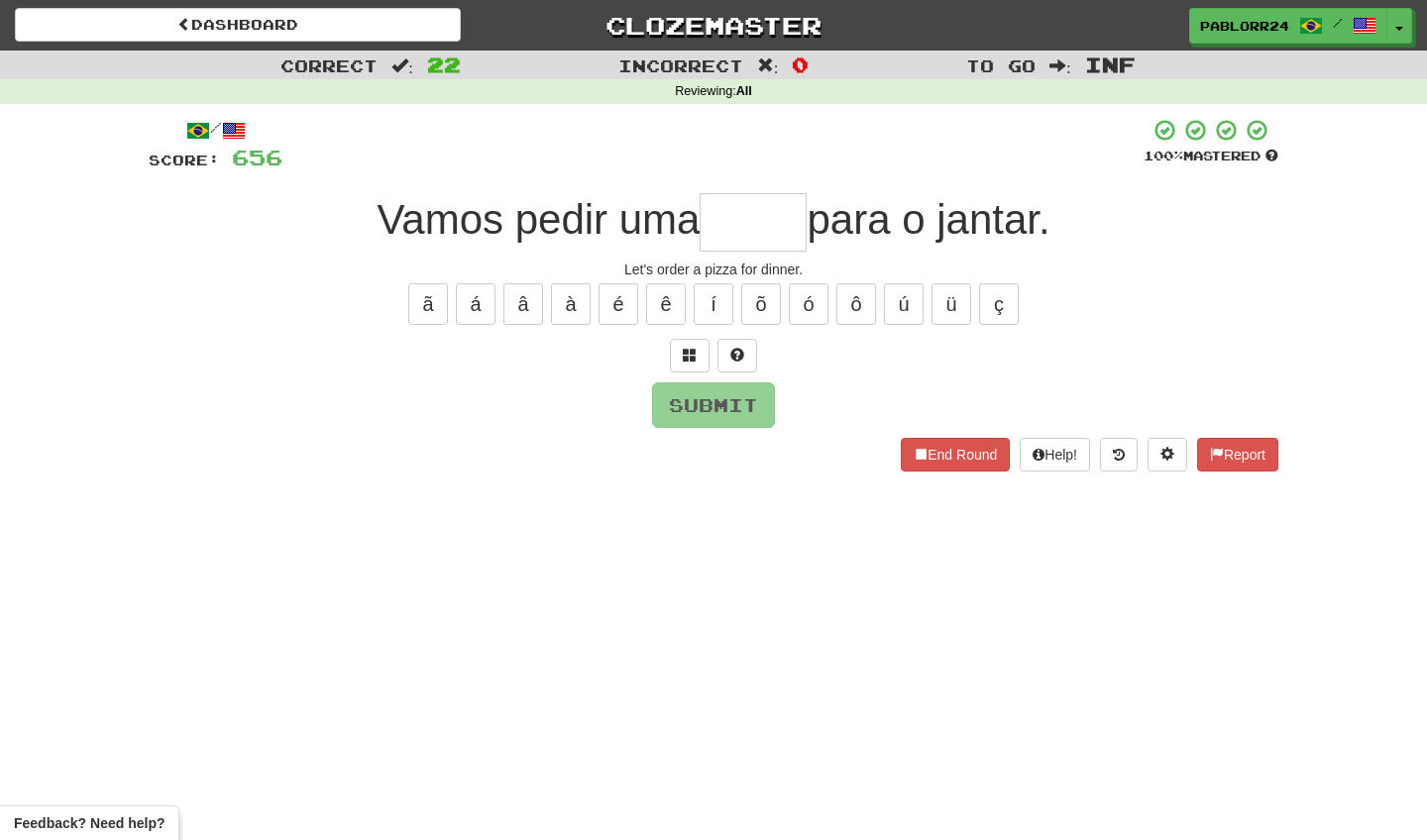 type on "*" 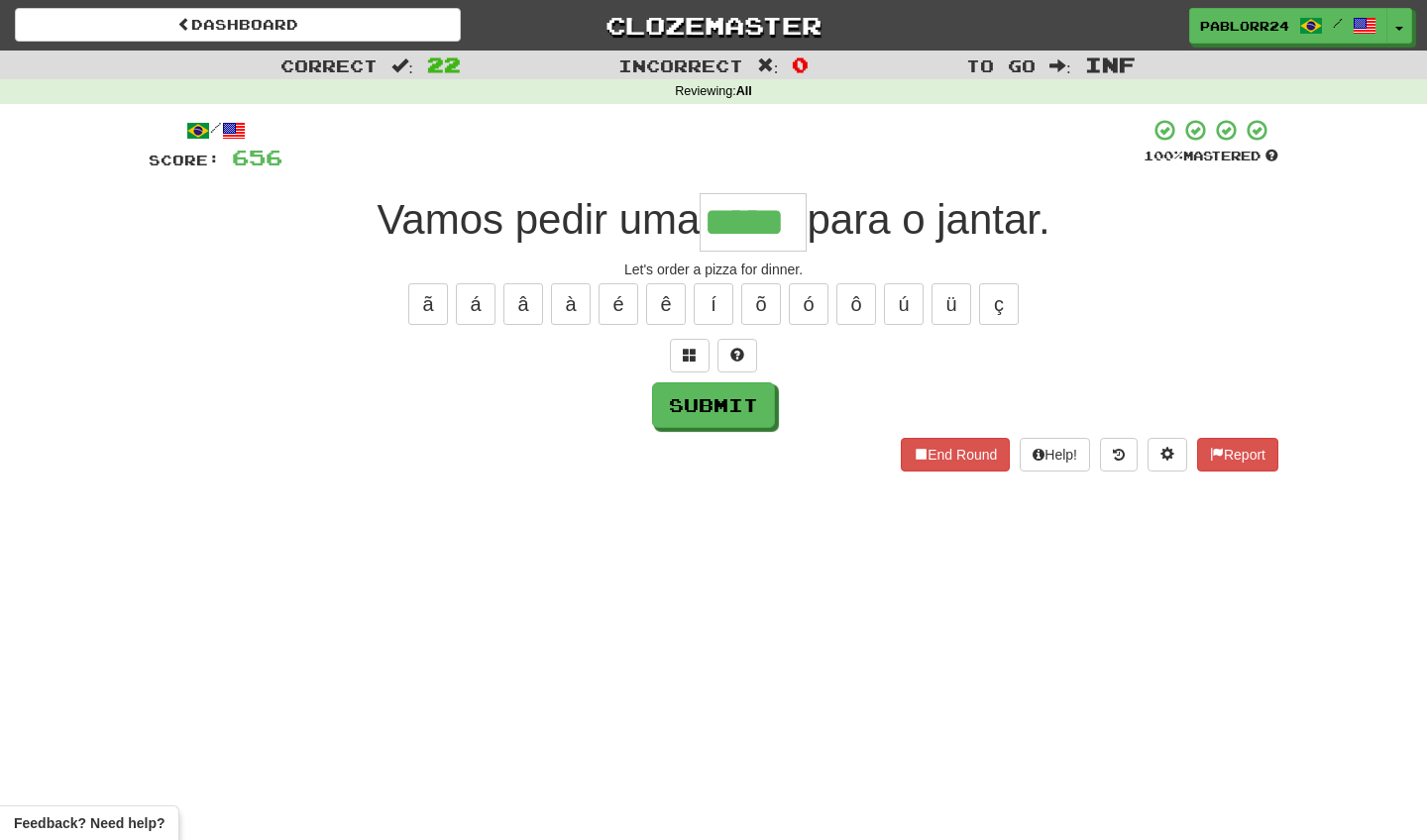 type on "*****" 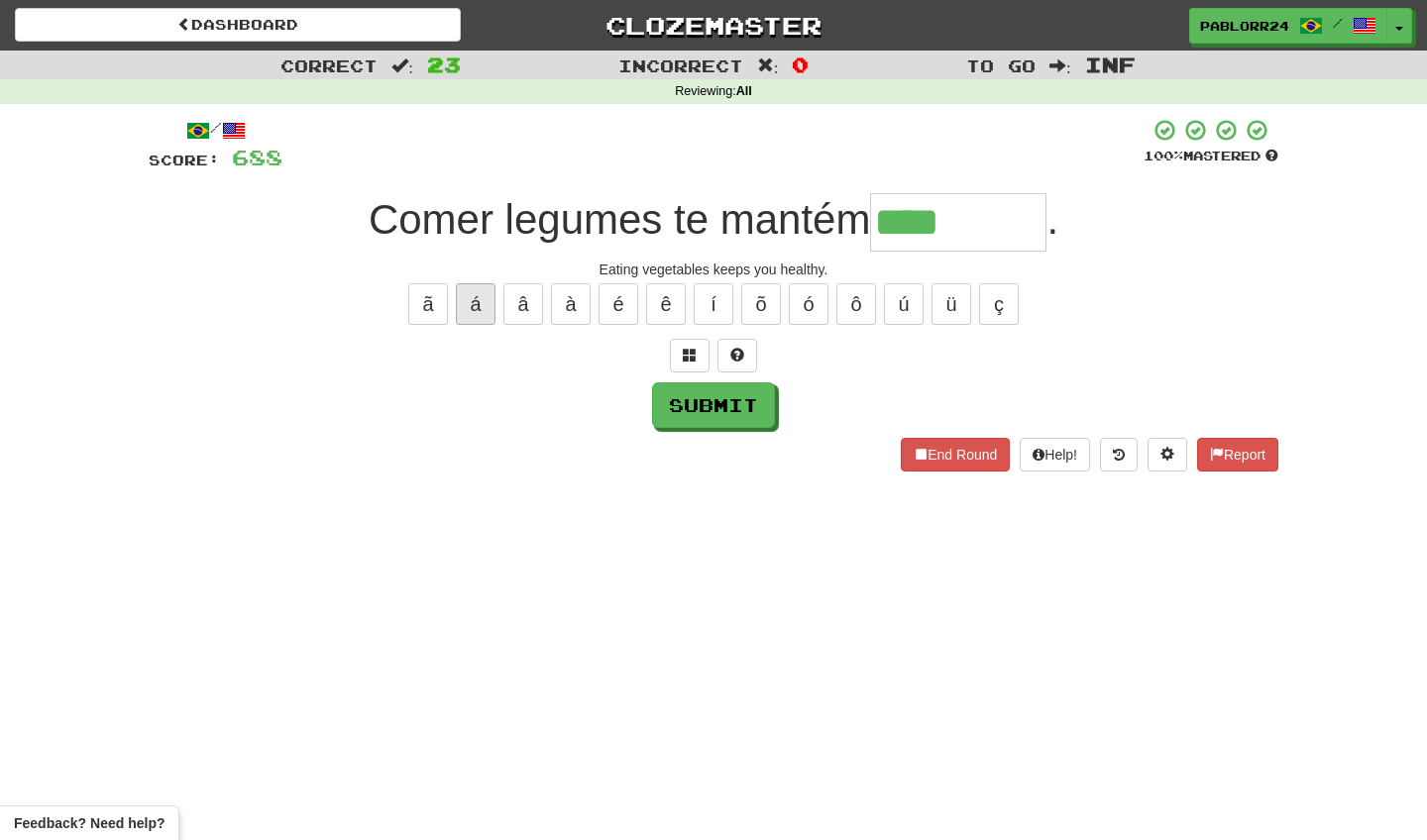 click on "á" at bounding box center [476, 304] 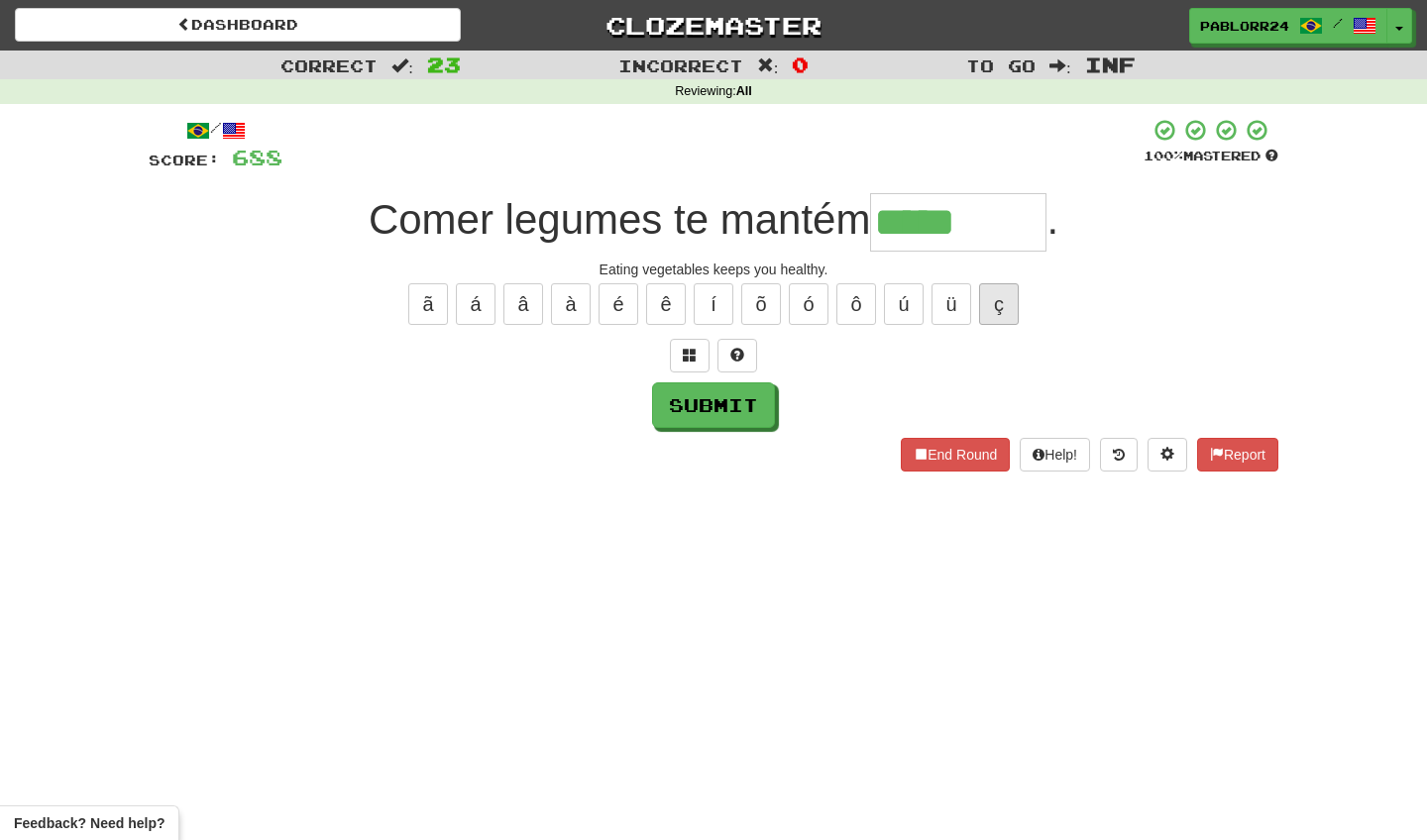 click on "ç" at bounding box center [999, 304] 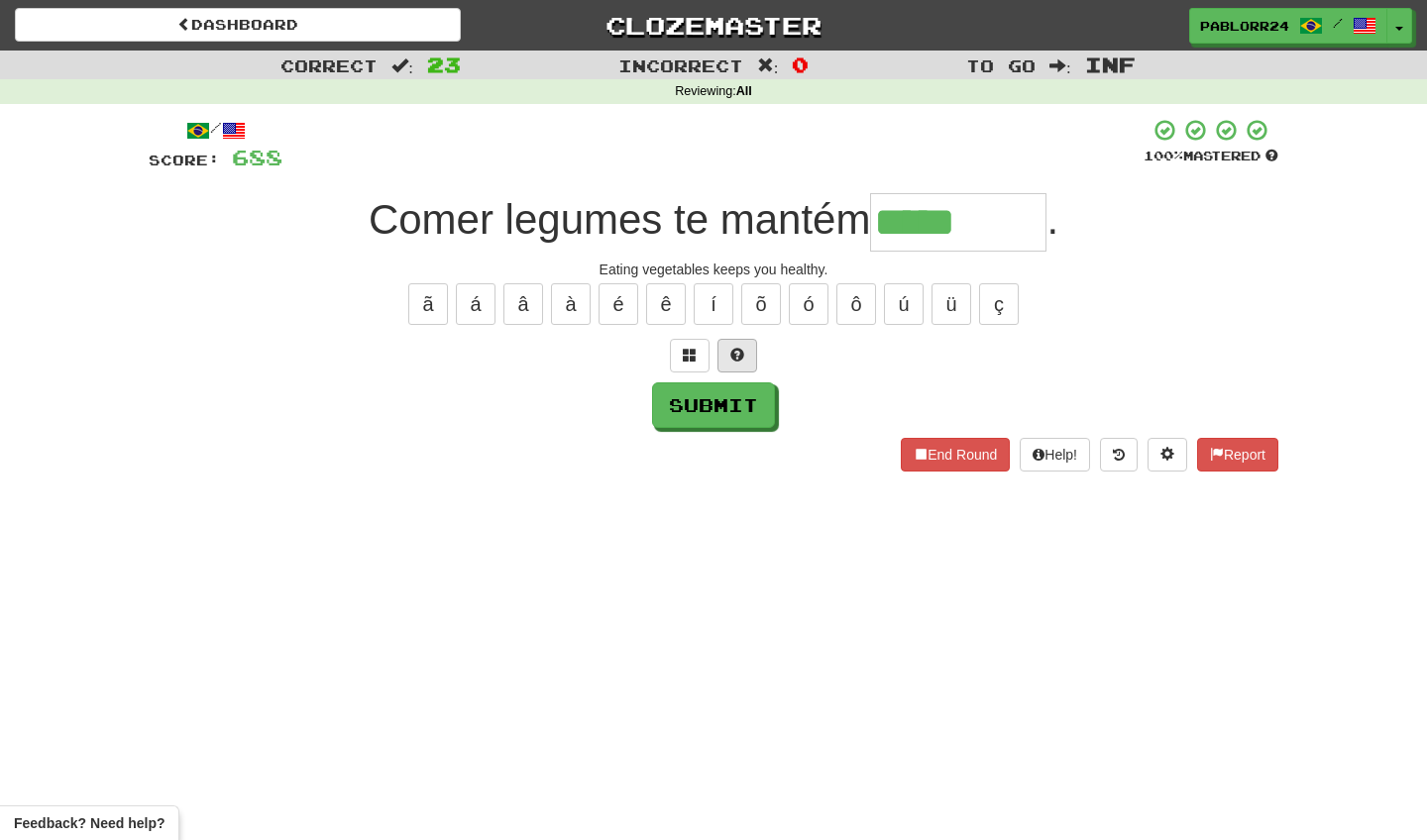 click at bounding box center (737, 356) 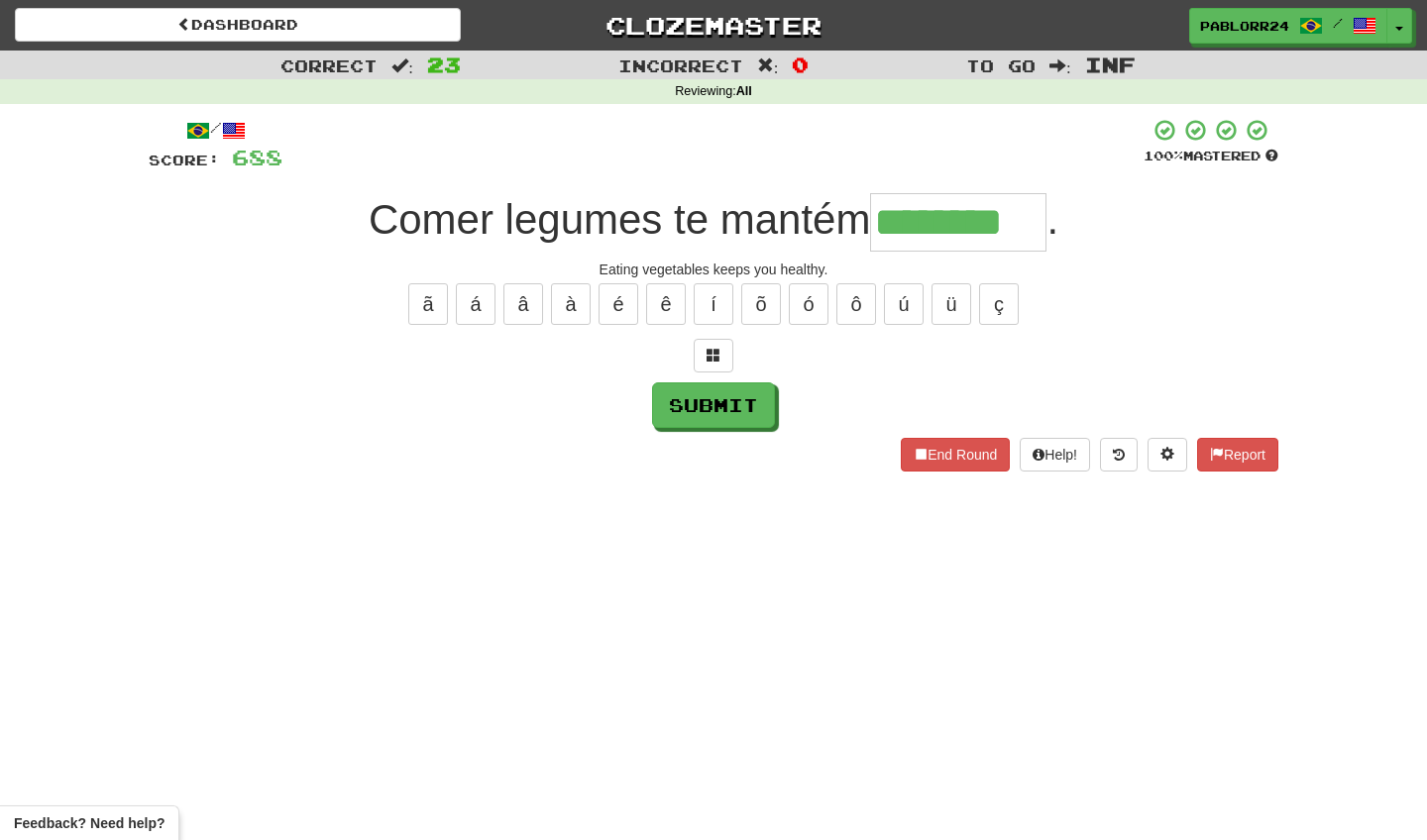 type on "********" 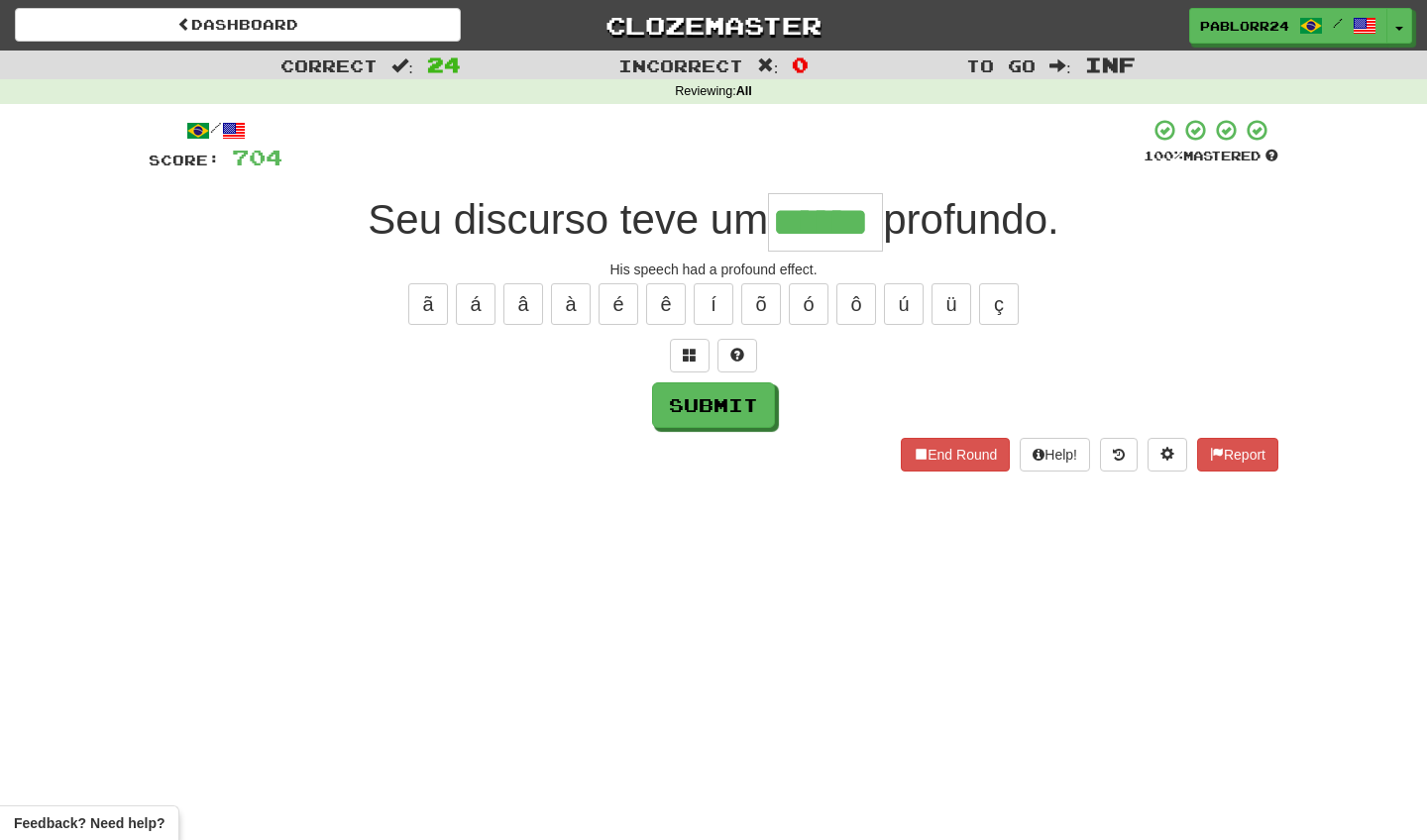 type on "******" 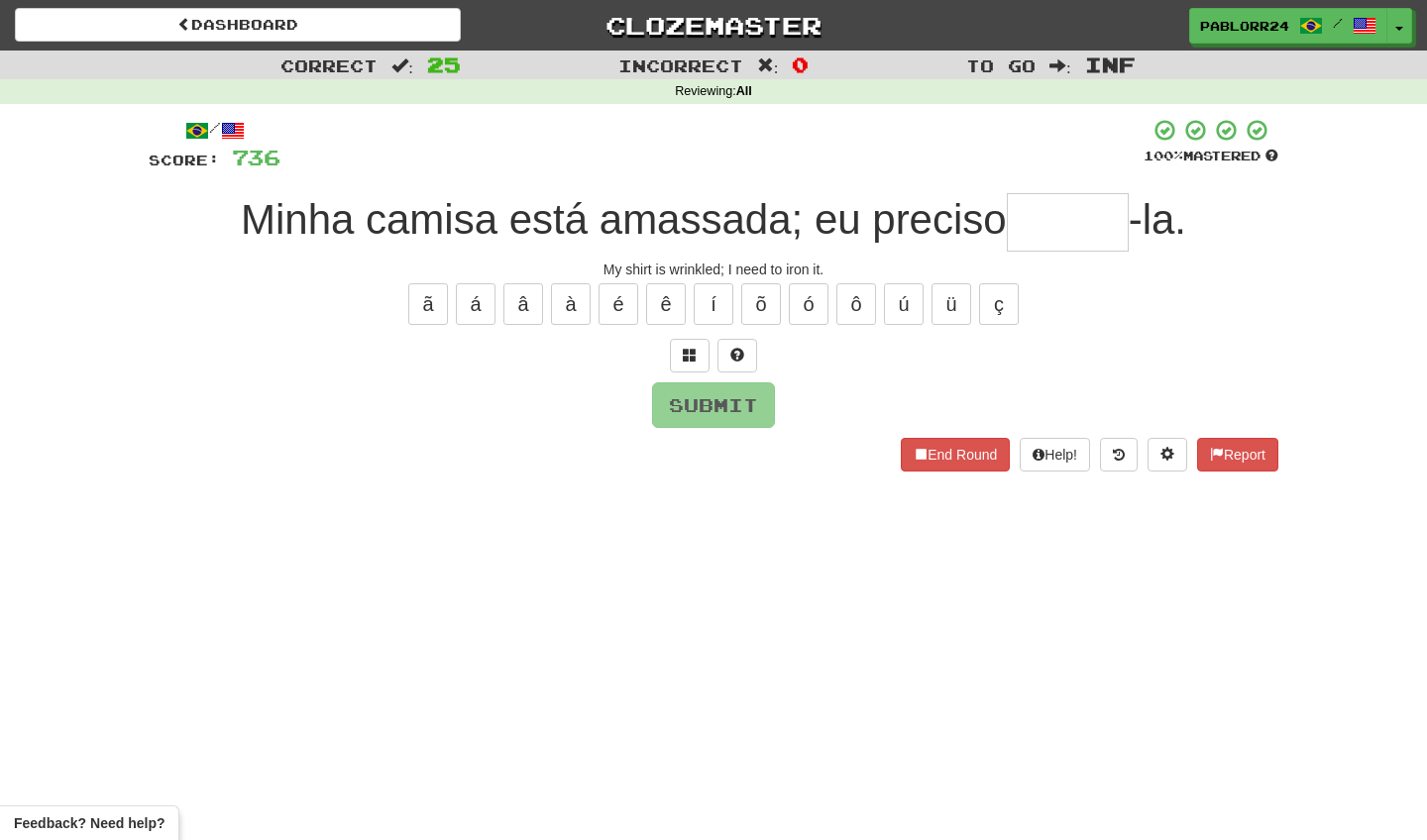 type on "*" 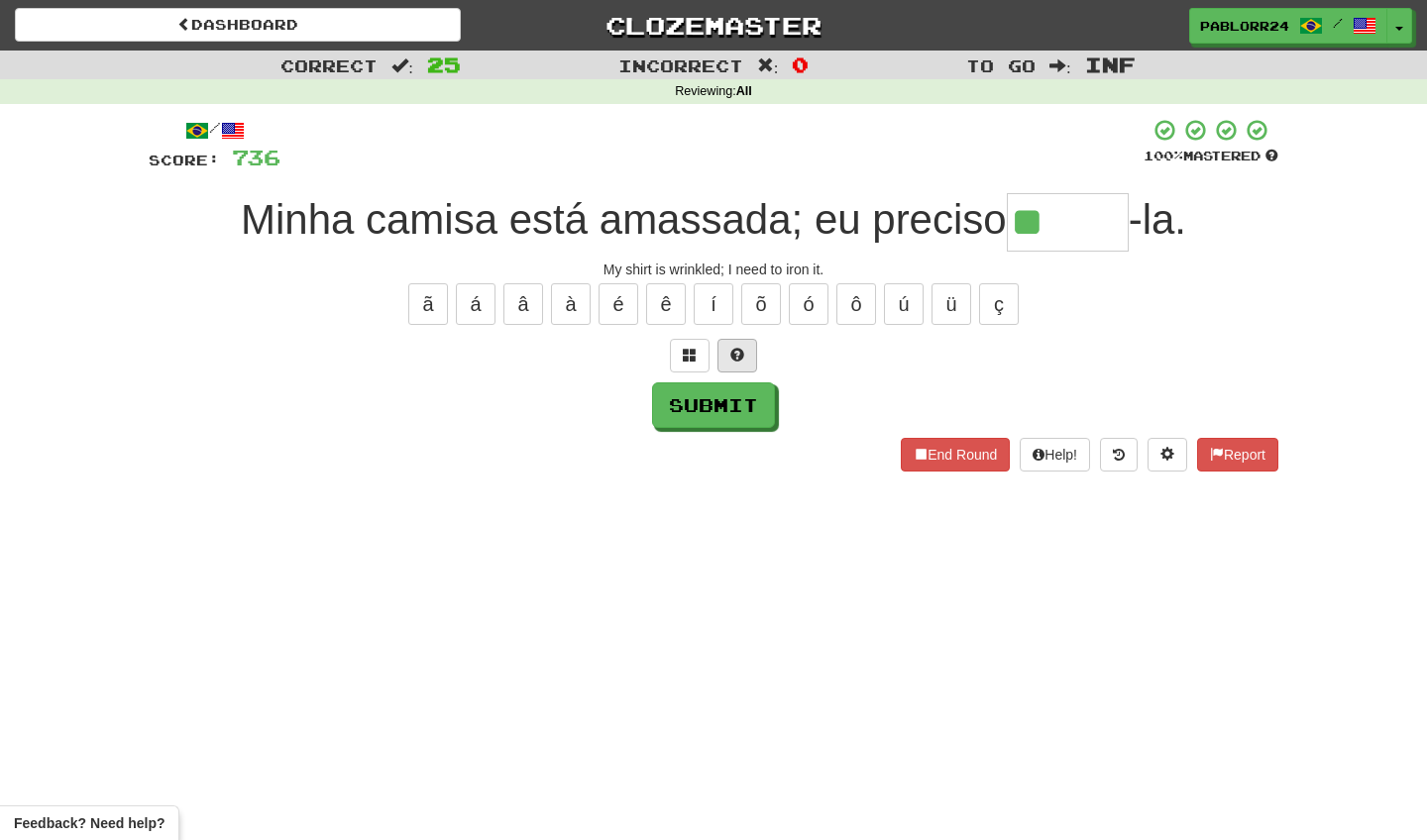 click at bounding box center (737, 355) 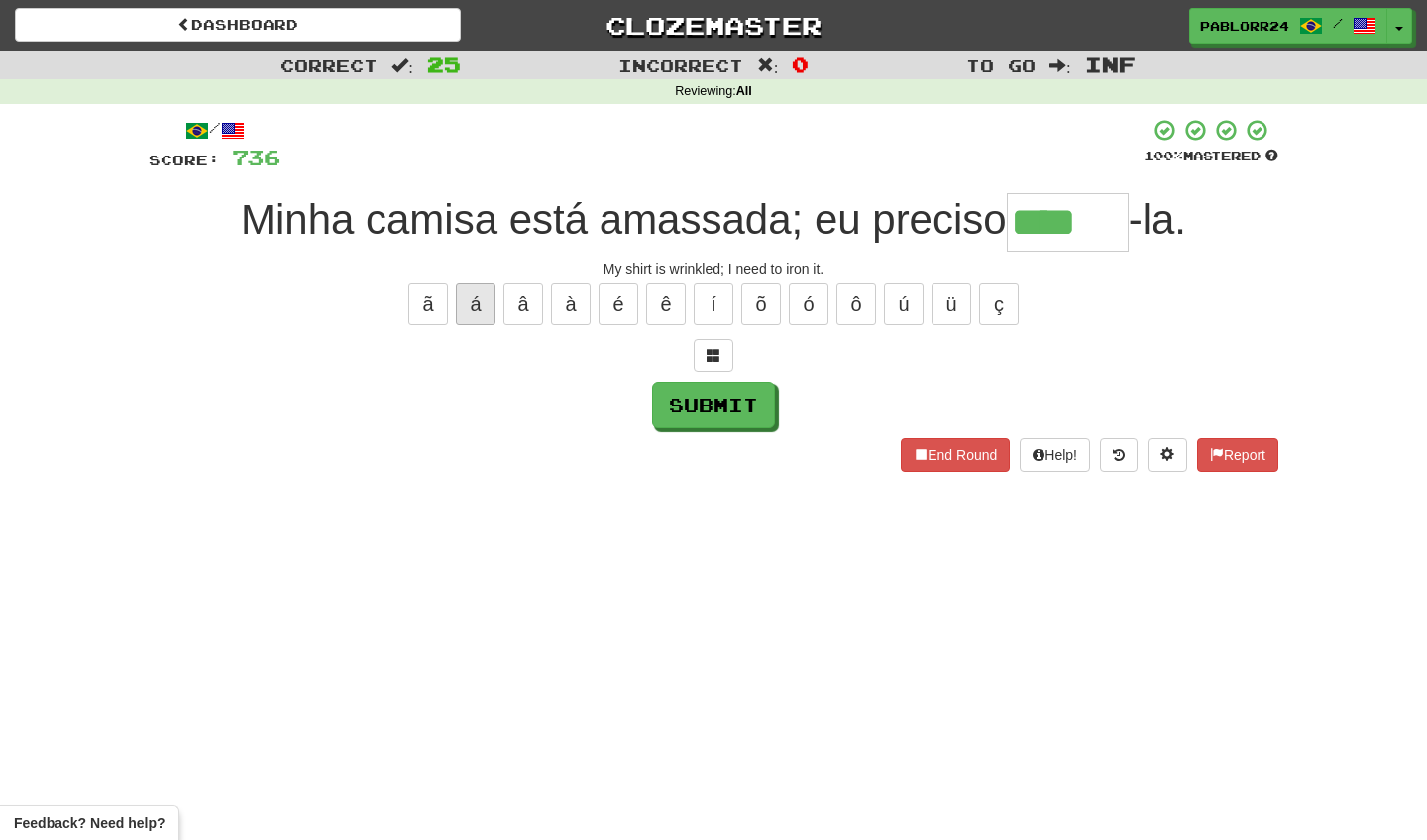 click on "á" at bounding box center [476, 304] 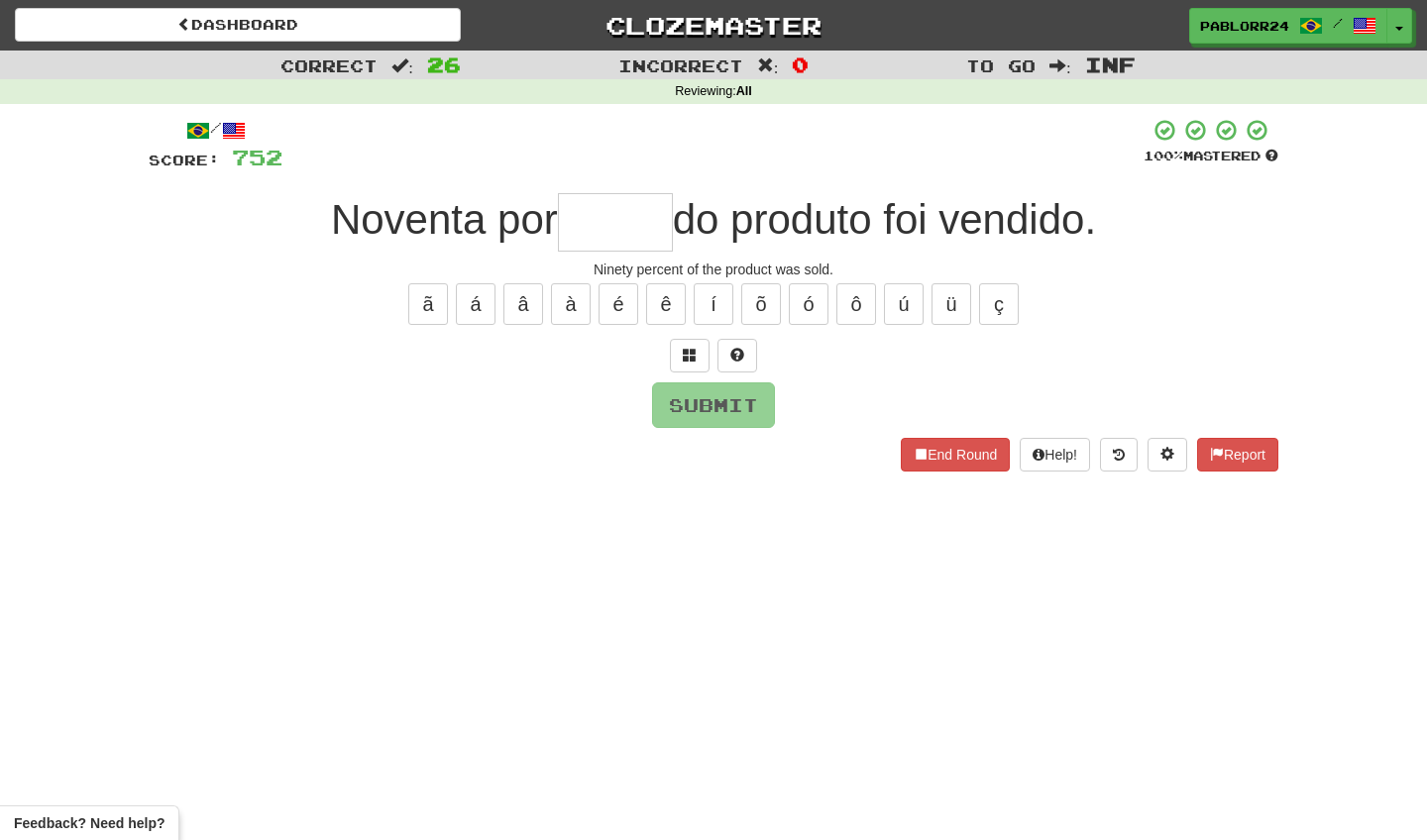 type on "*" 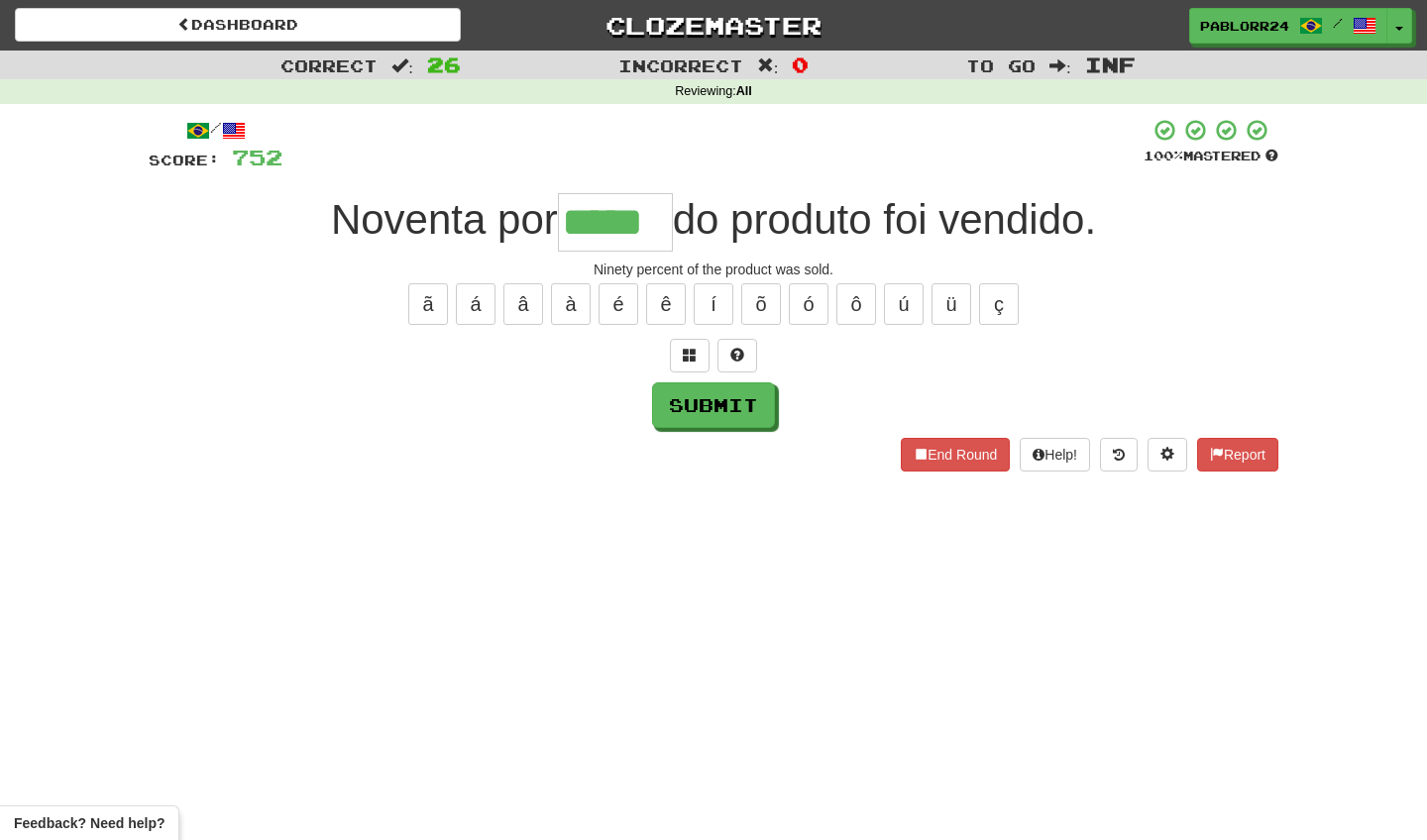 type on "*****" 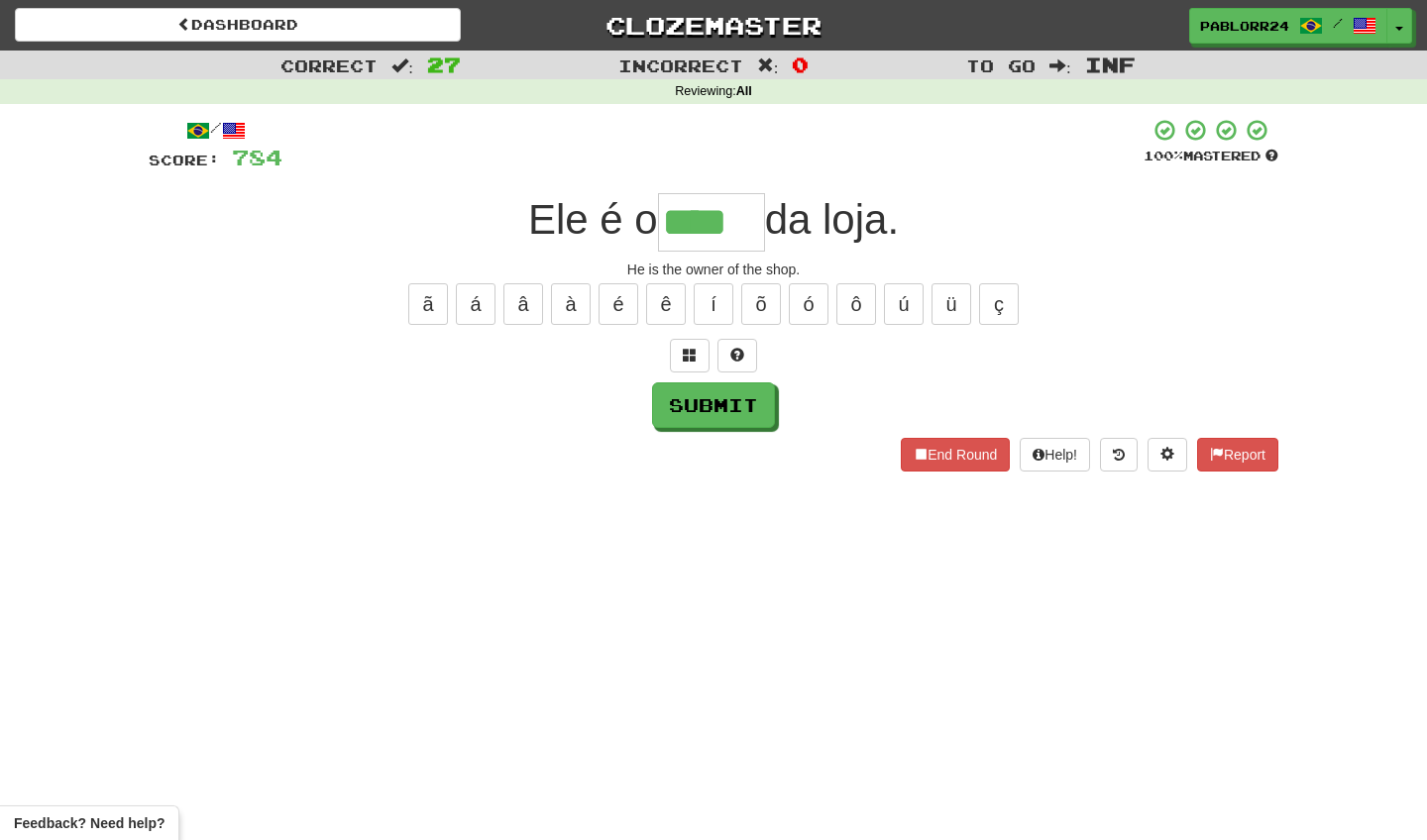 type on "****" 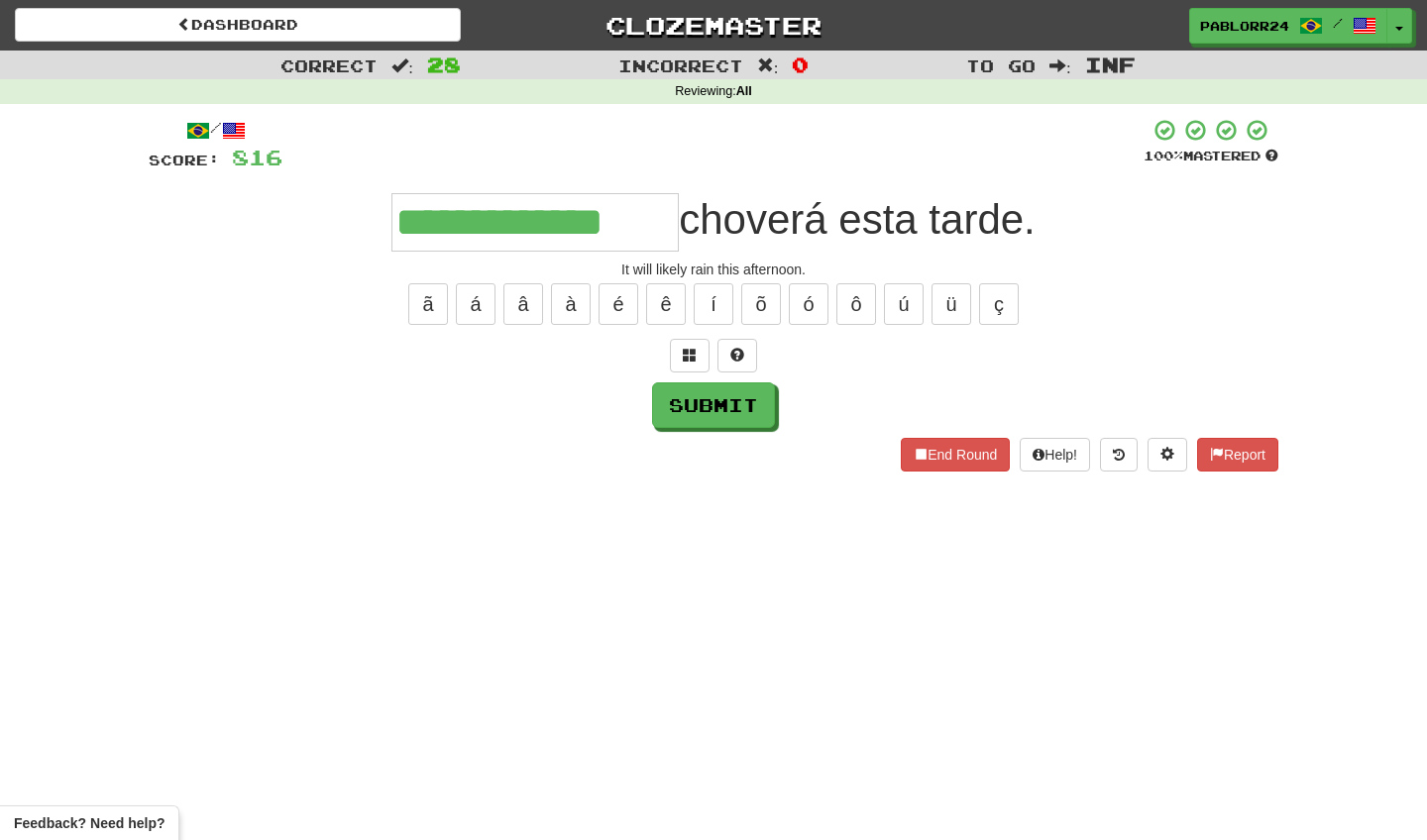 type on "**********" 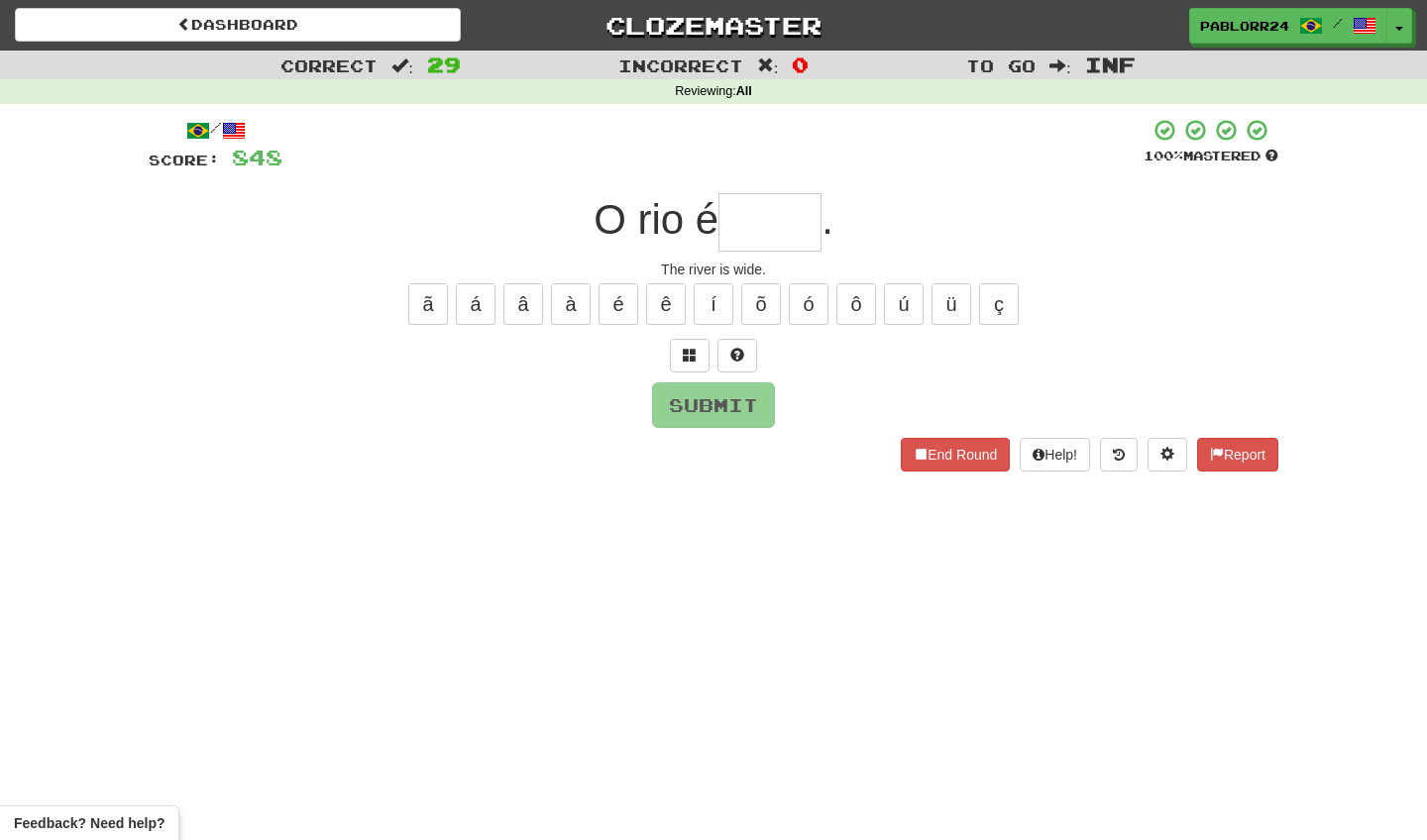 type on "*" 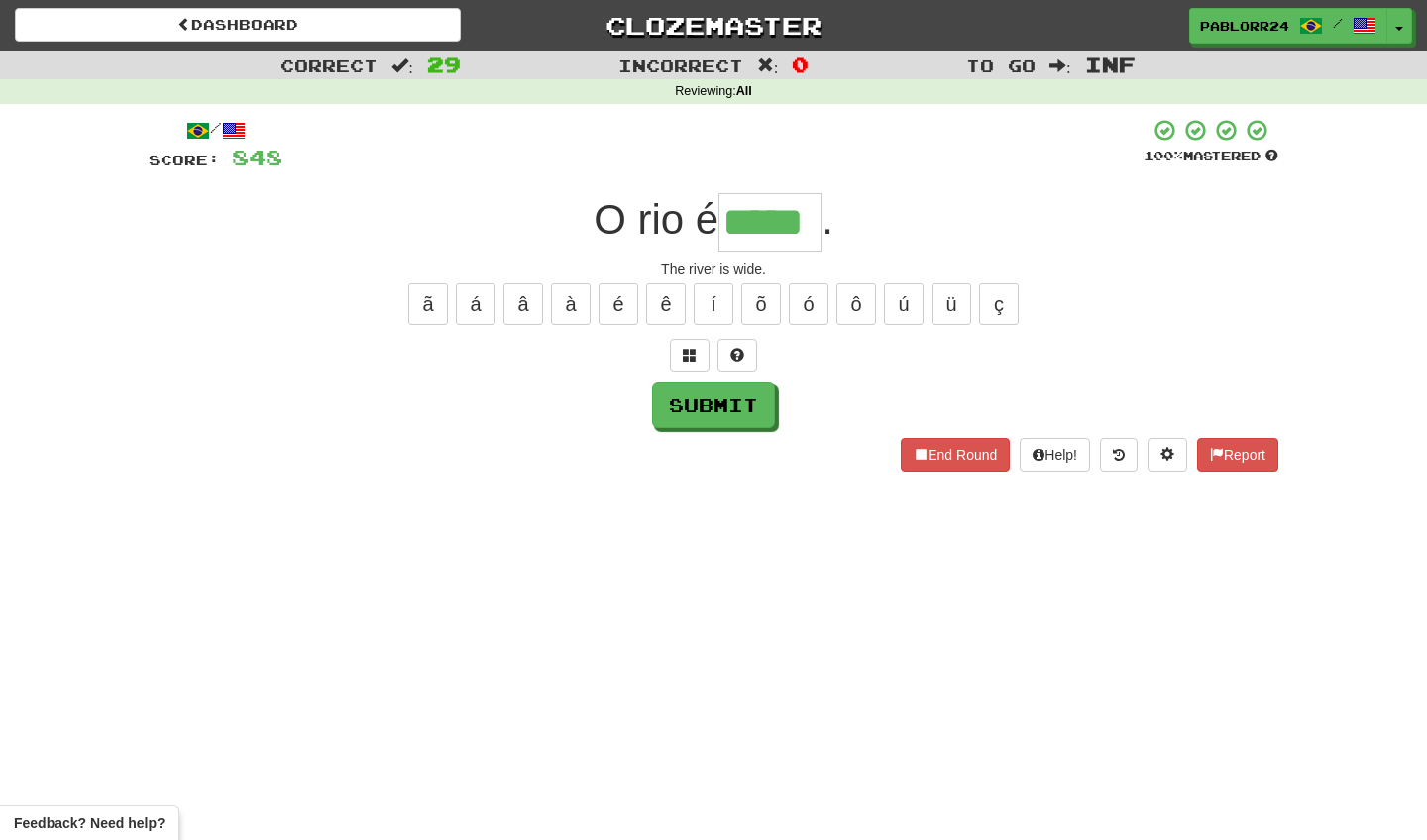 type on "*****" 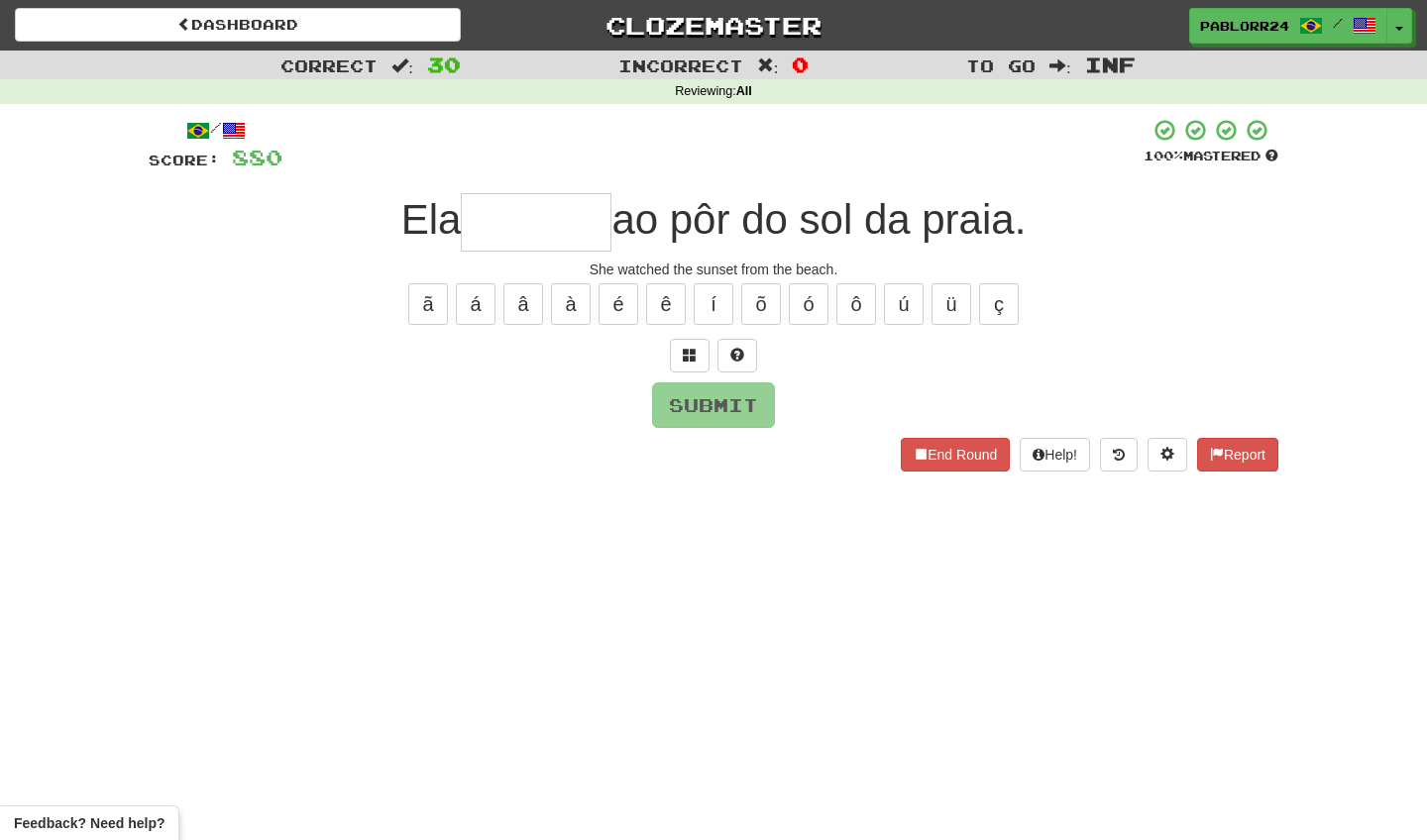 type on "*" 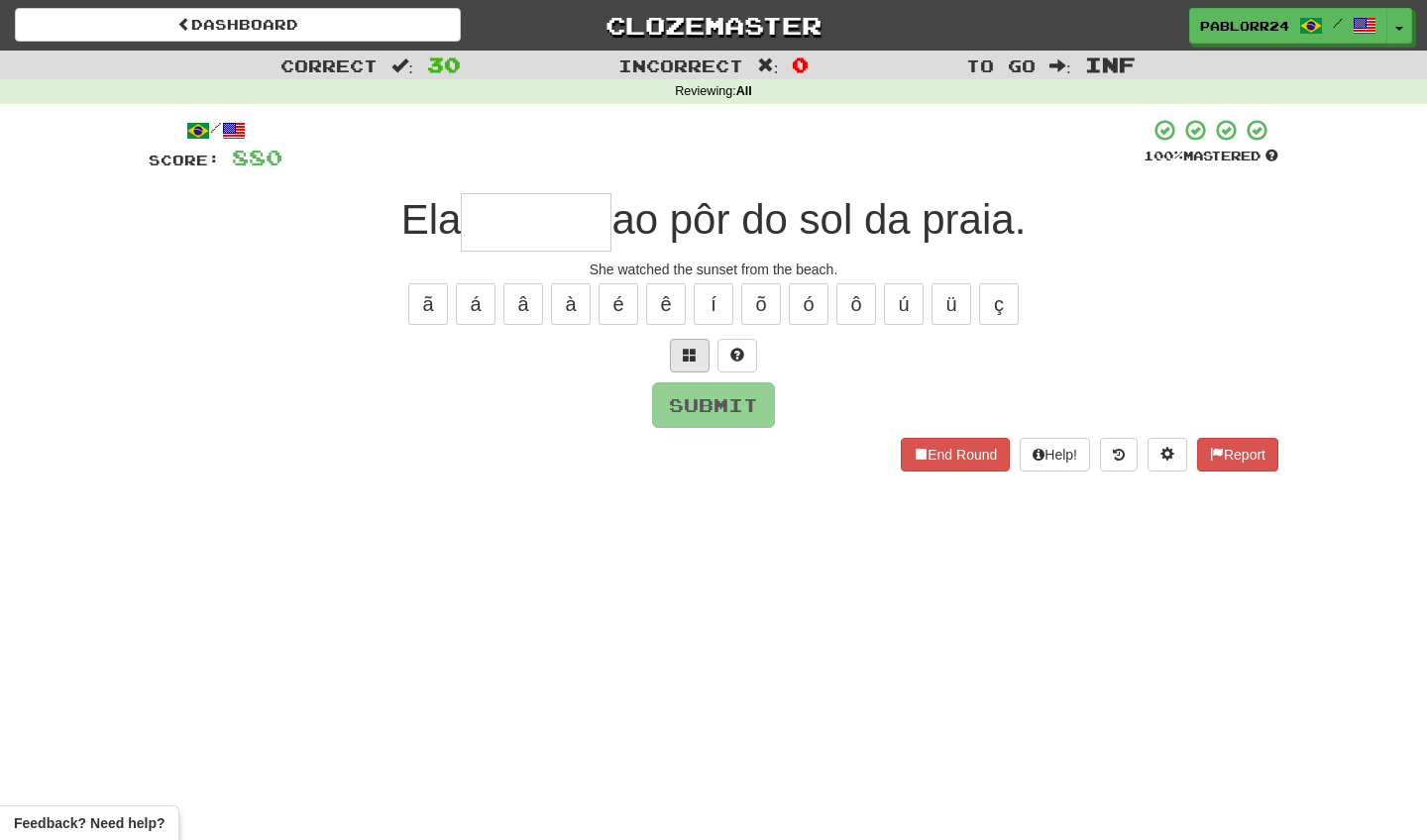 click at bounding box center [690, 355] 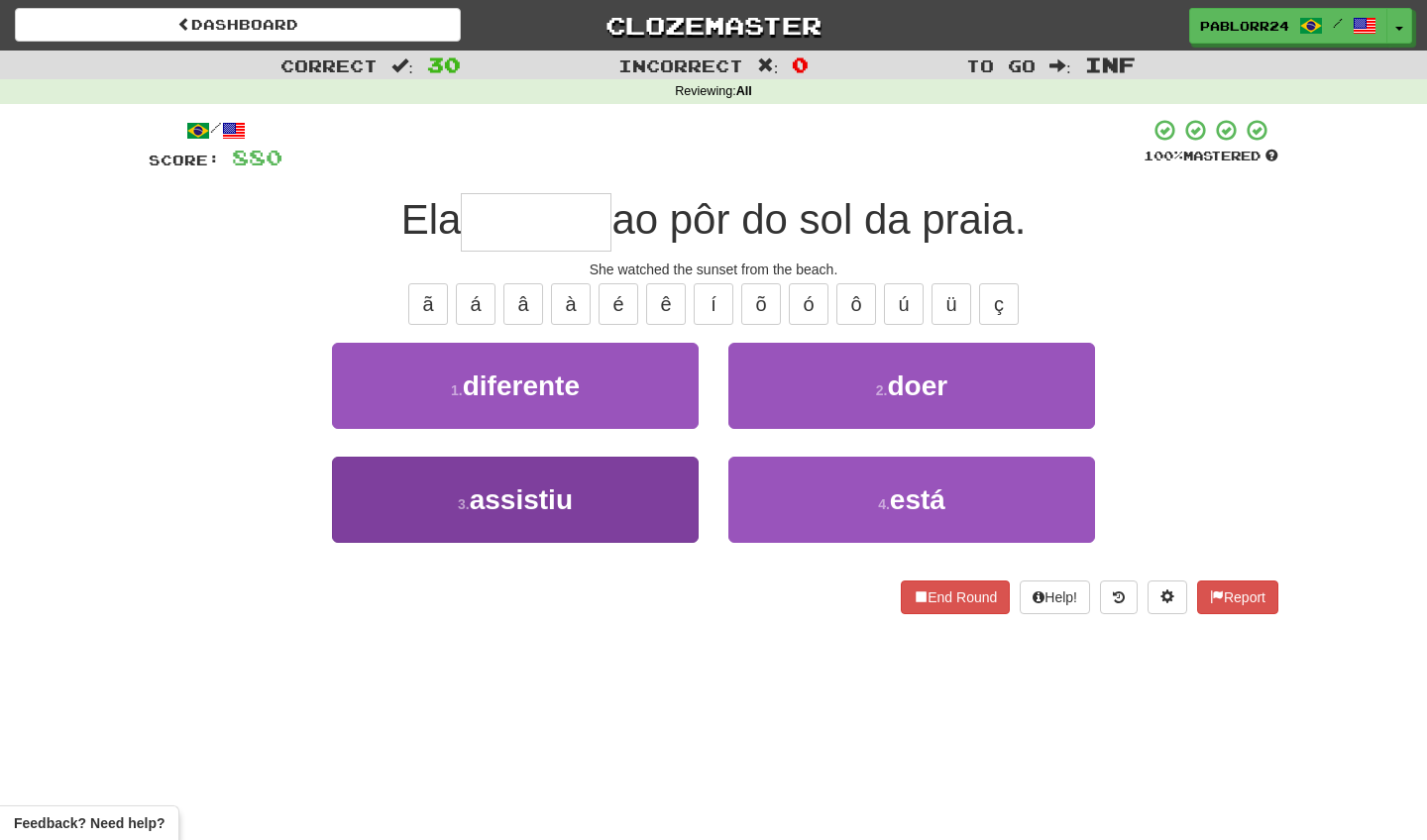 click on "3 .  assistiu" at bounding box center (515, 499) 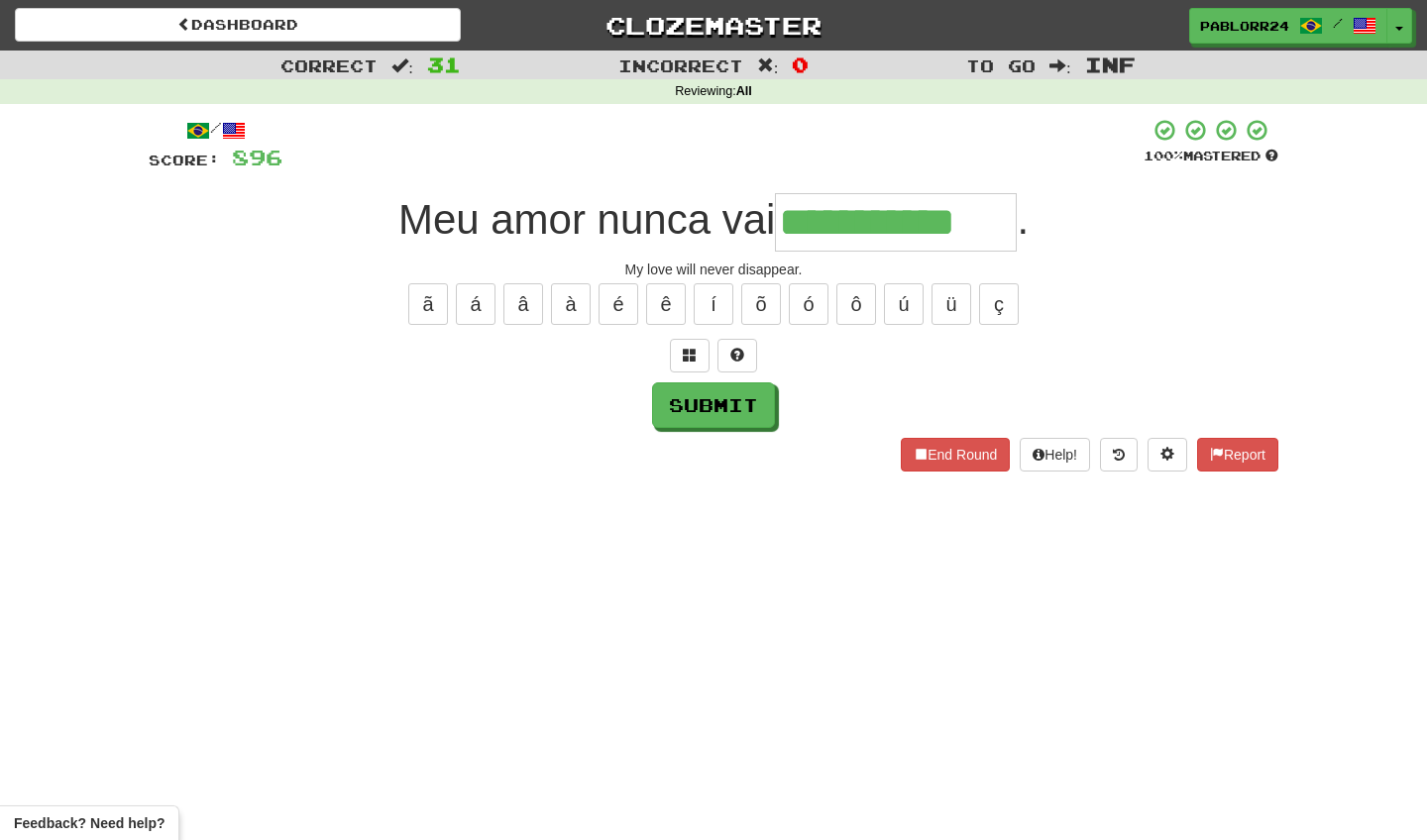 type on "**********" 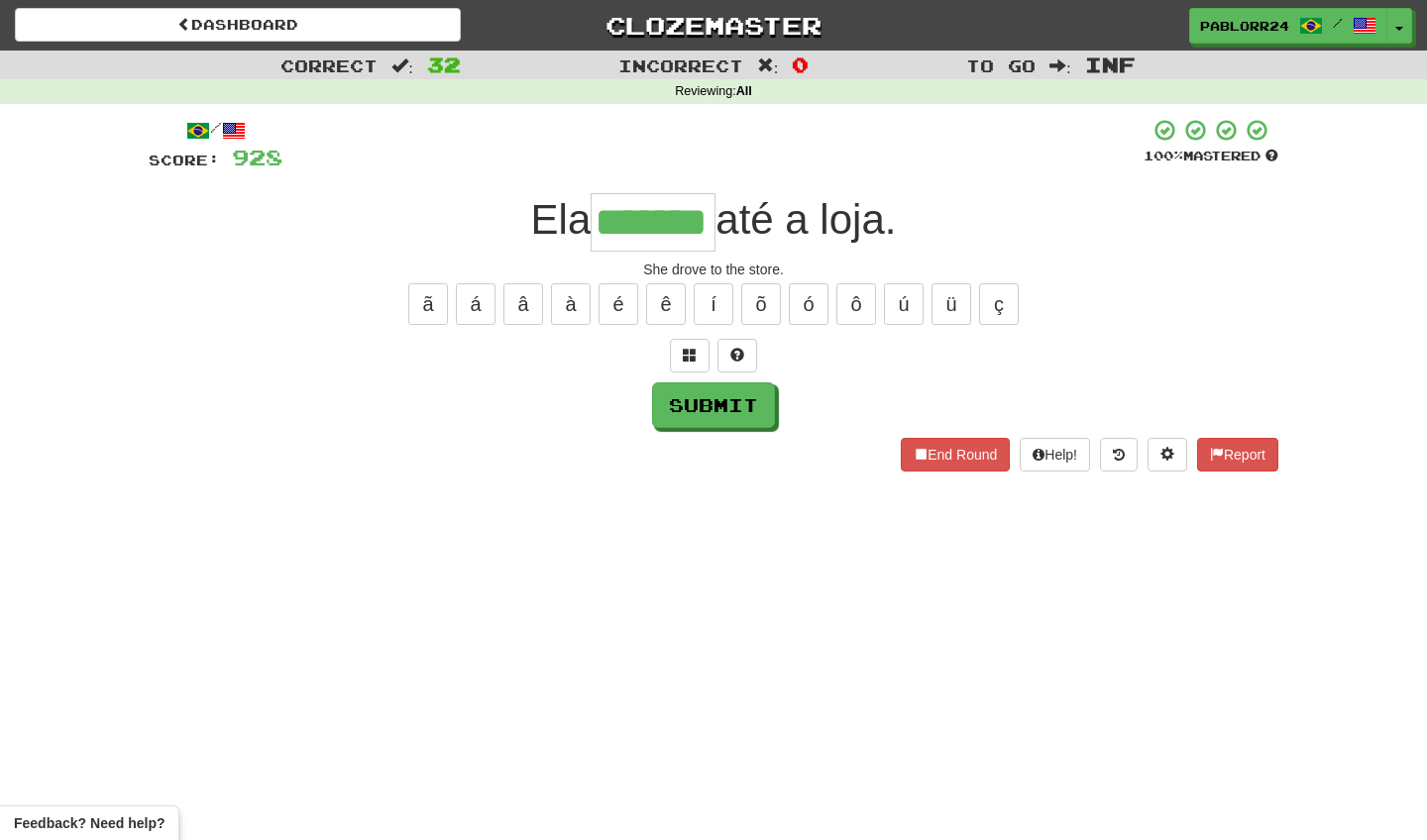 type on "*******" 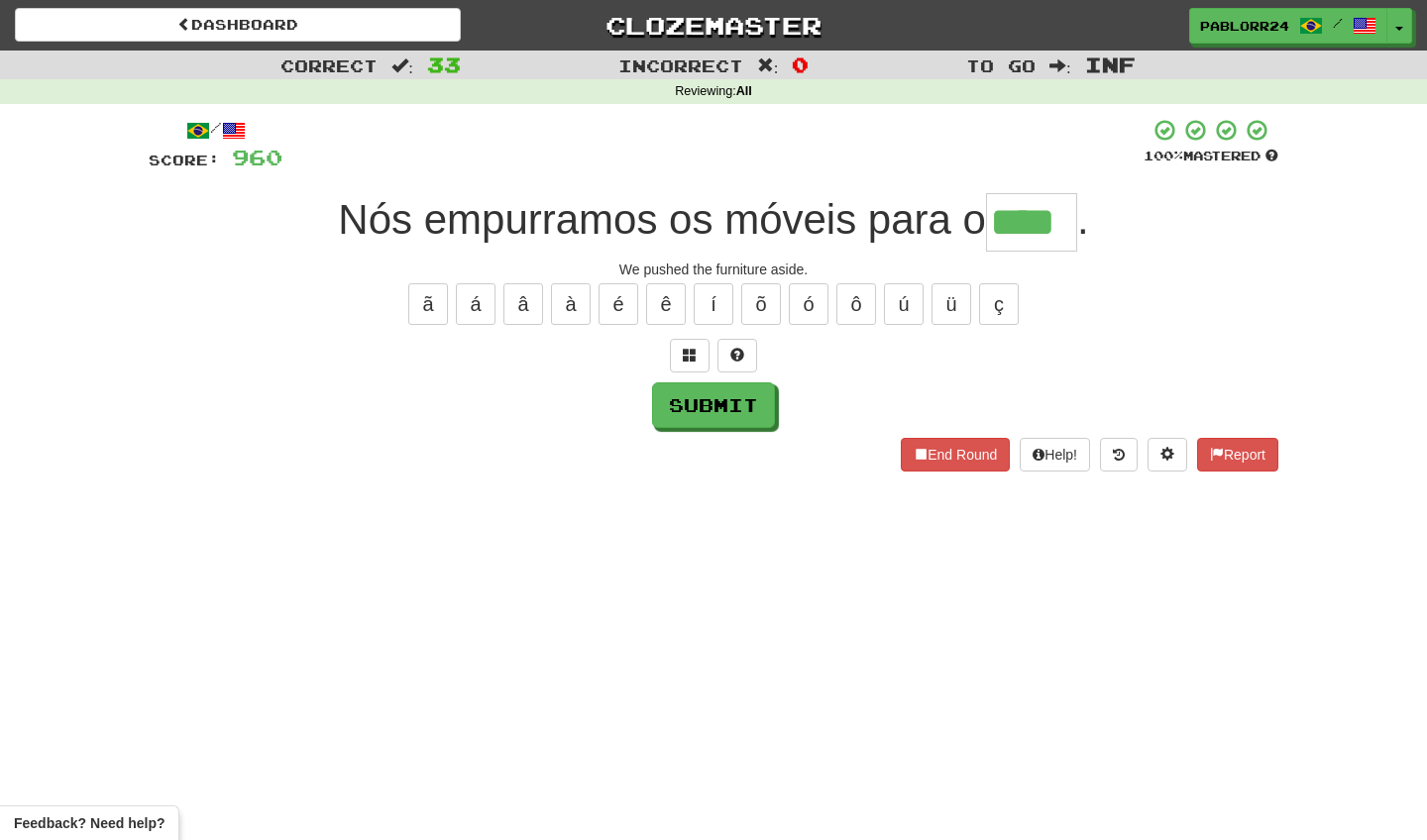 type on "****" 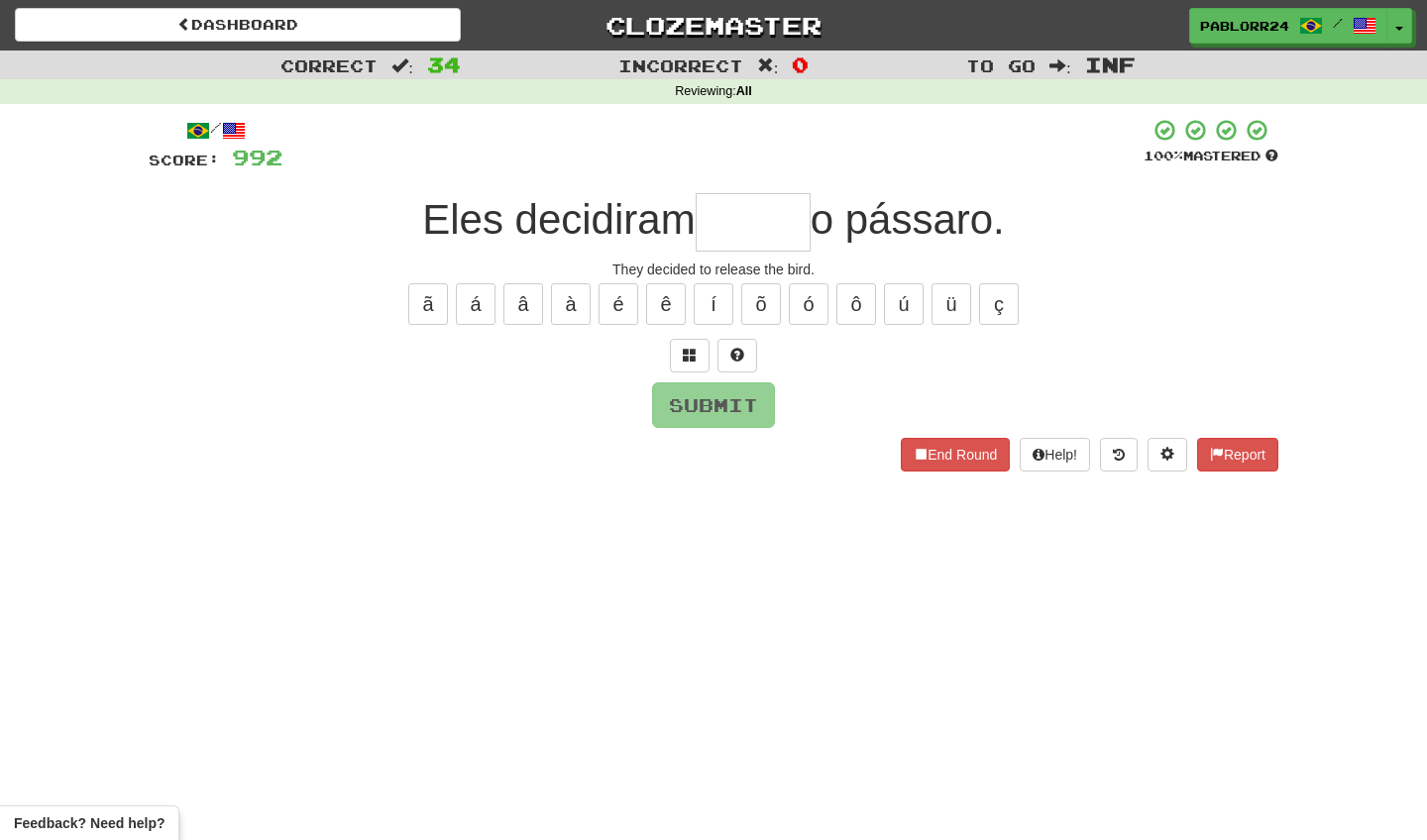 type on "******" 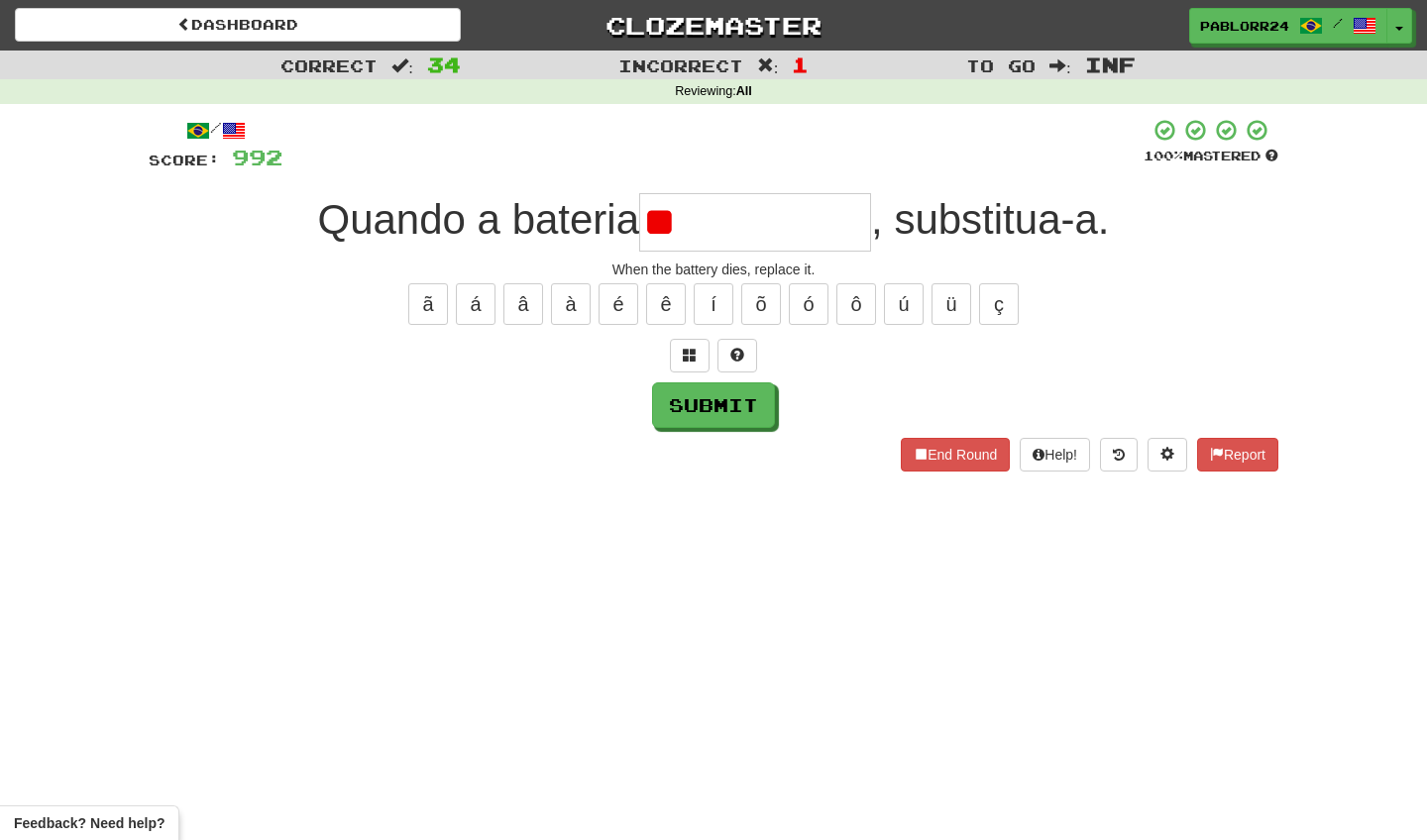 type on "*" 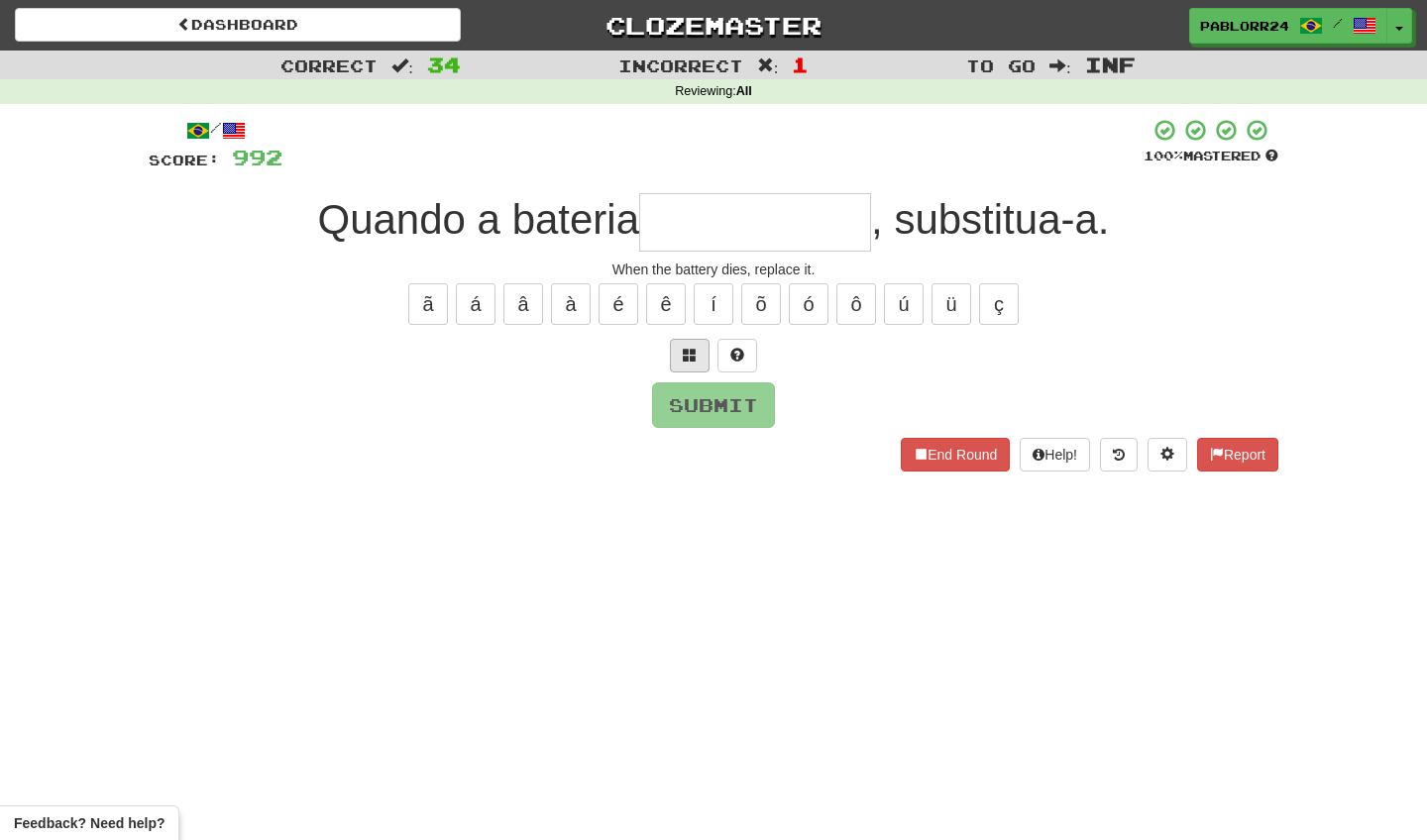 click at bounding box center [690, 356] 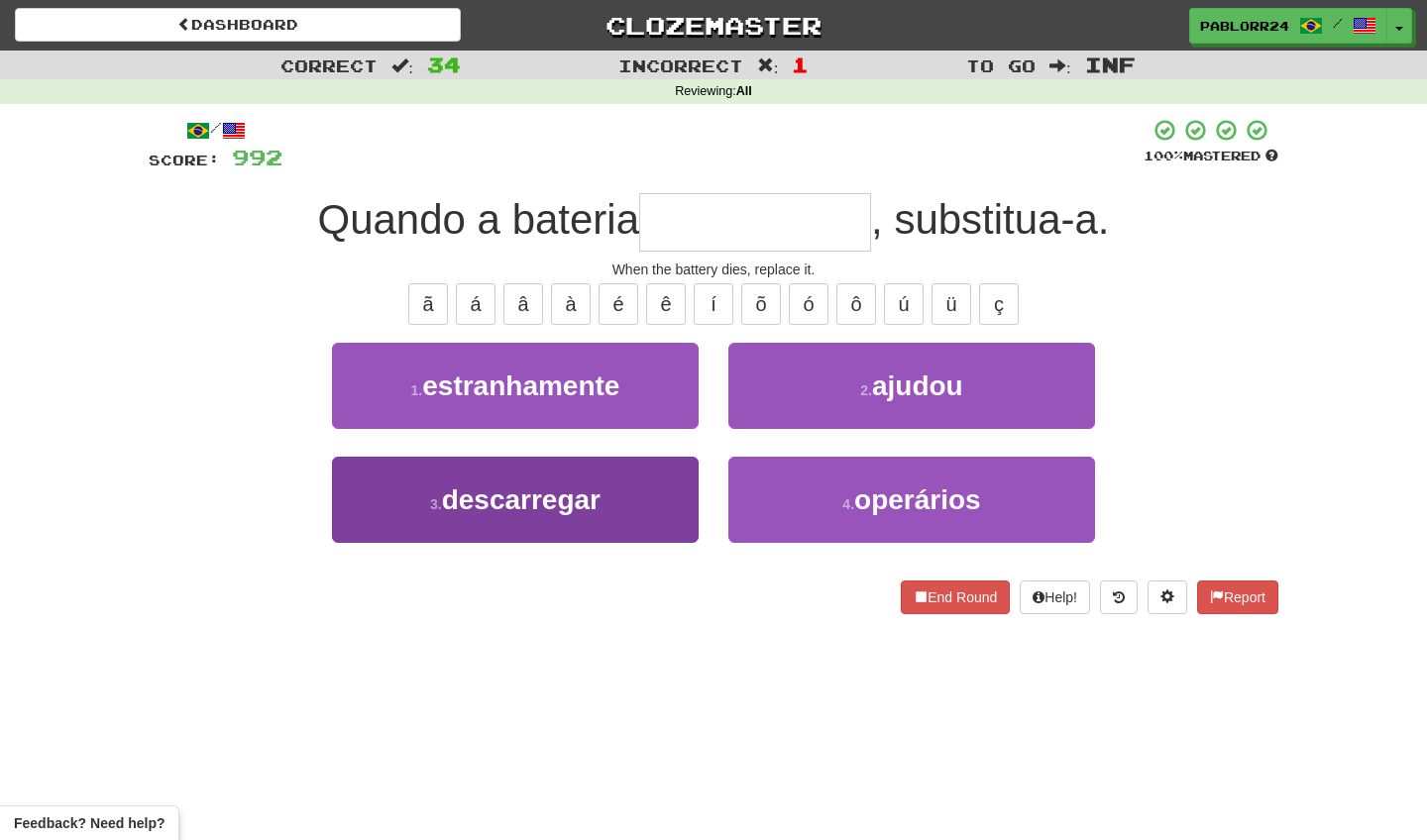 click on "3 .  descarregar" at bounding box center [515, 499] 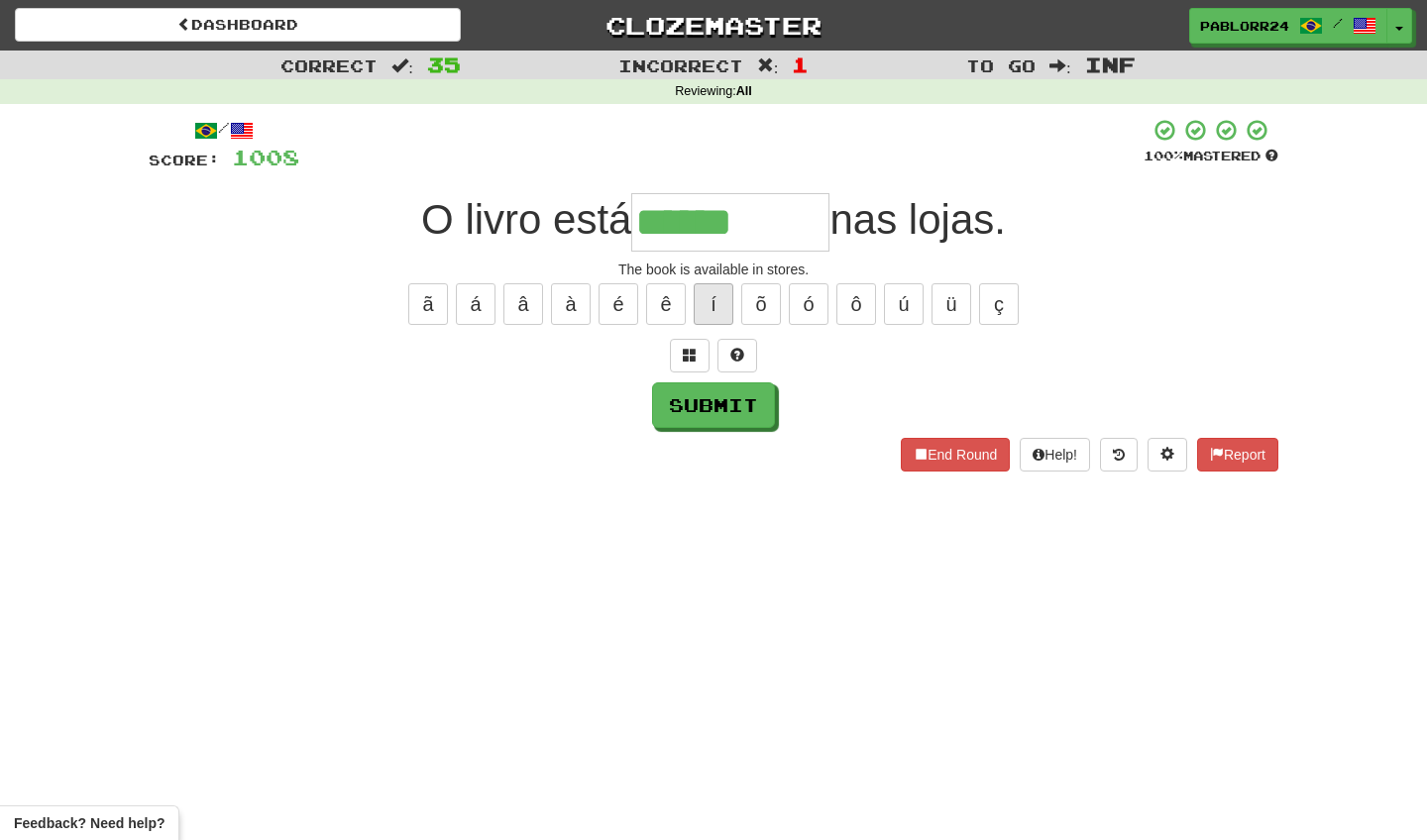 click on "í" at bounding box center (714, 304) 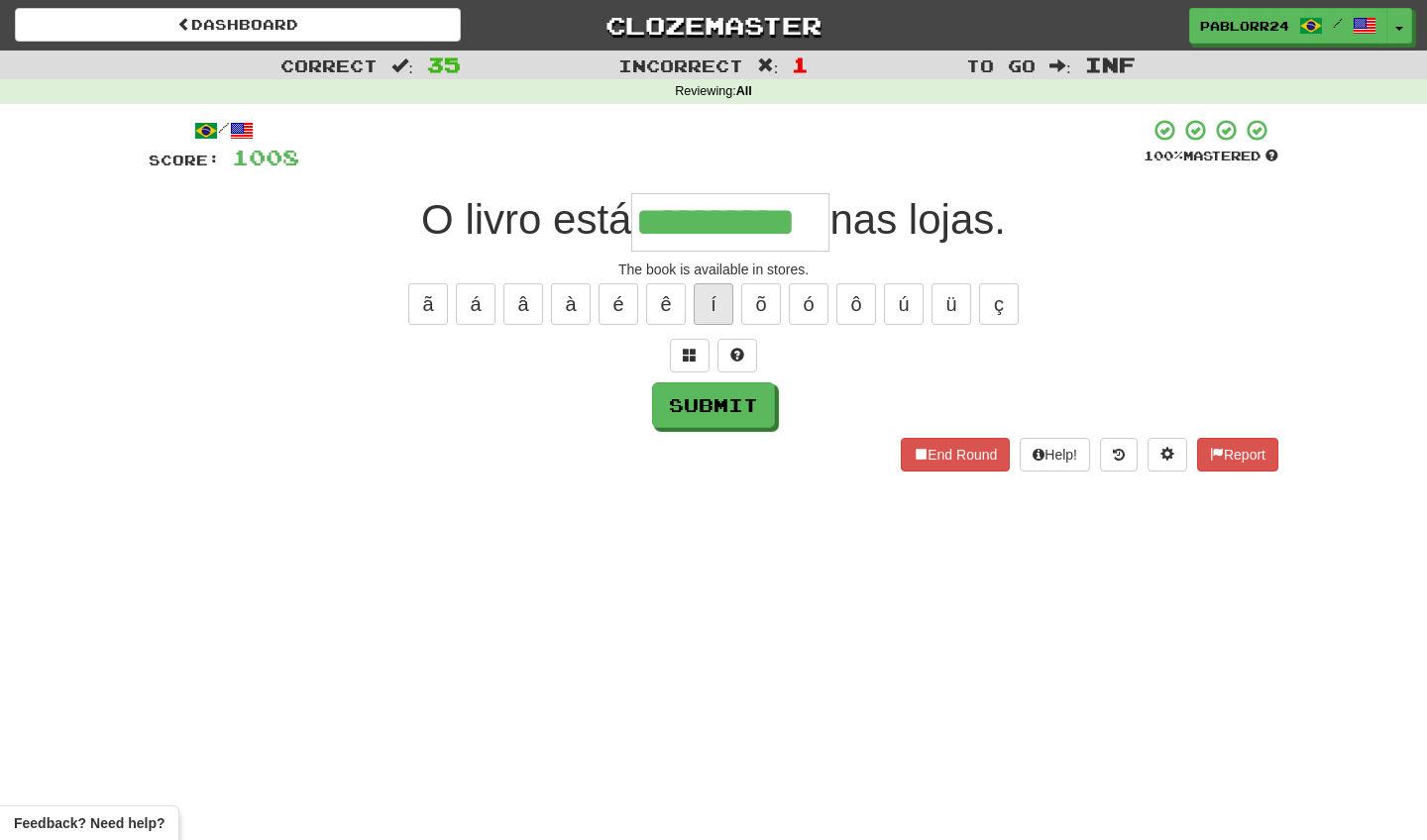 type on "**********" 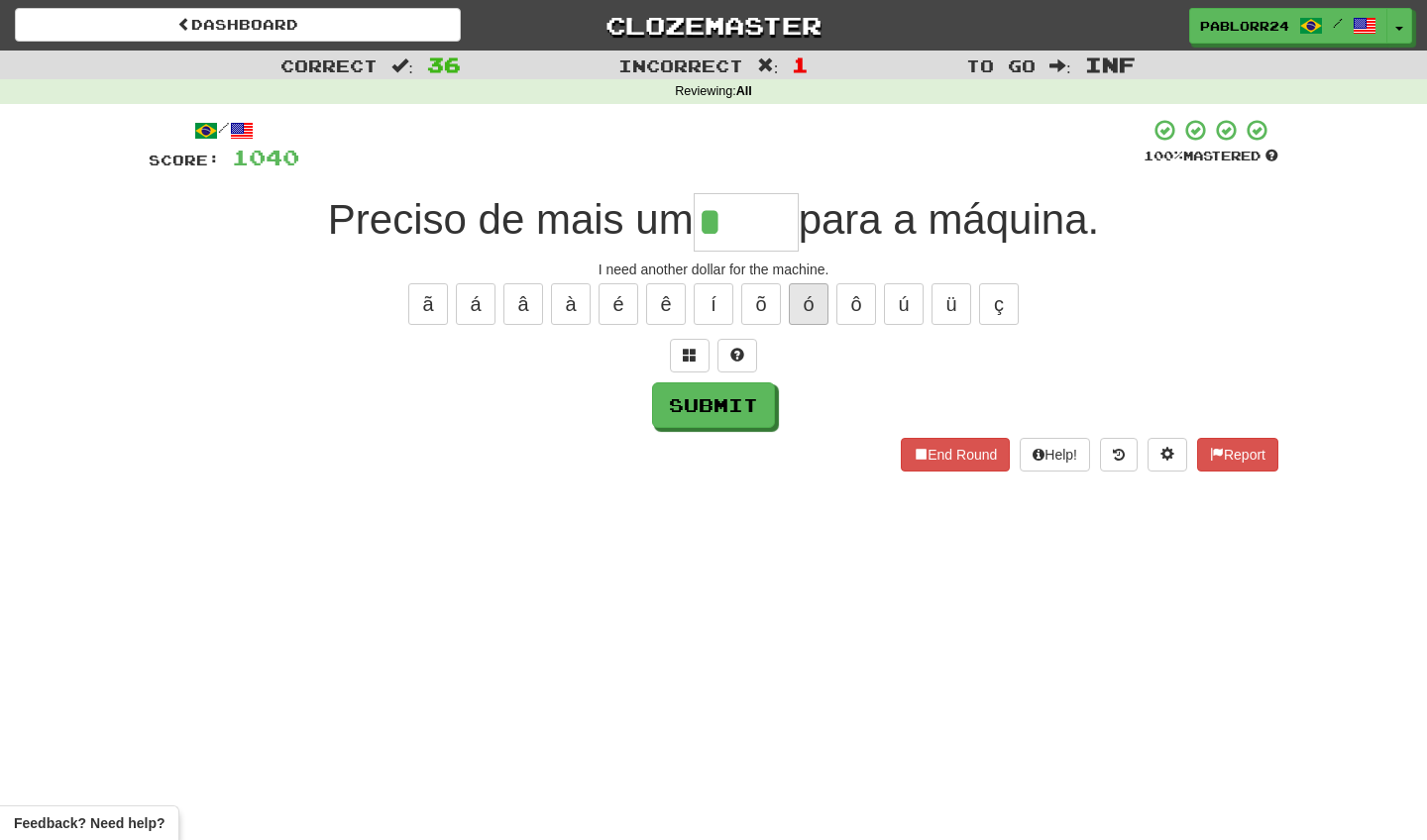 click on "ó" at bounding box center [809, 304] 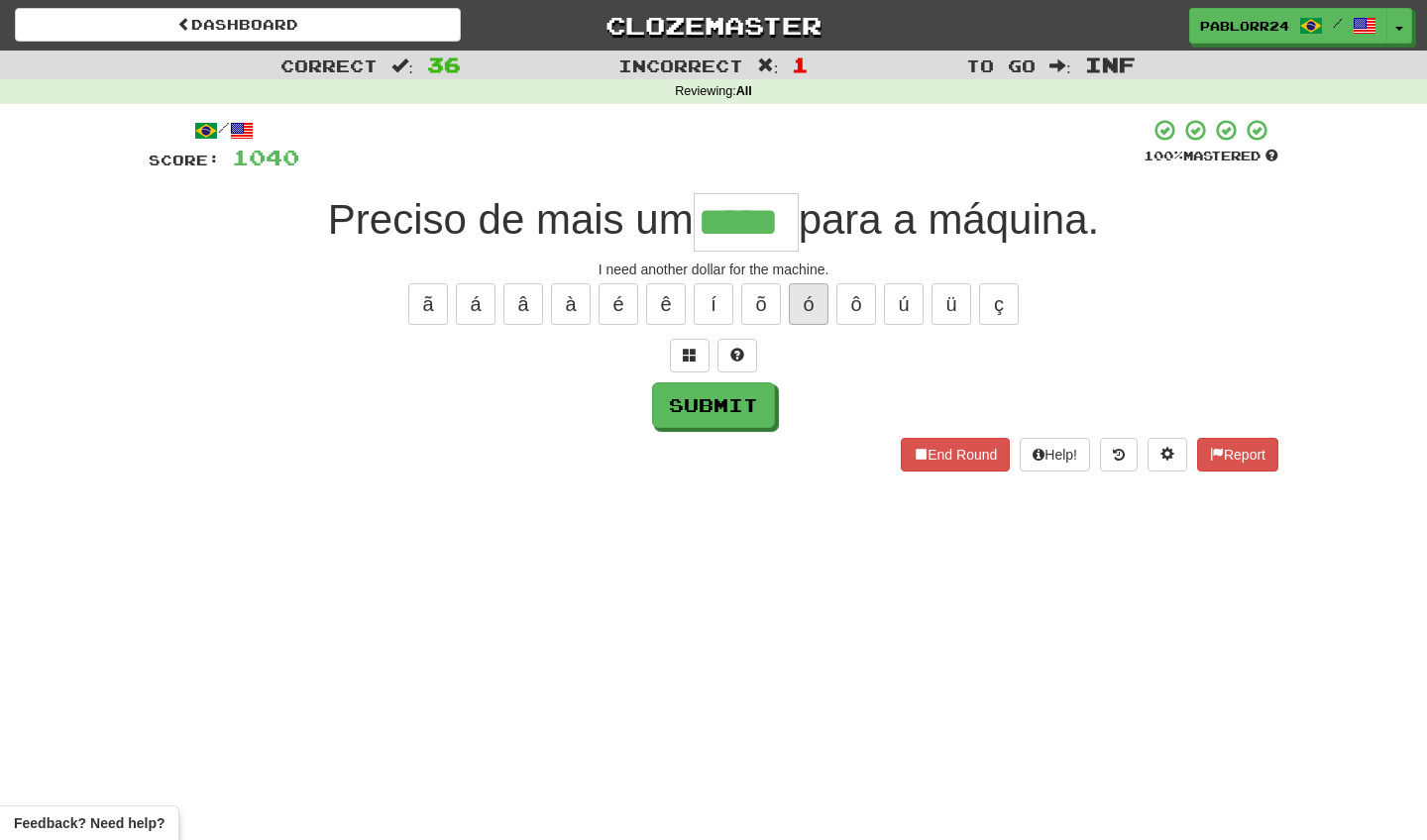 type on "*****" 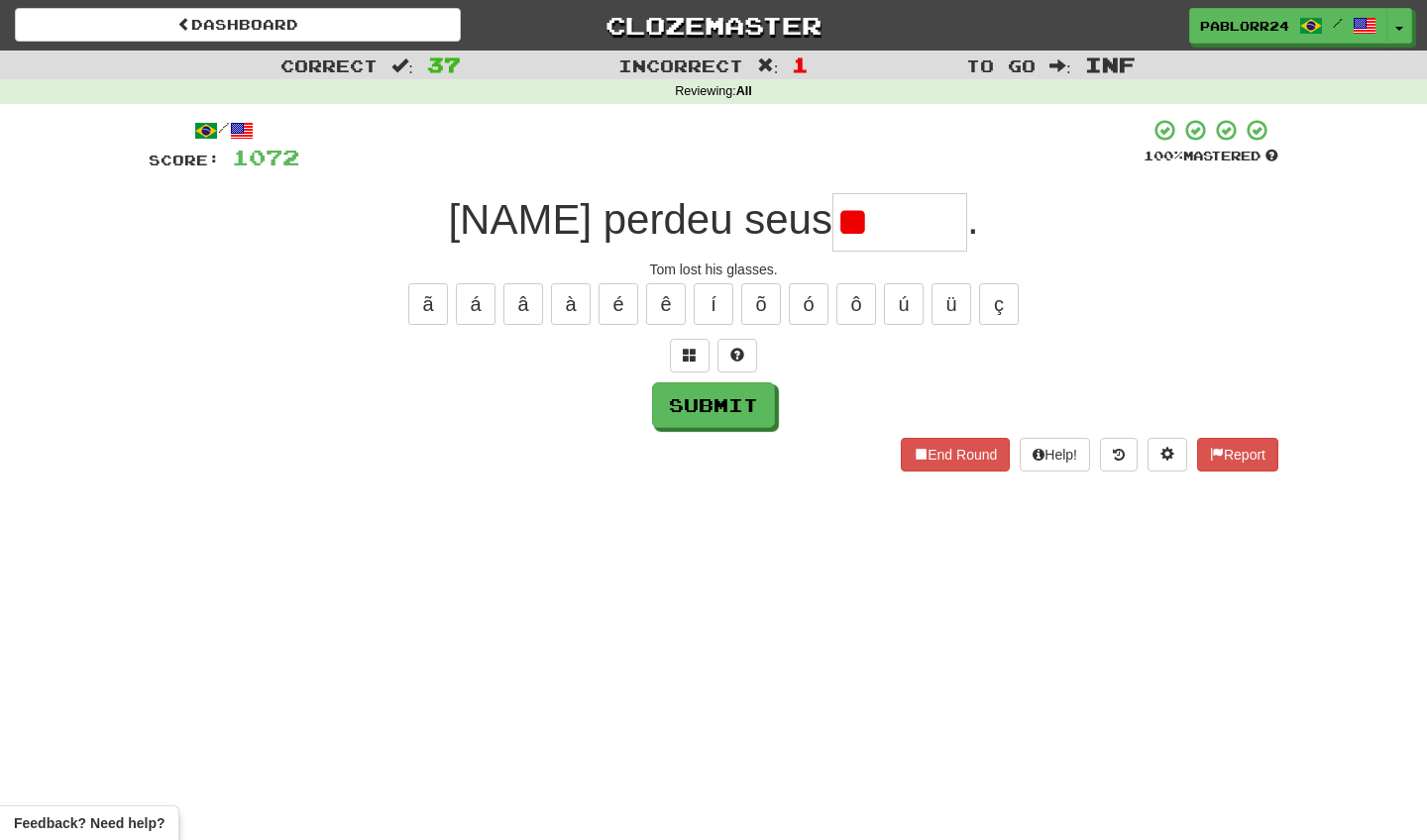 type on "*" 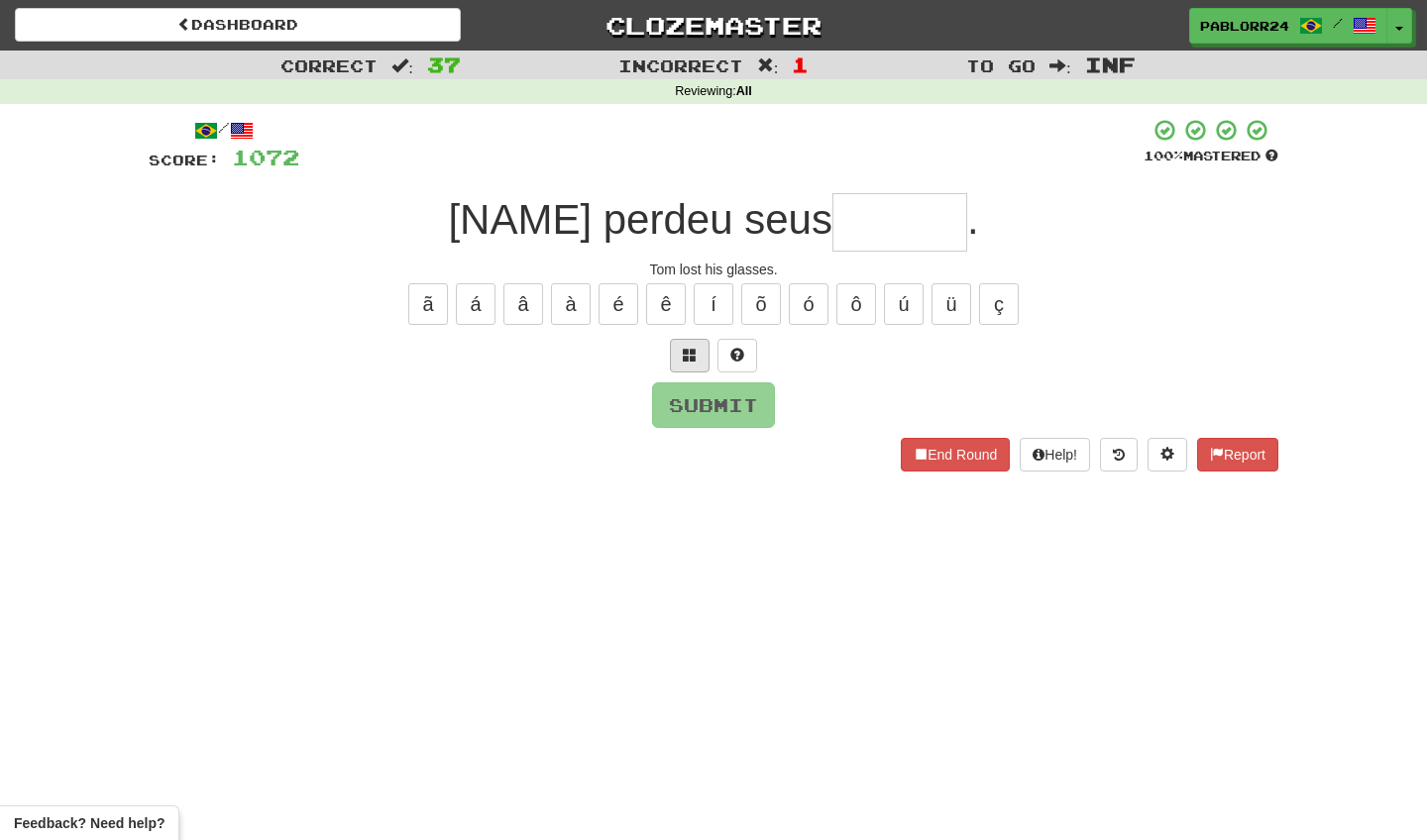 click at bounding box center (690, 356) 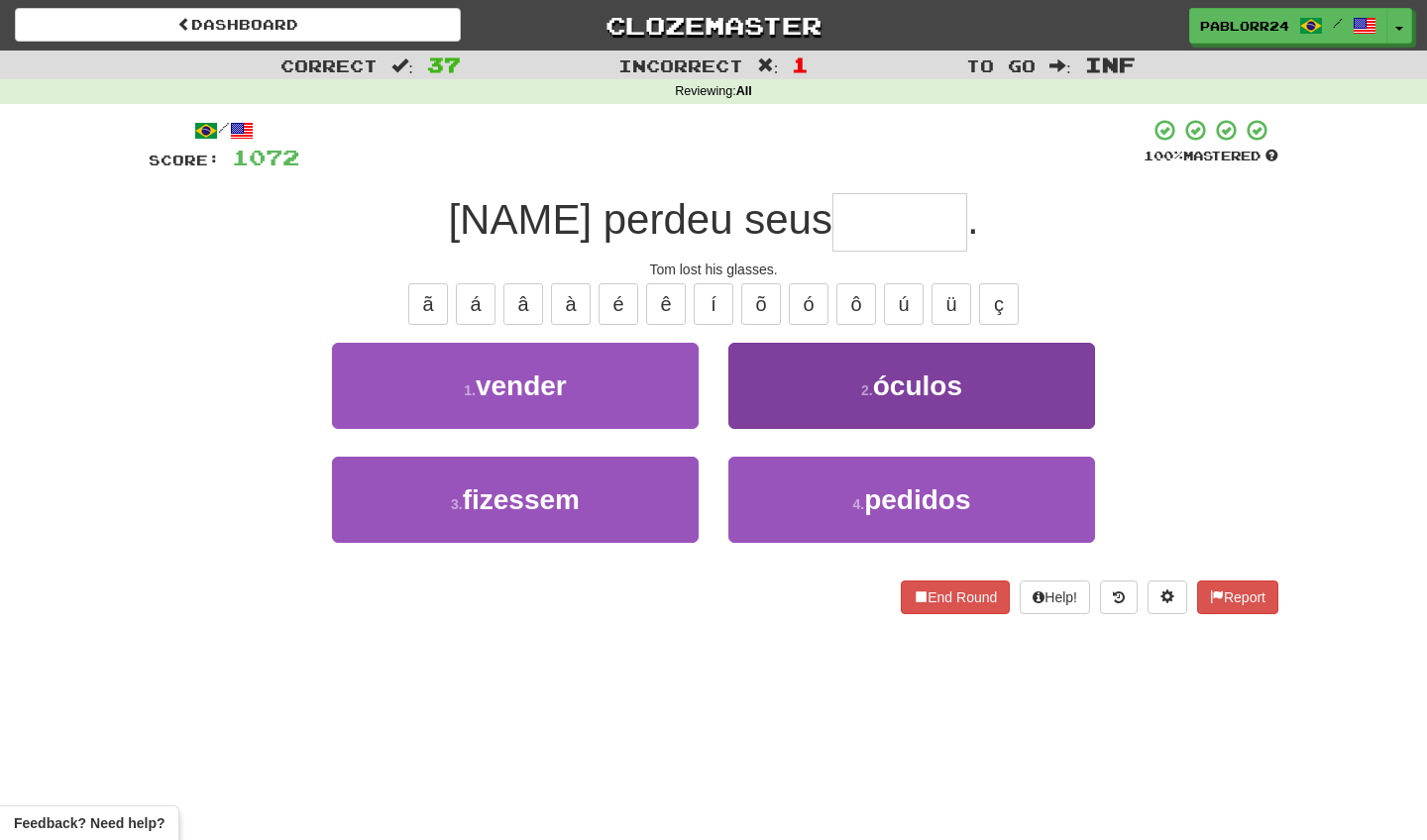 click on "2 .  óculos" at bounding box center [912, 385] 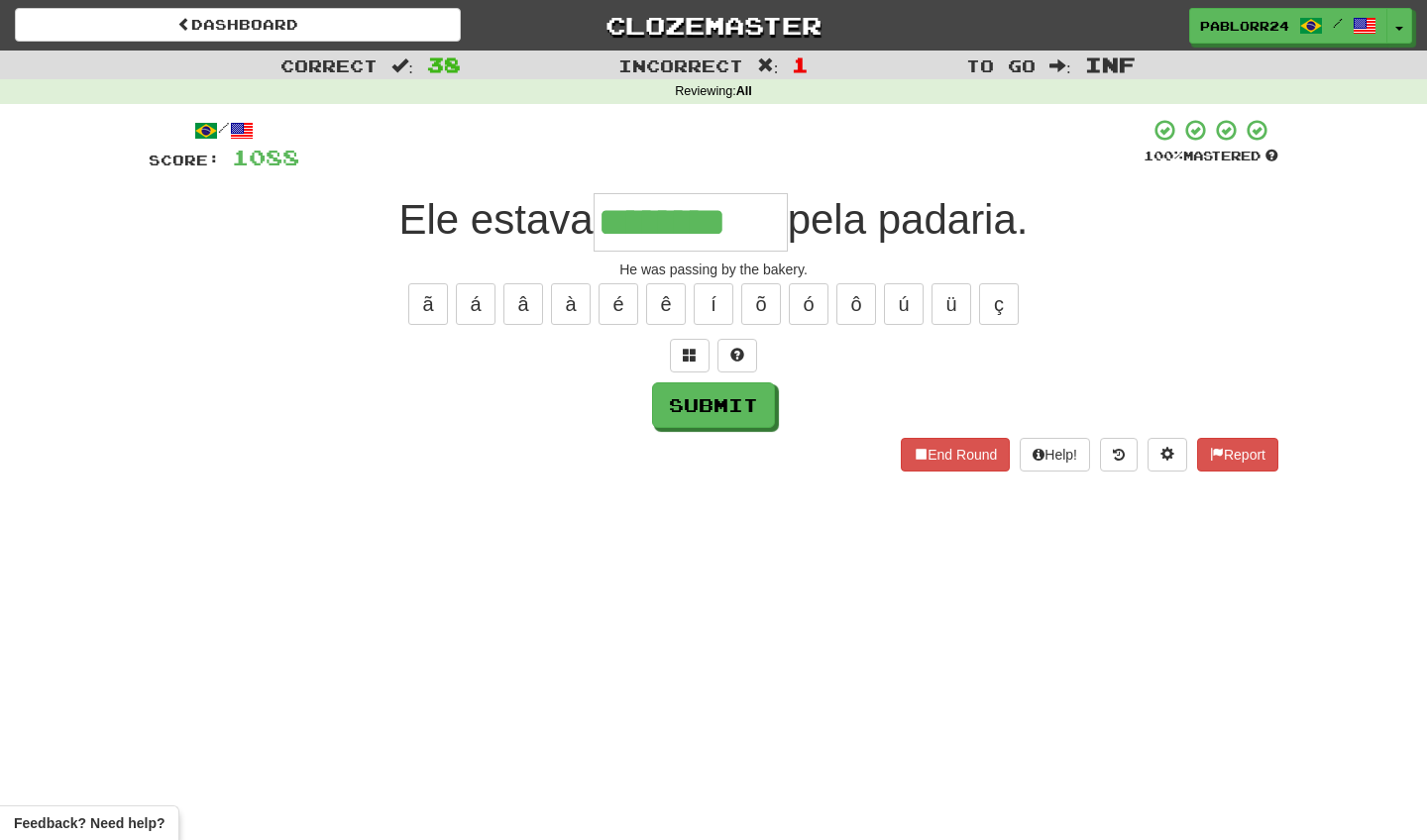 type on "********" 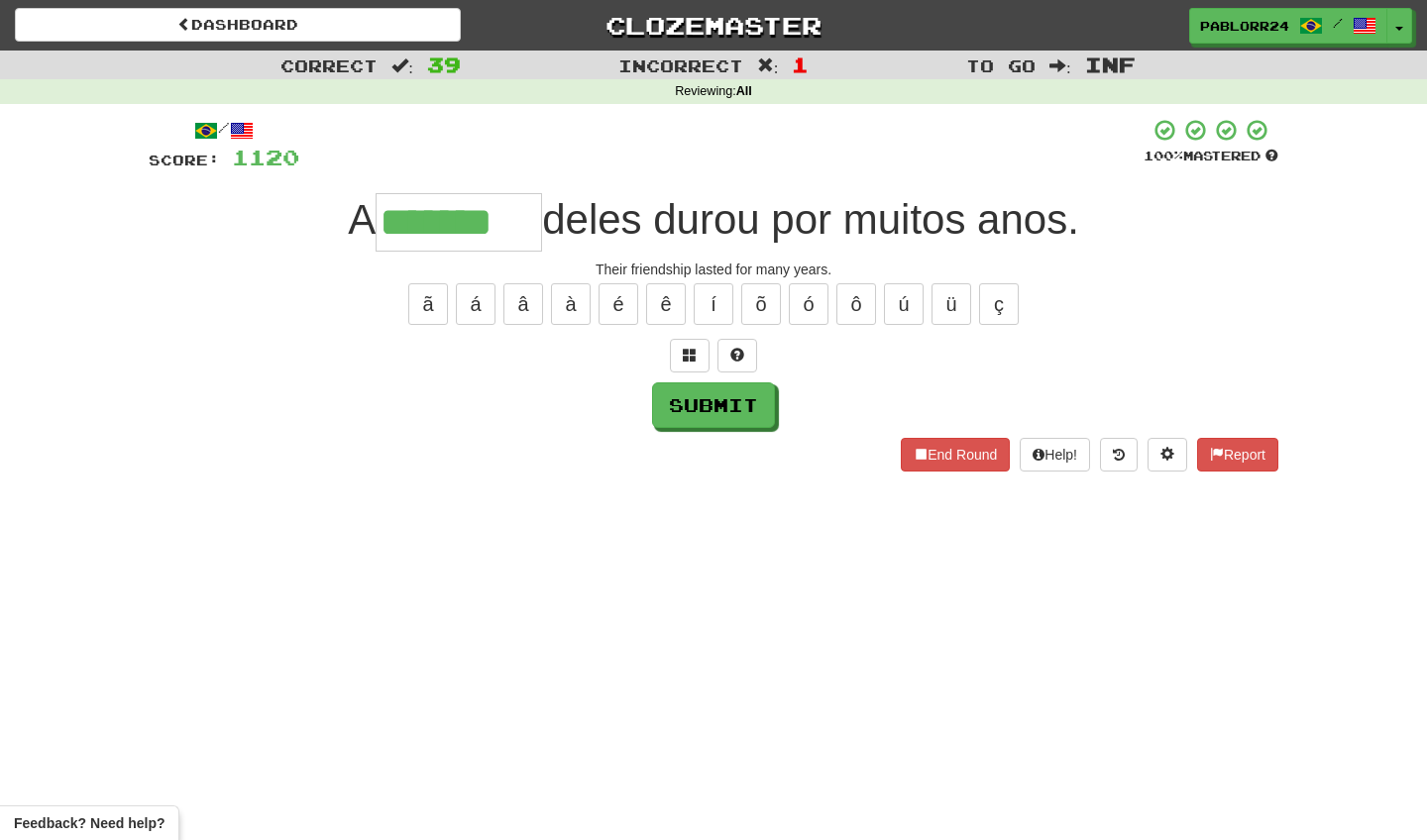 type on "*******" 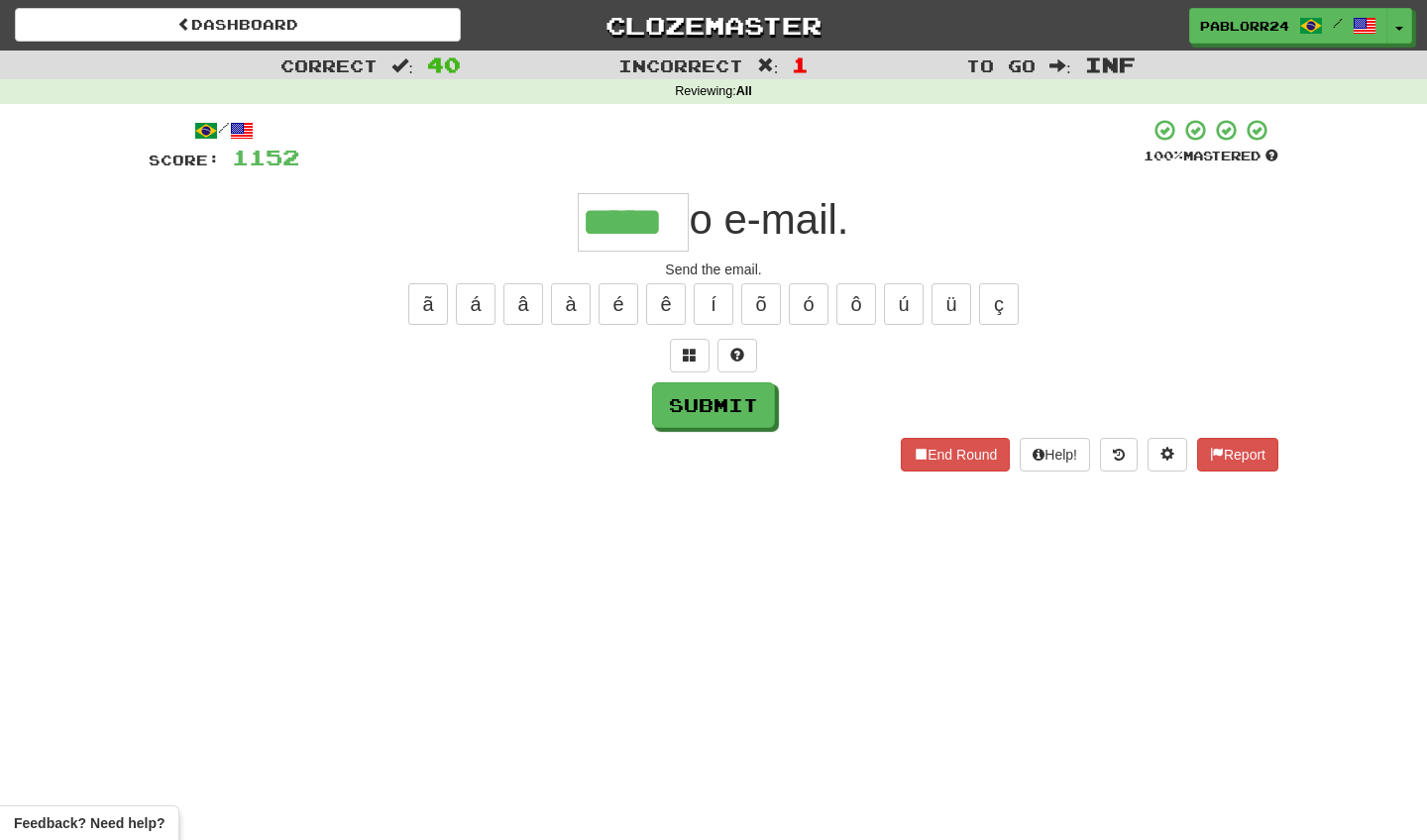 type on "*****" 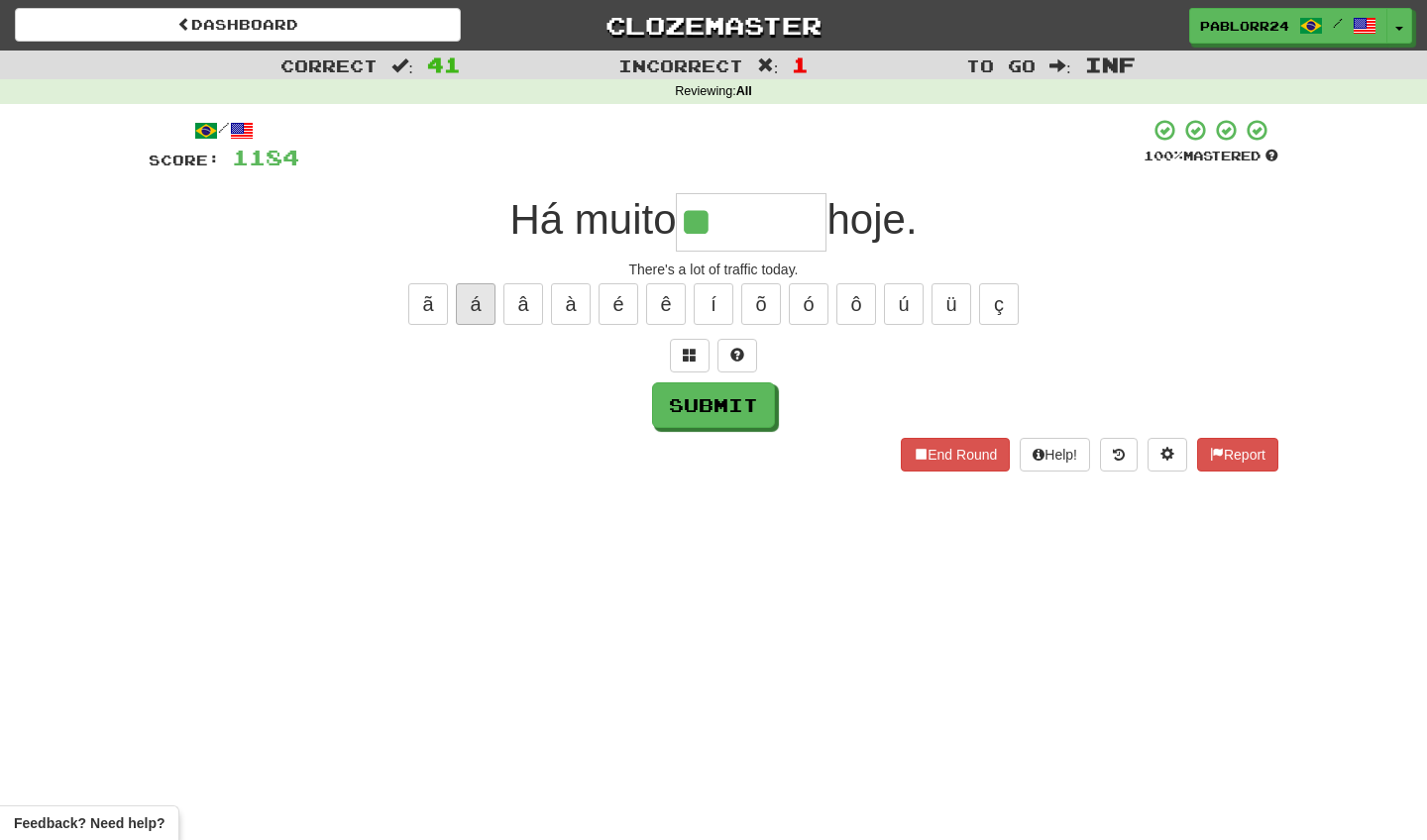 click on "á" at bounding box center (476, 304) 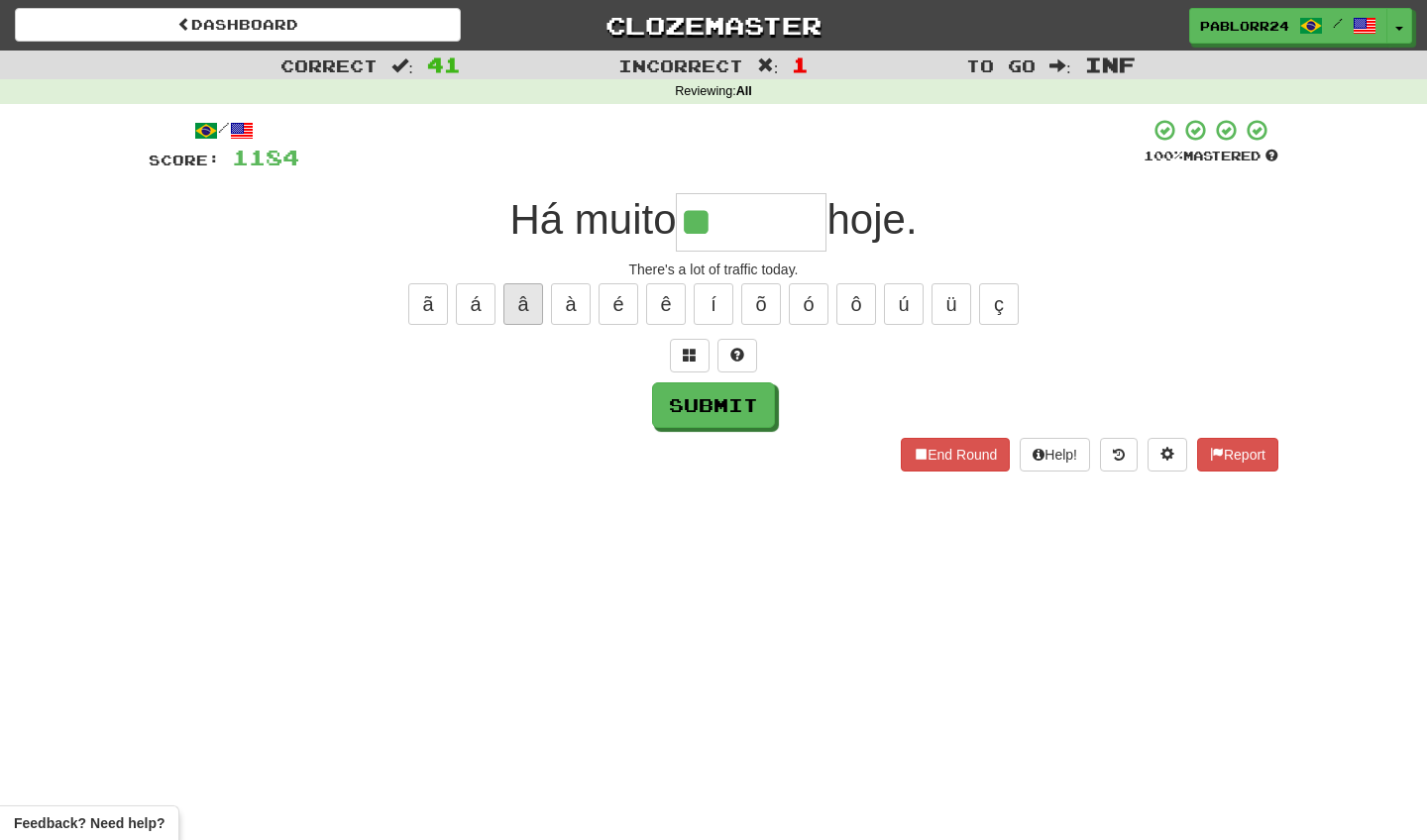click on "â" at bounding box center (523, 304) 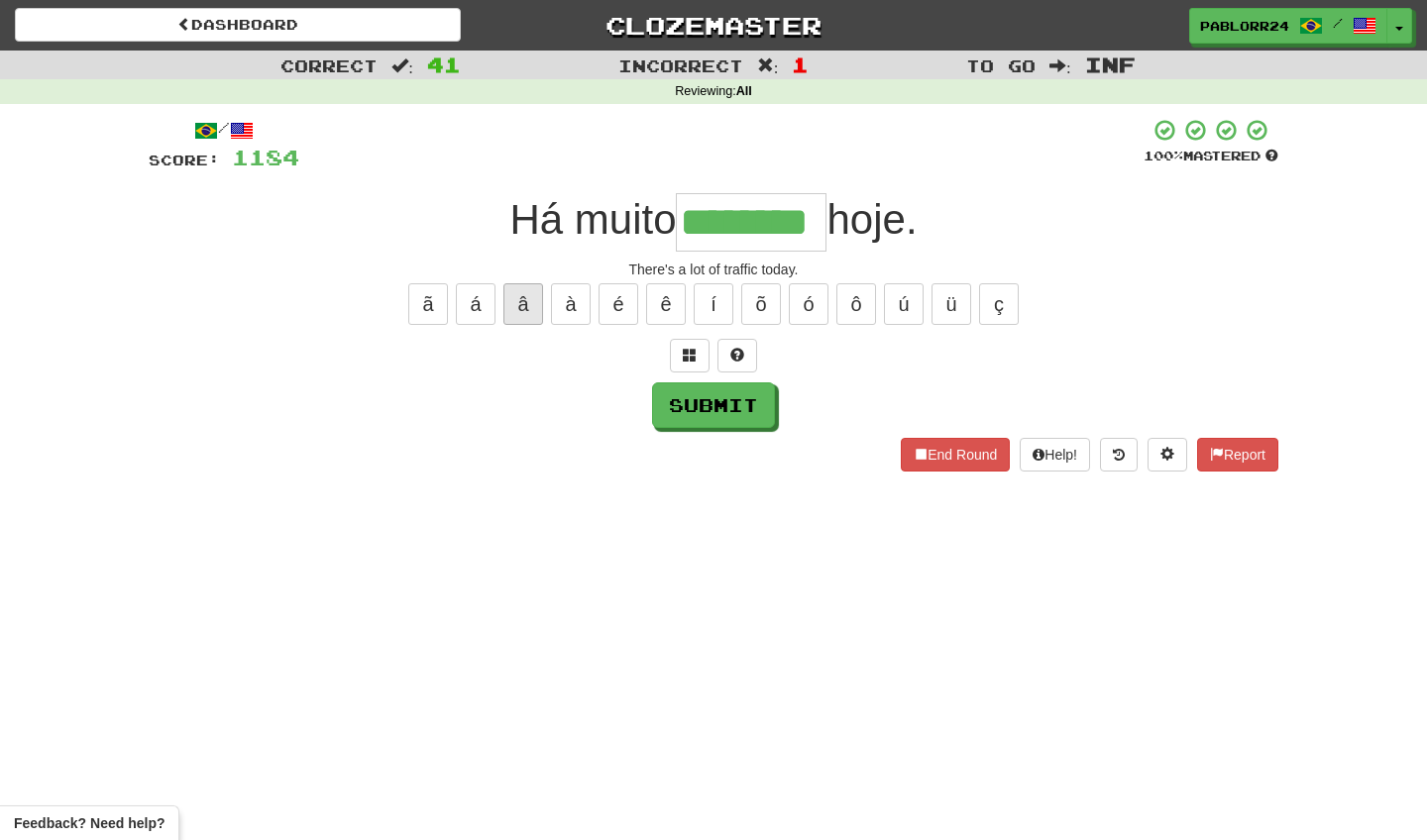 type on "********" 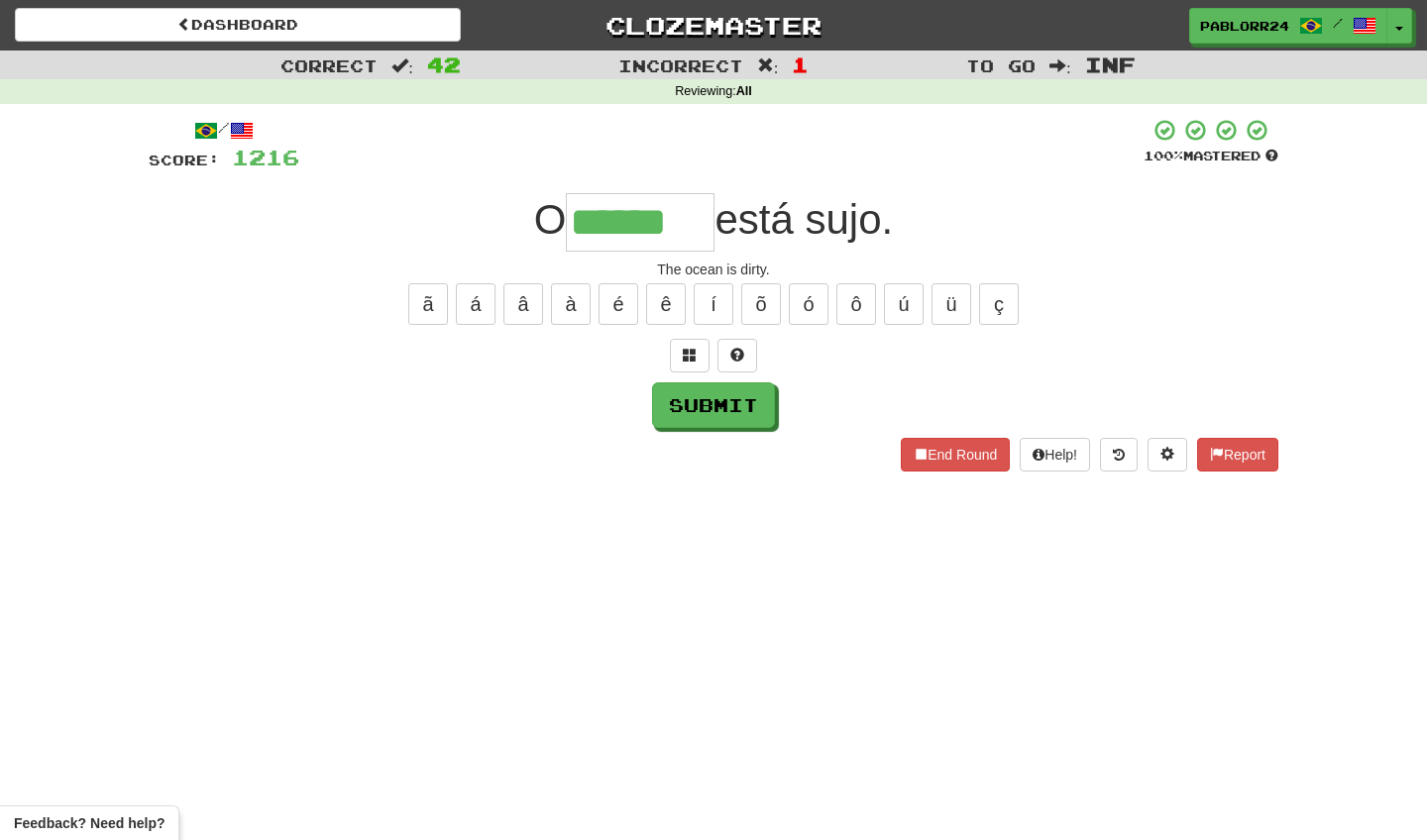 type on "******" 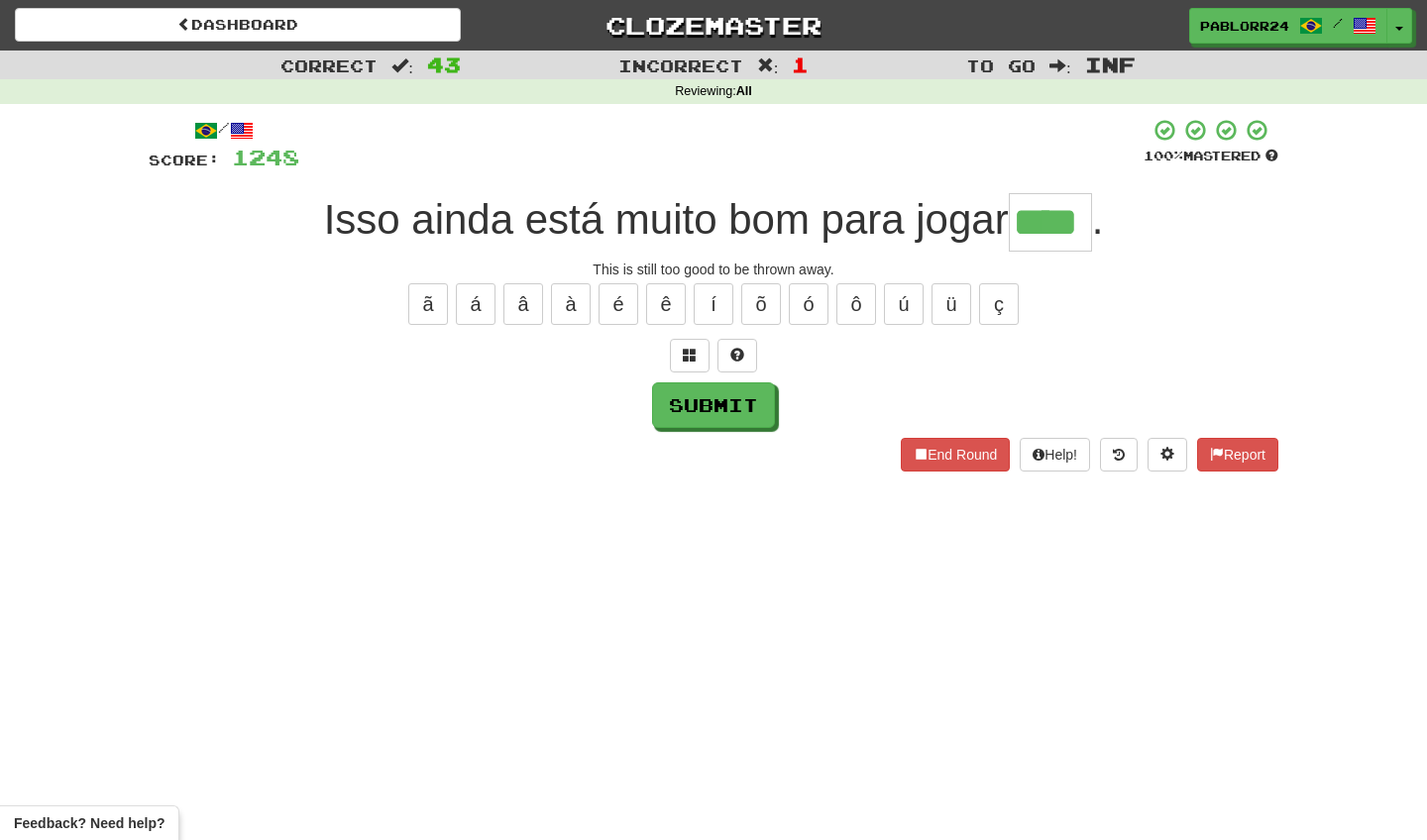 type on "****" 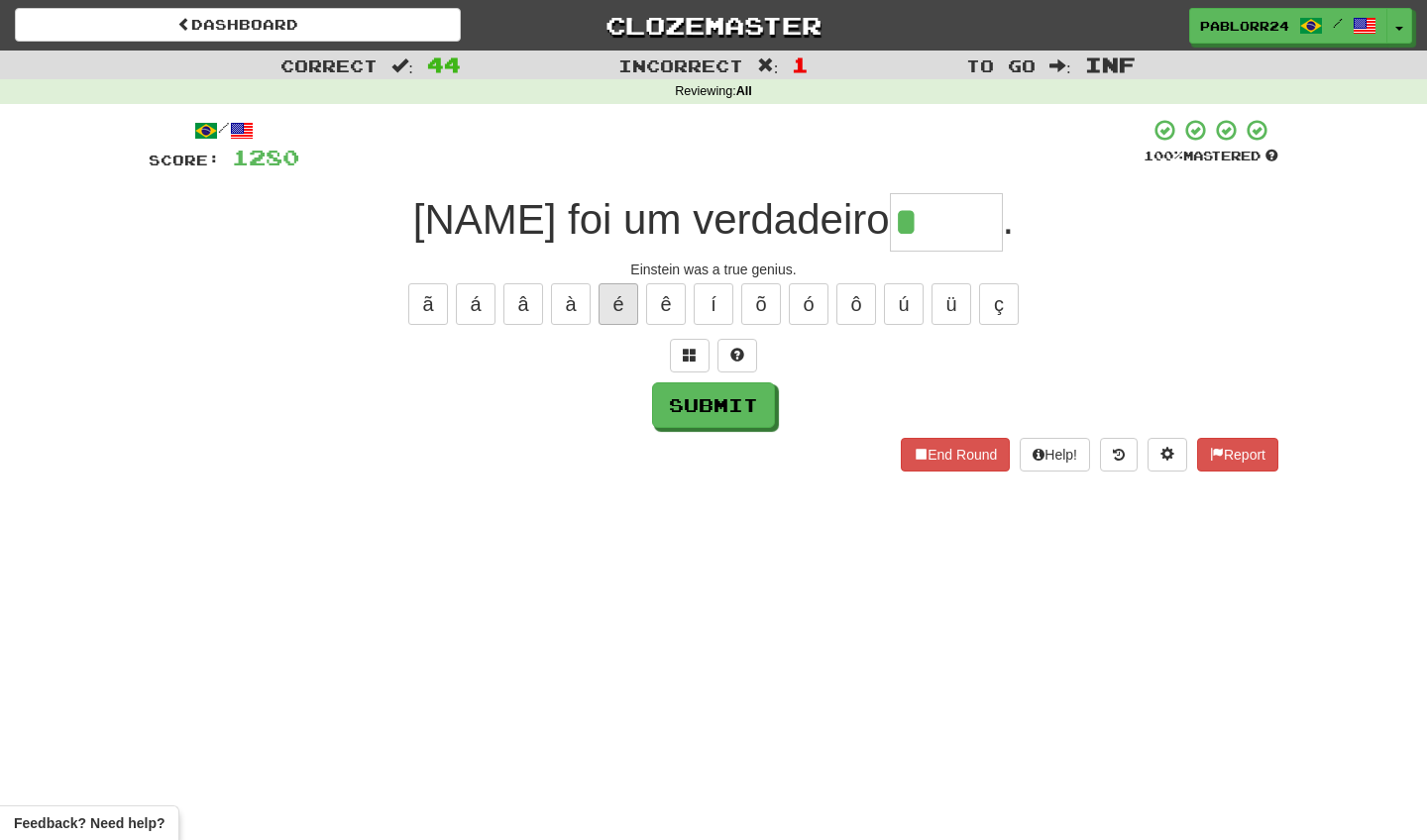 click on "é" at bounding box center [618, 304] 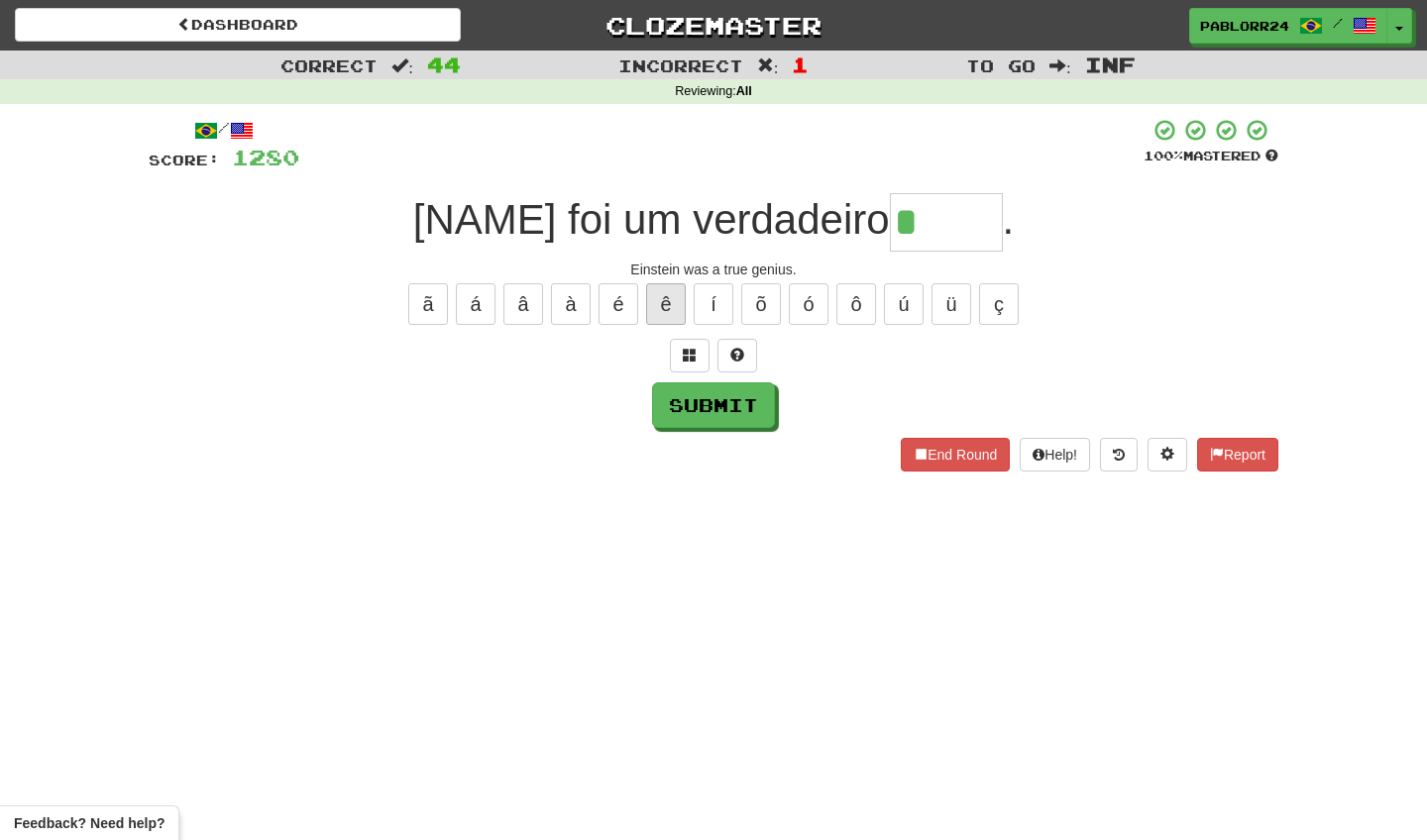 click on "ê" at bounding box center (666, 304) 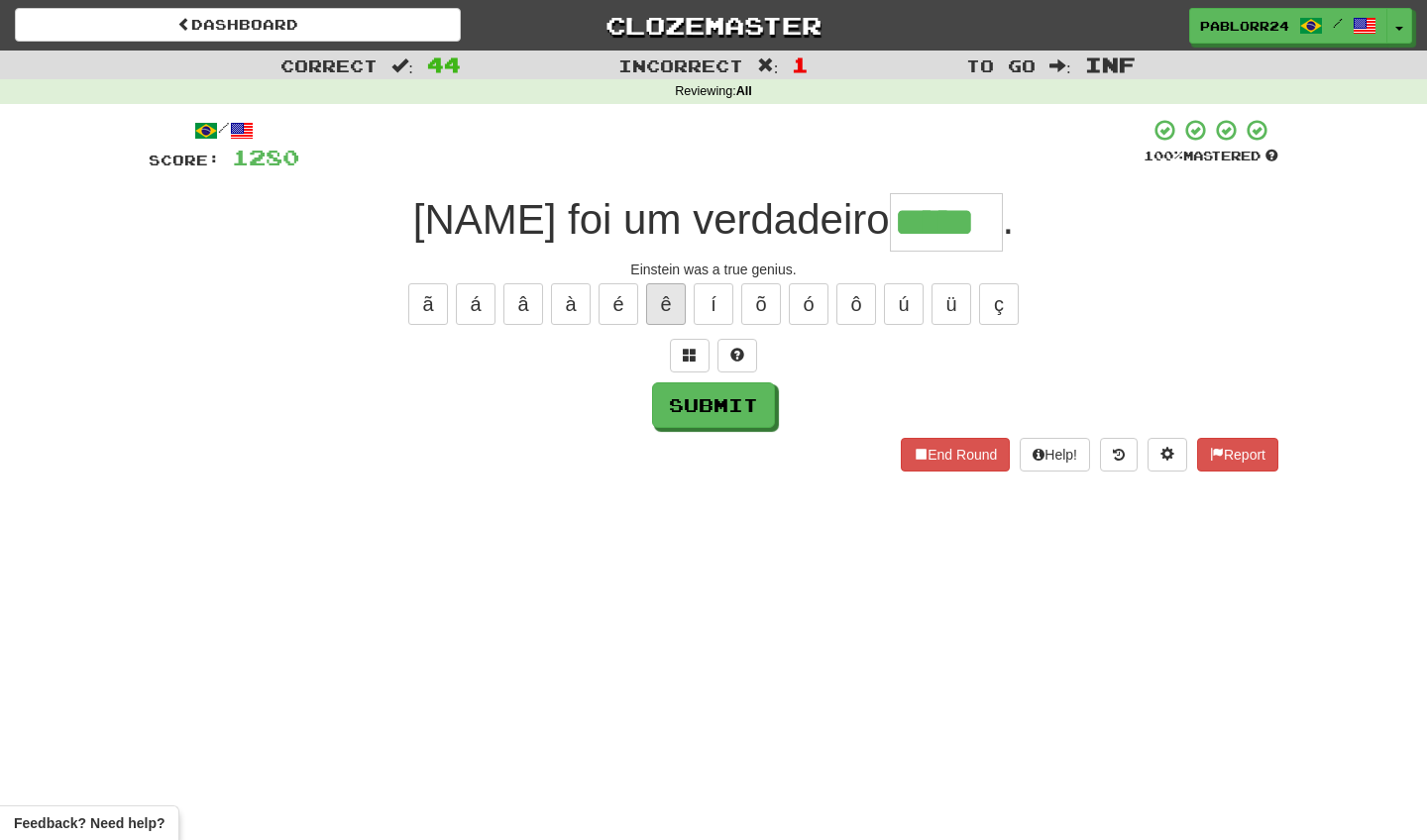 type on "*****" 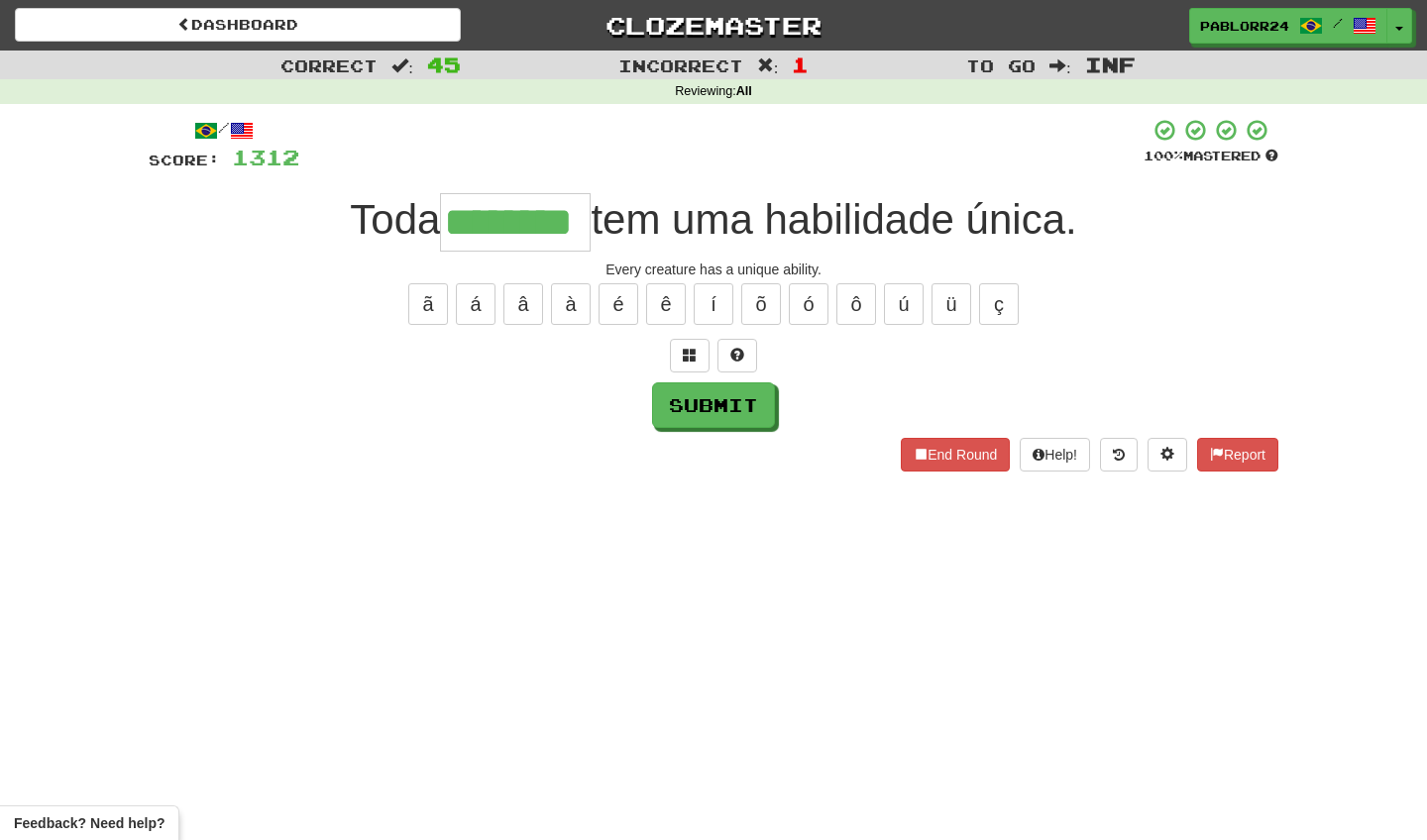 type on "********" 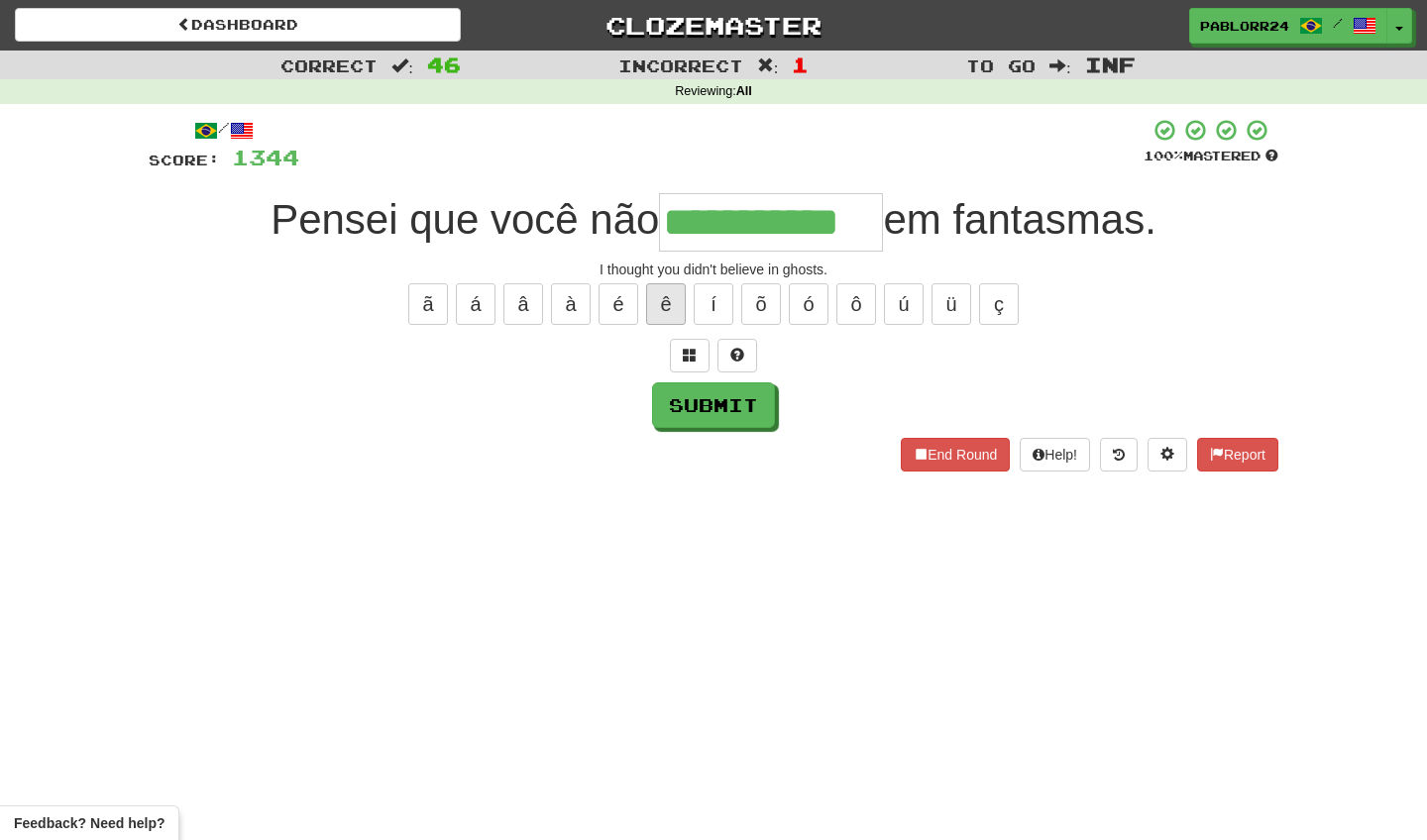 type on "**********" 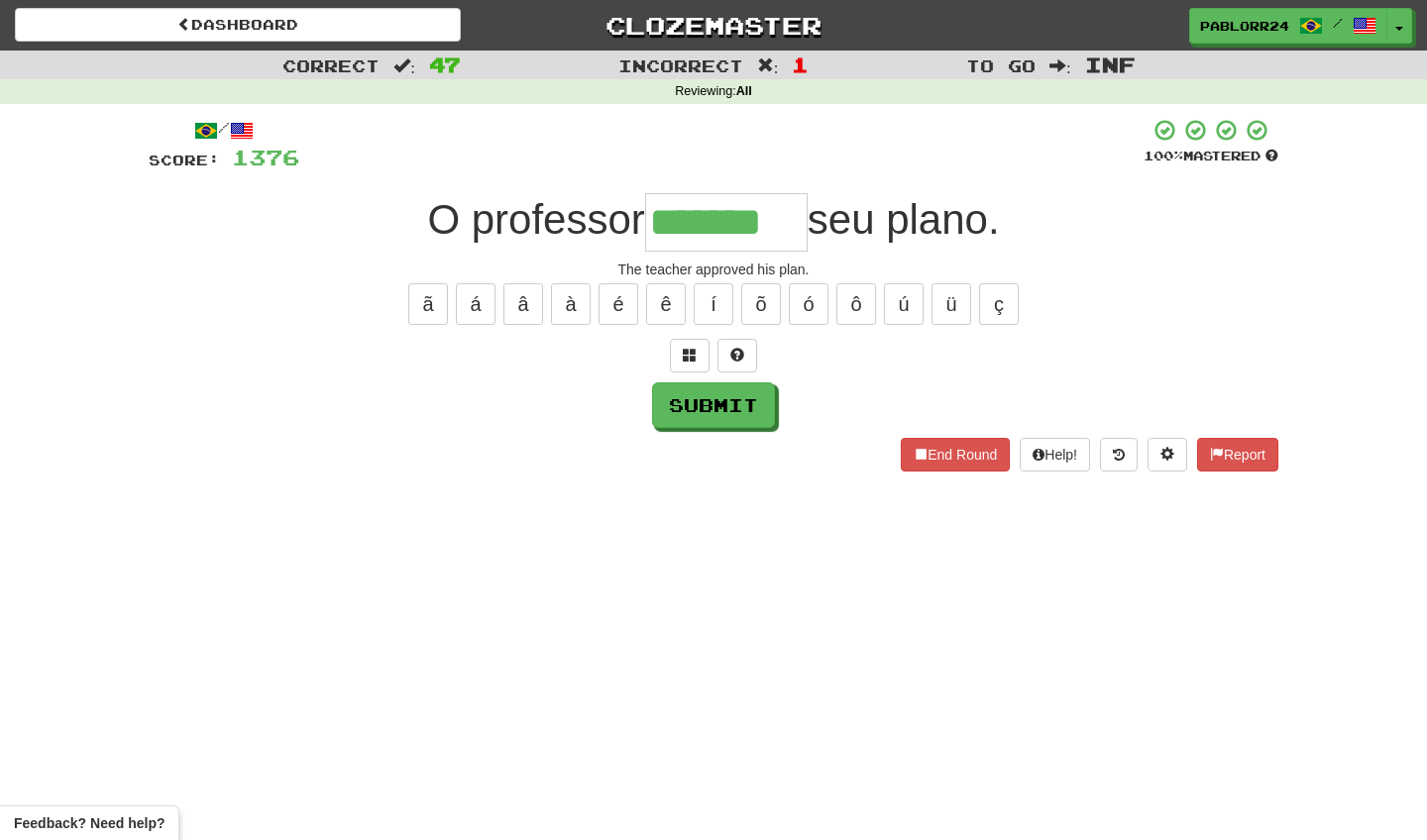 type on "*******" 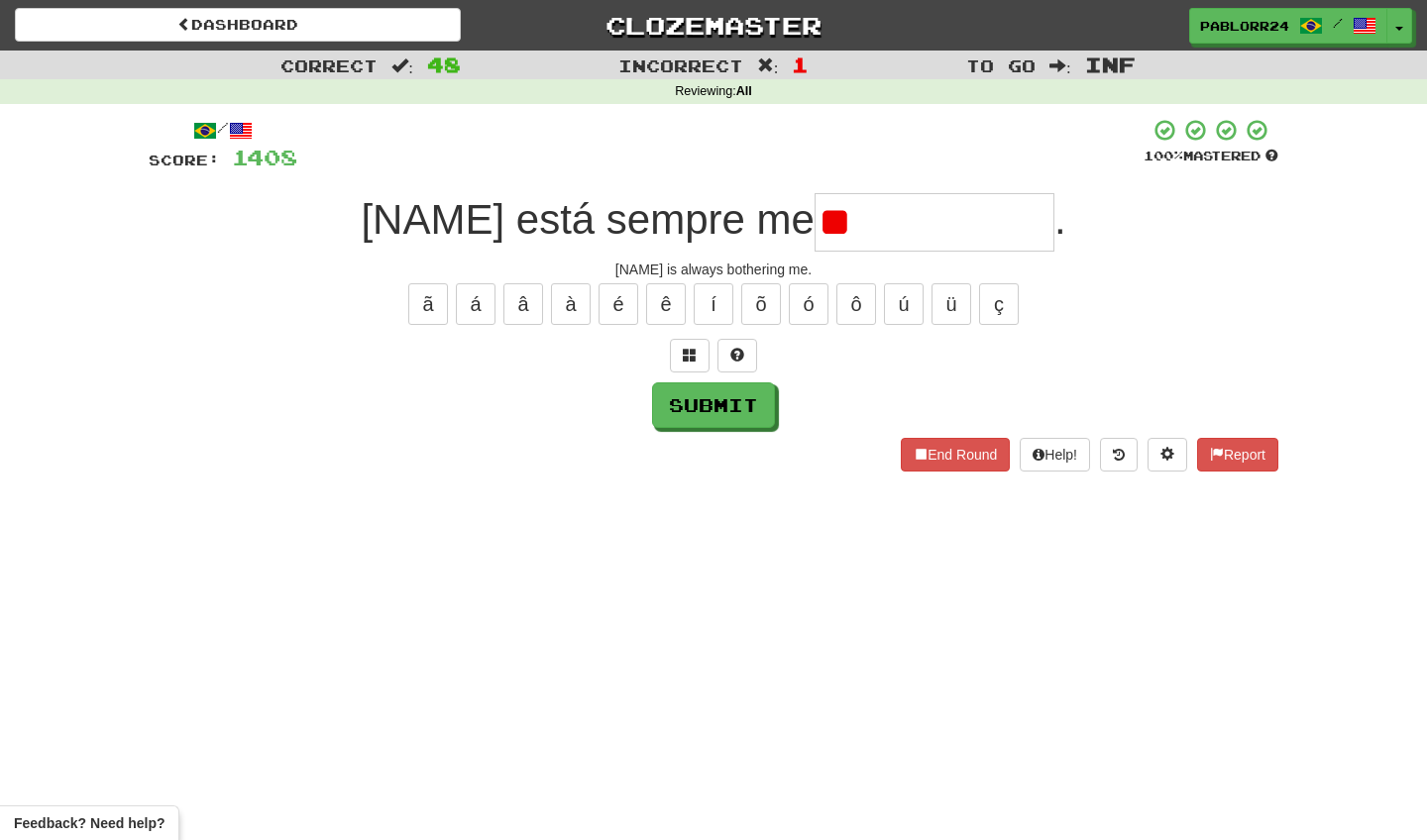 type on "*" 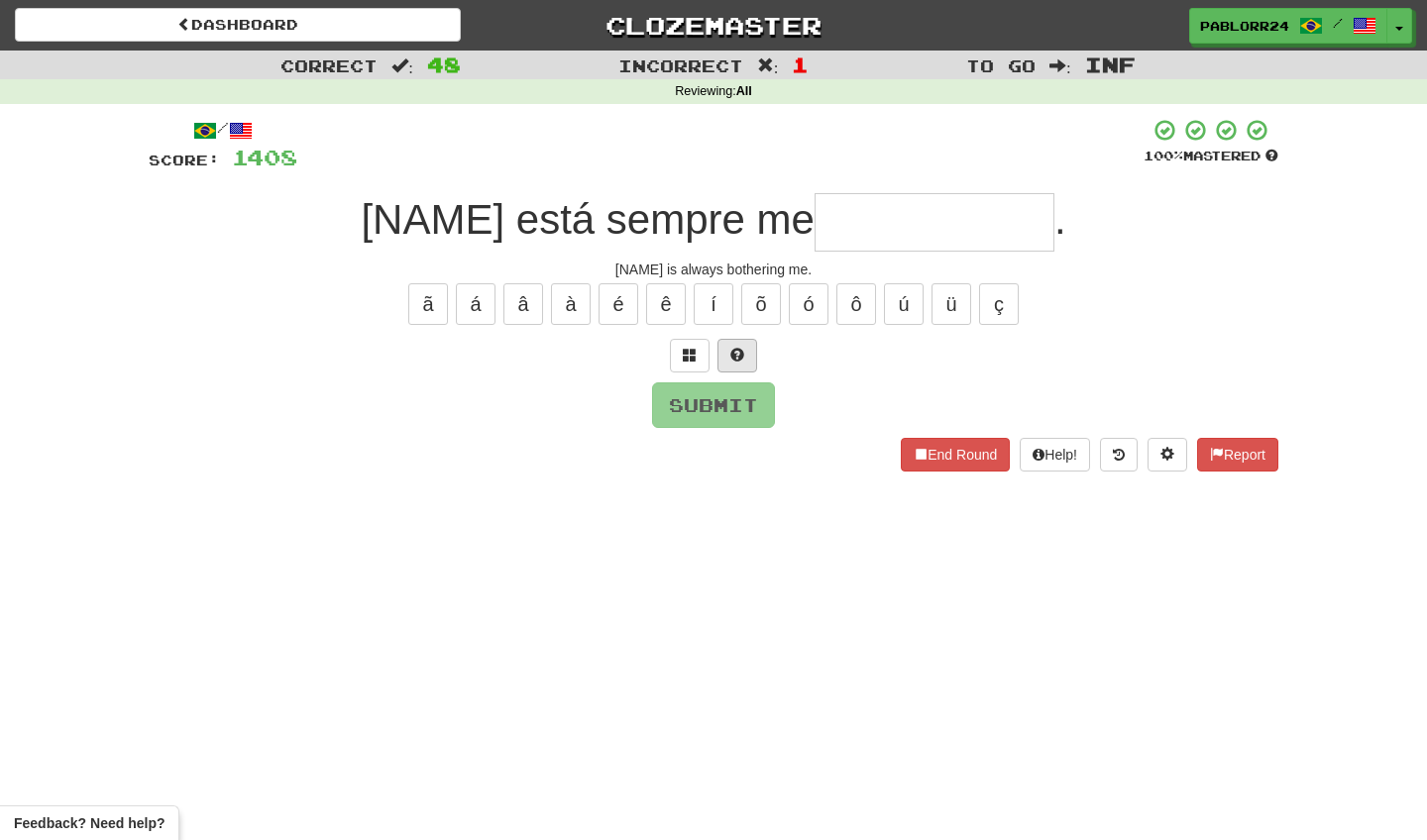 type on "*" 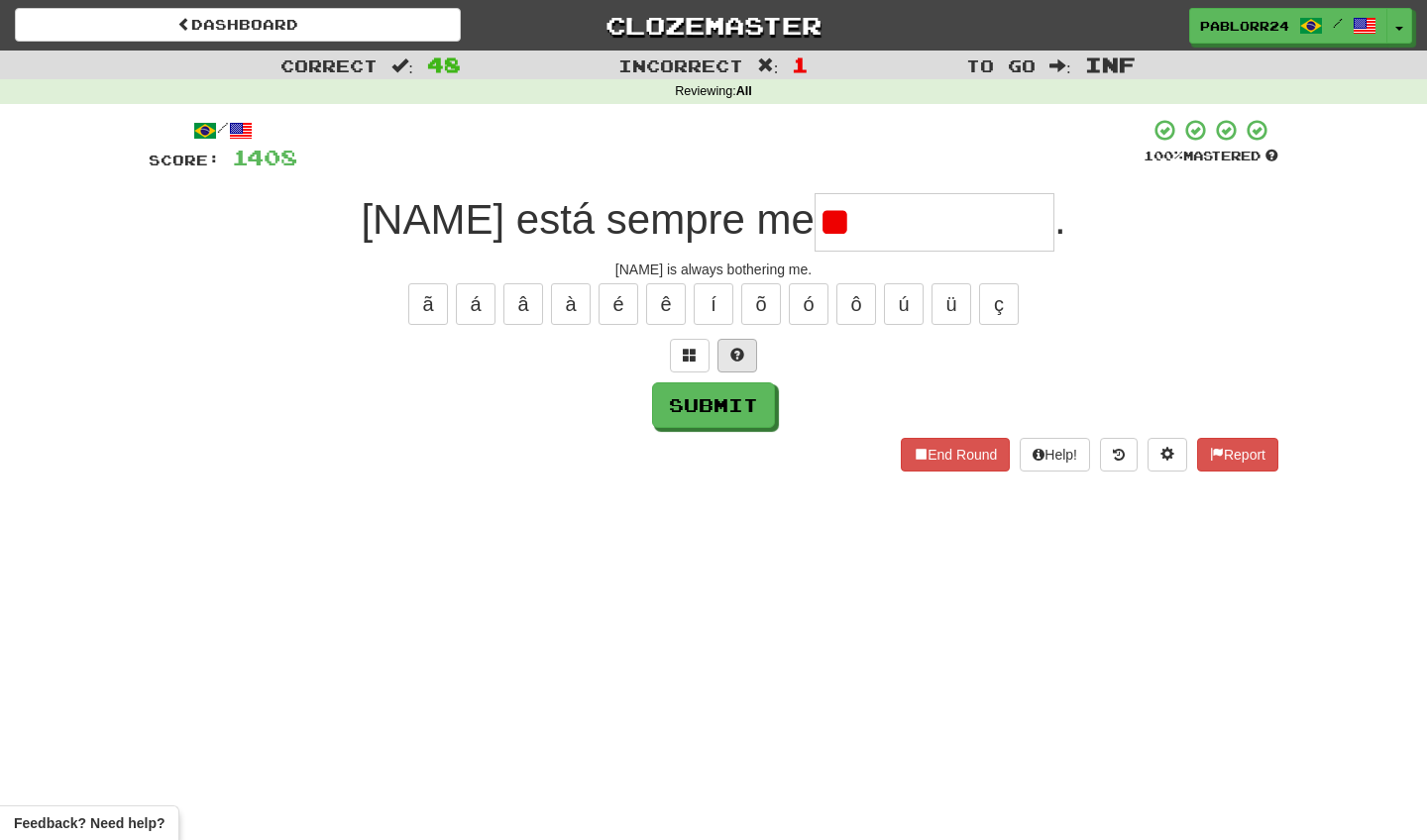 type on "*" 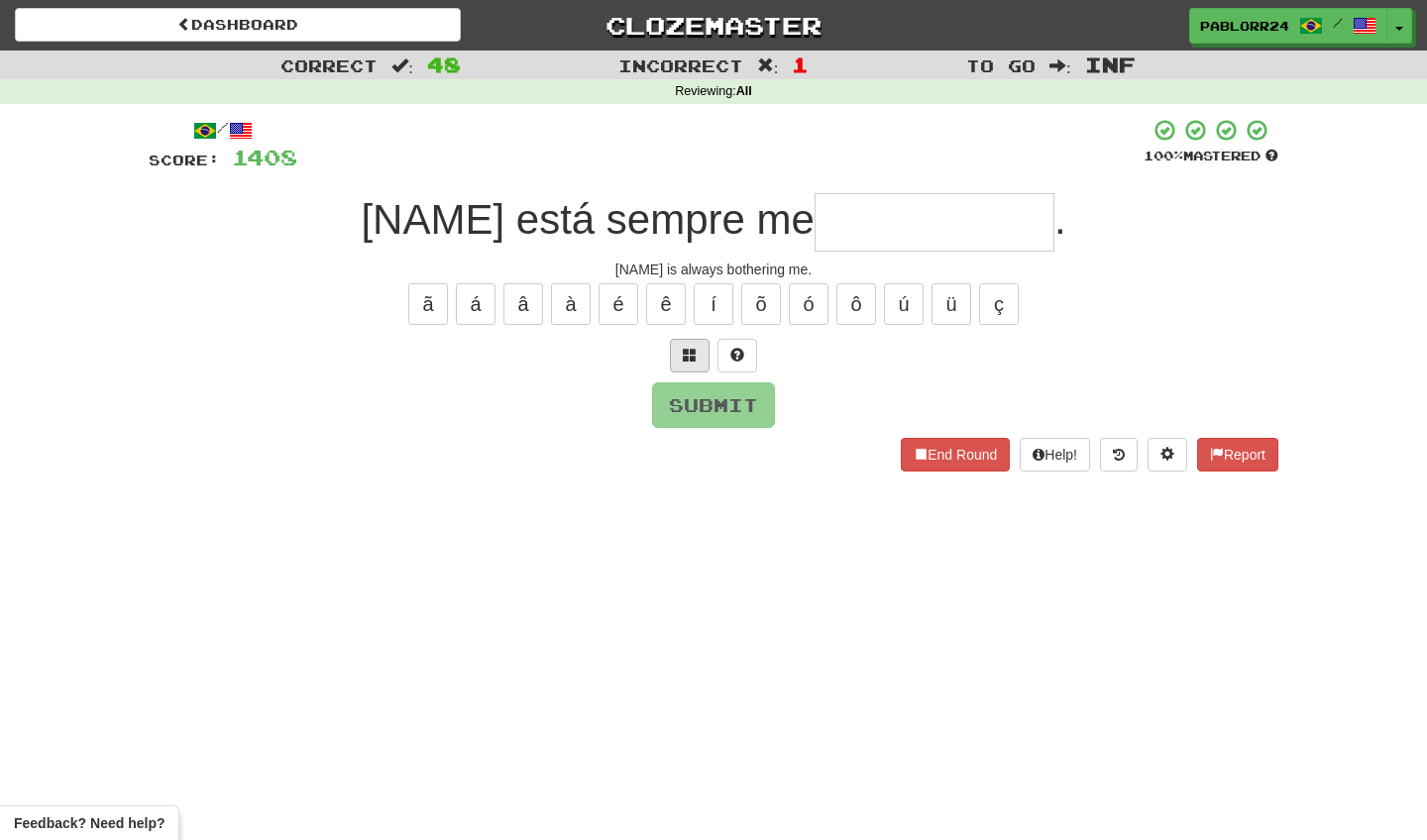 click at bounding box center (690, 355) 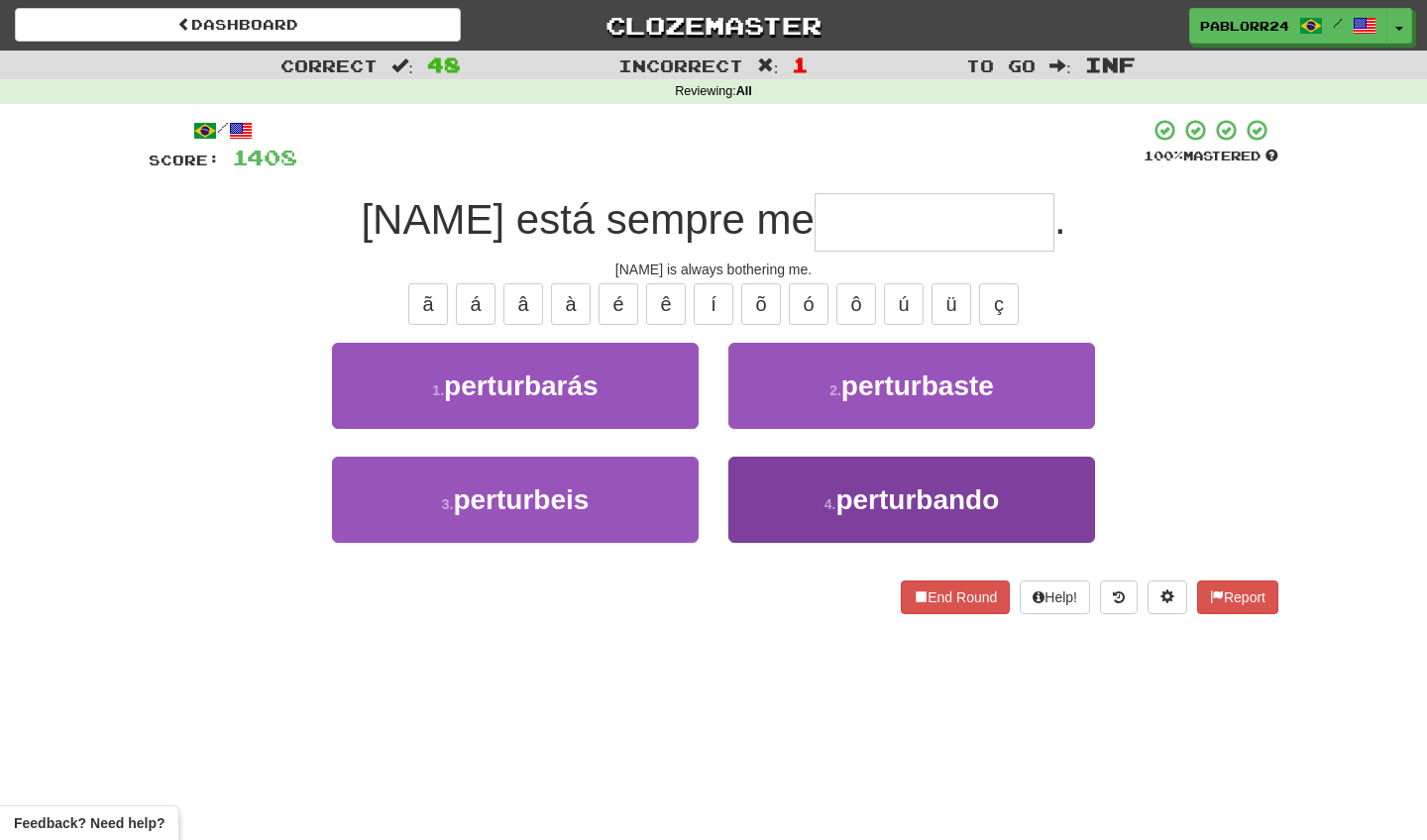 click on "4 .  perturbando" at bounding box center [912, 499] 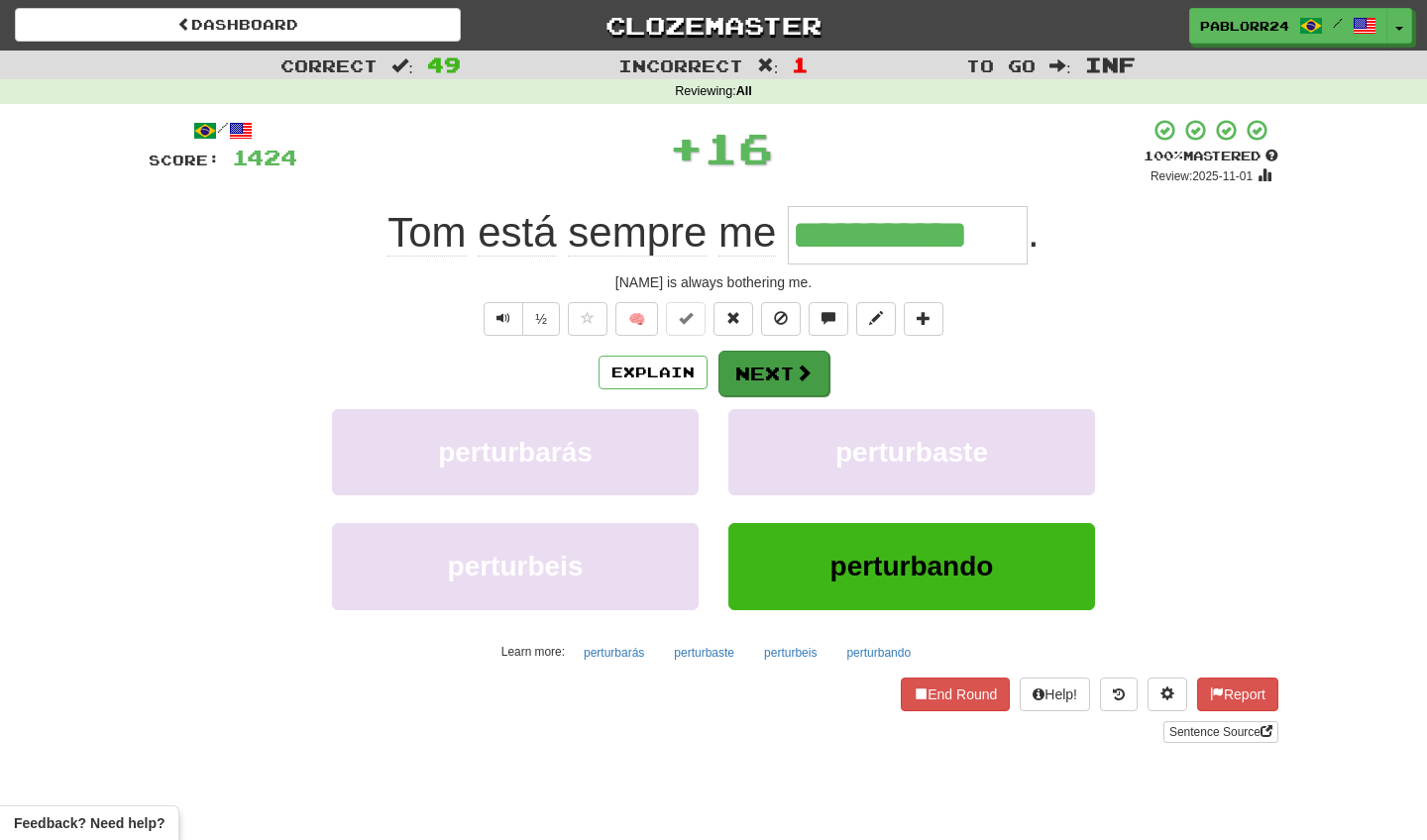 click on "Next" at bounding box center [774, 373] 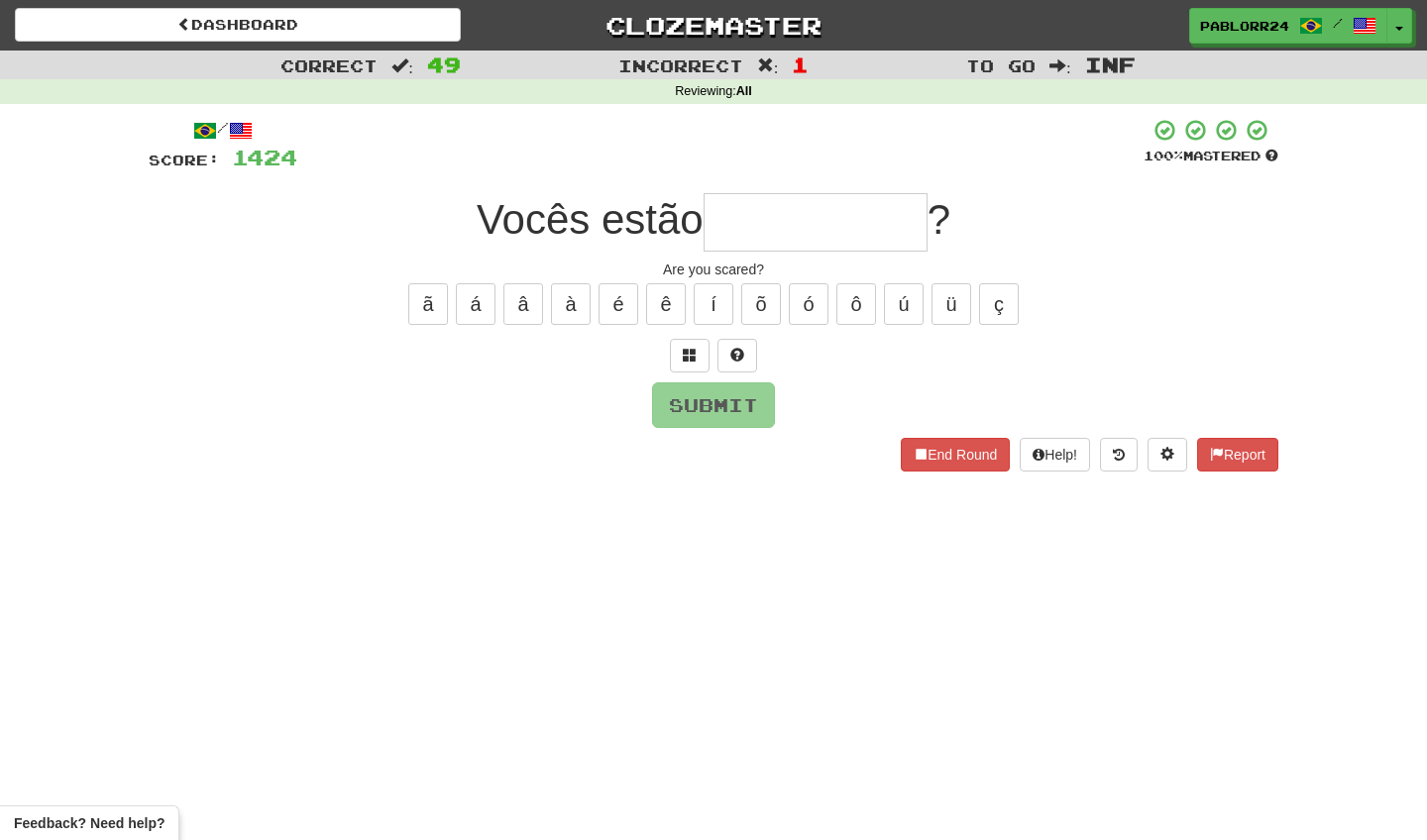 type on "*" 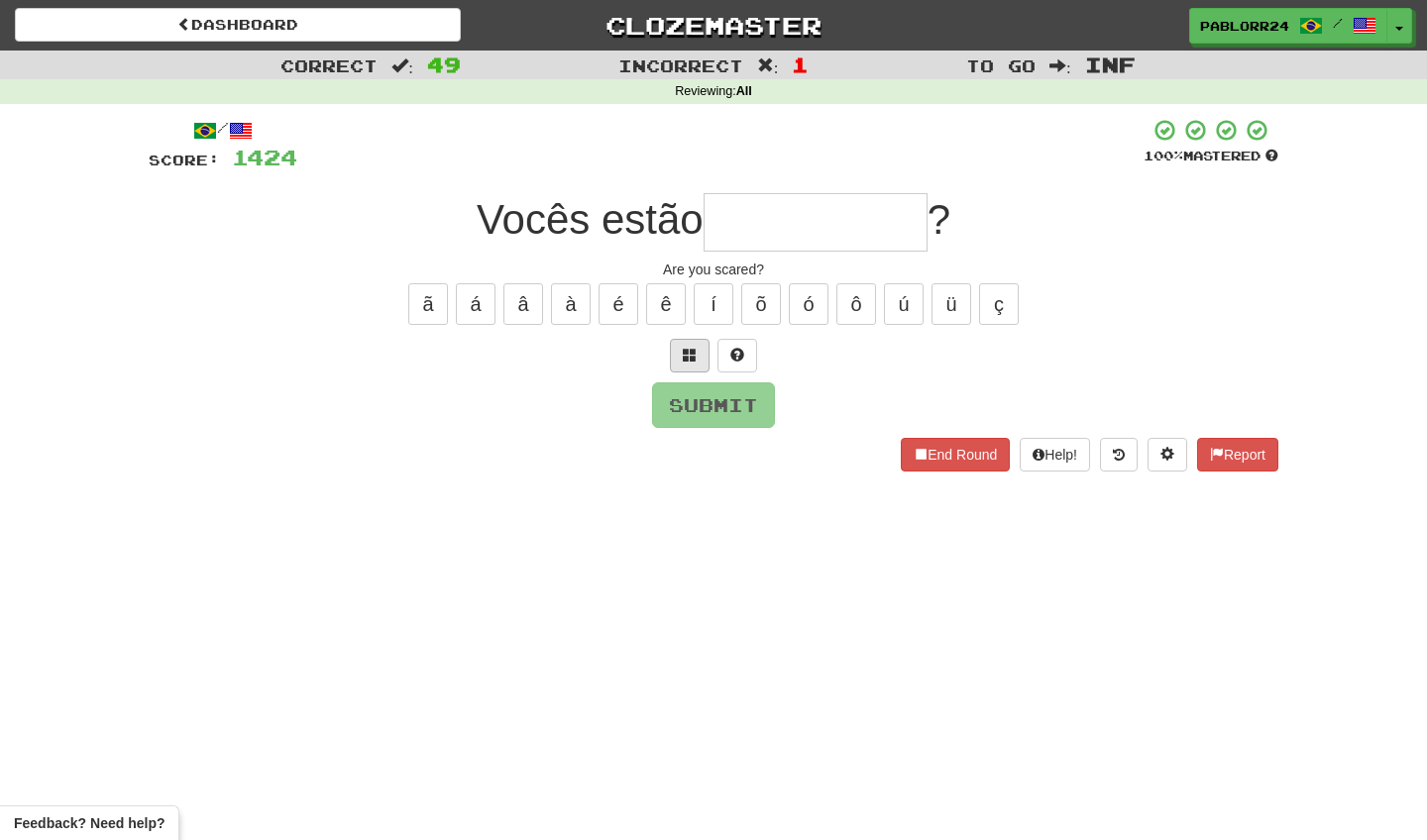 click at bounding box center [690, 356] 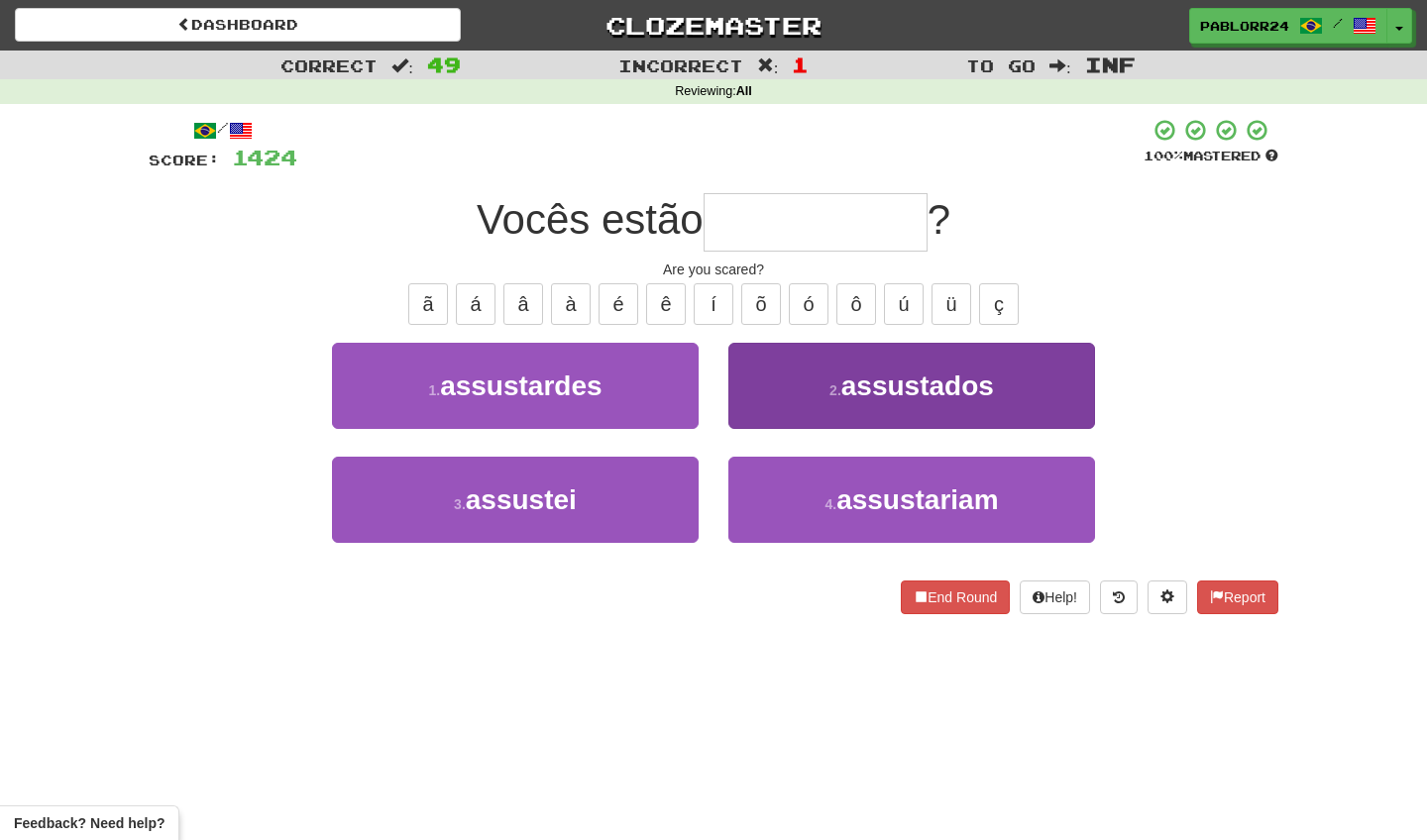 click on "2 .  assustados" at bounding box center (912, 385) 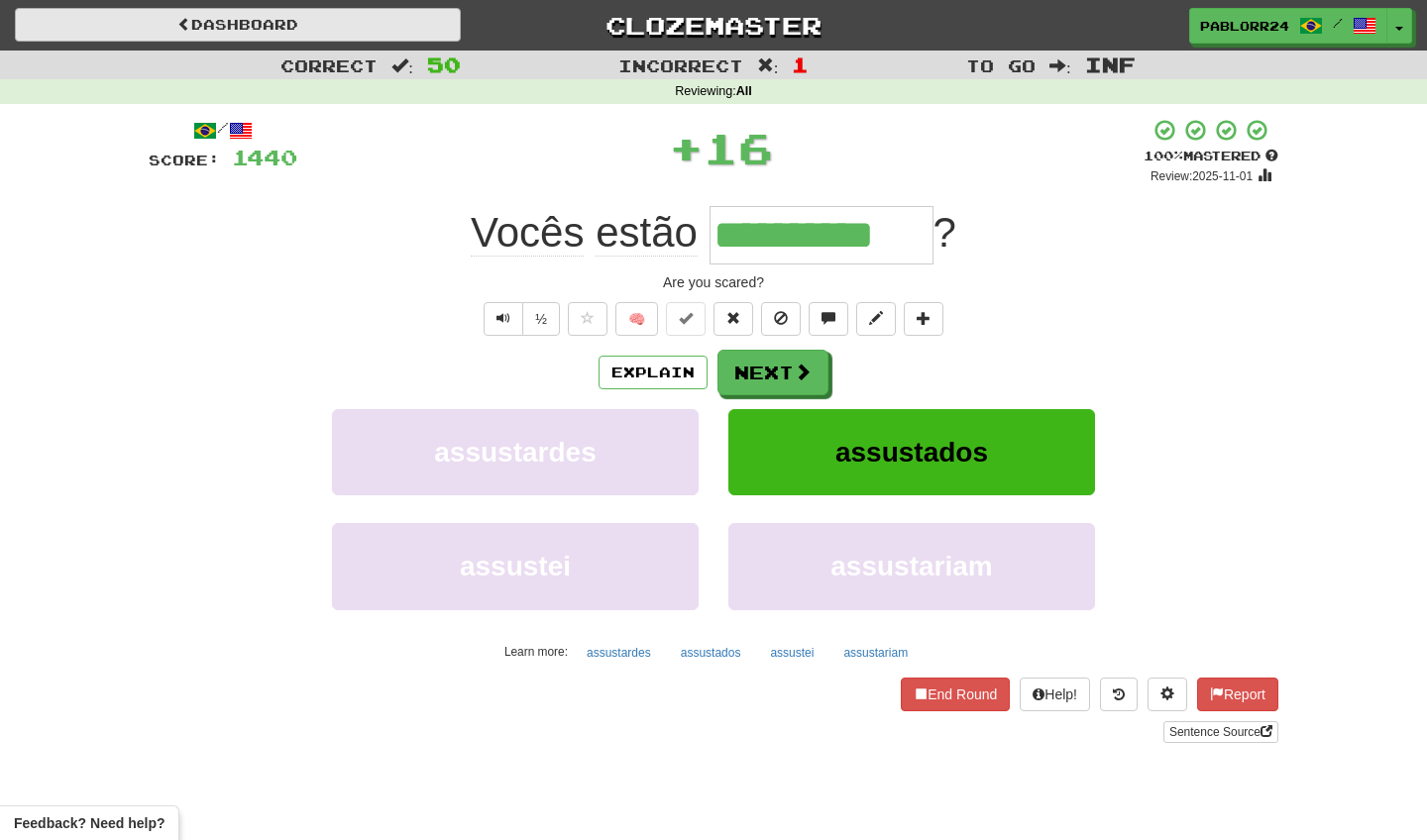 click on "Dashboard" at bounding box center [238, 25] 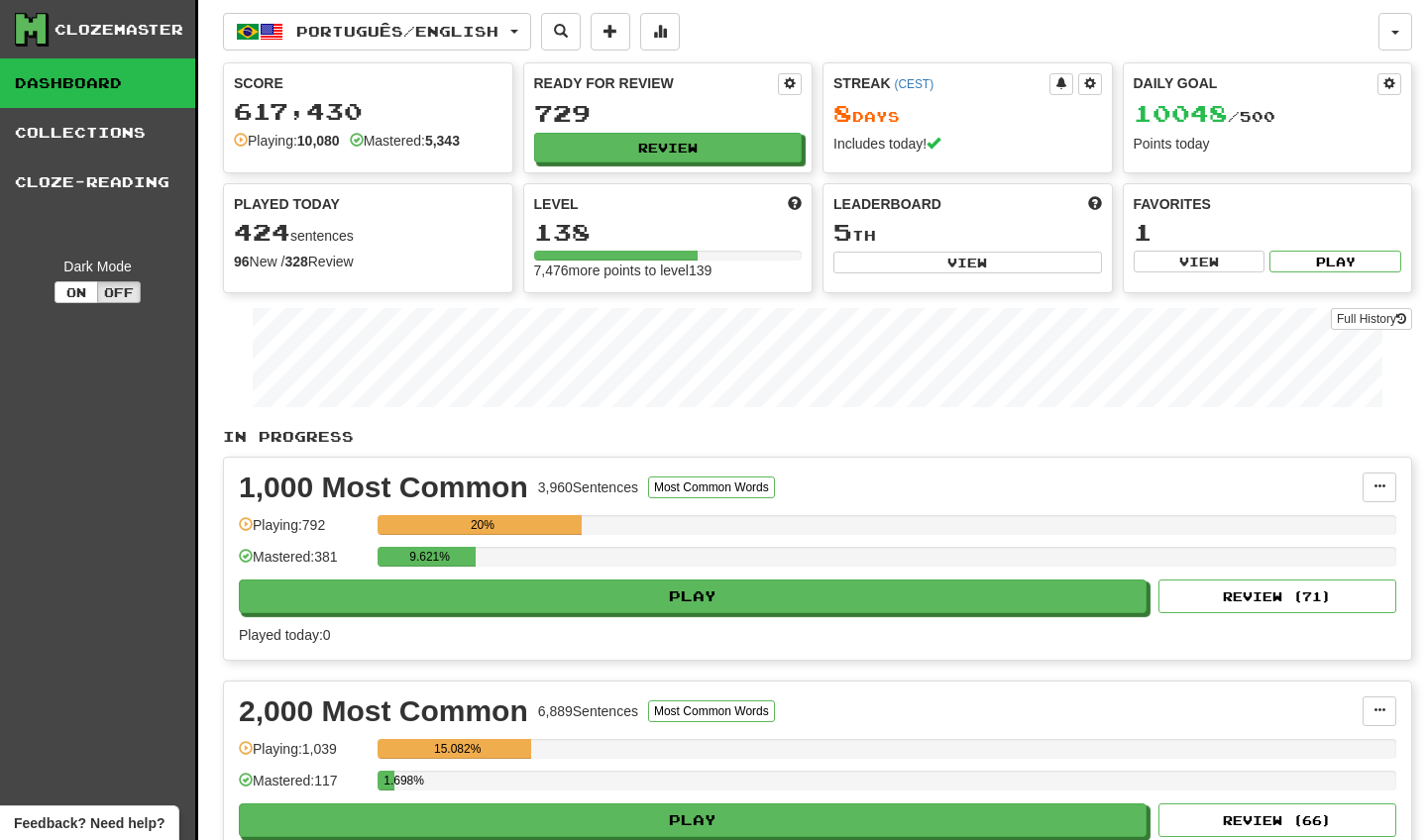 scroll, scrollTop: 0, scrollLeft: 0, axis: both 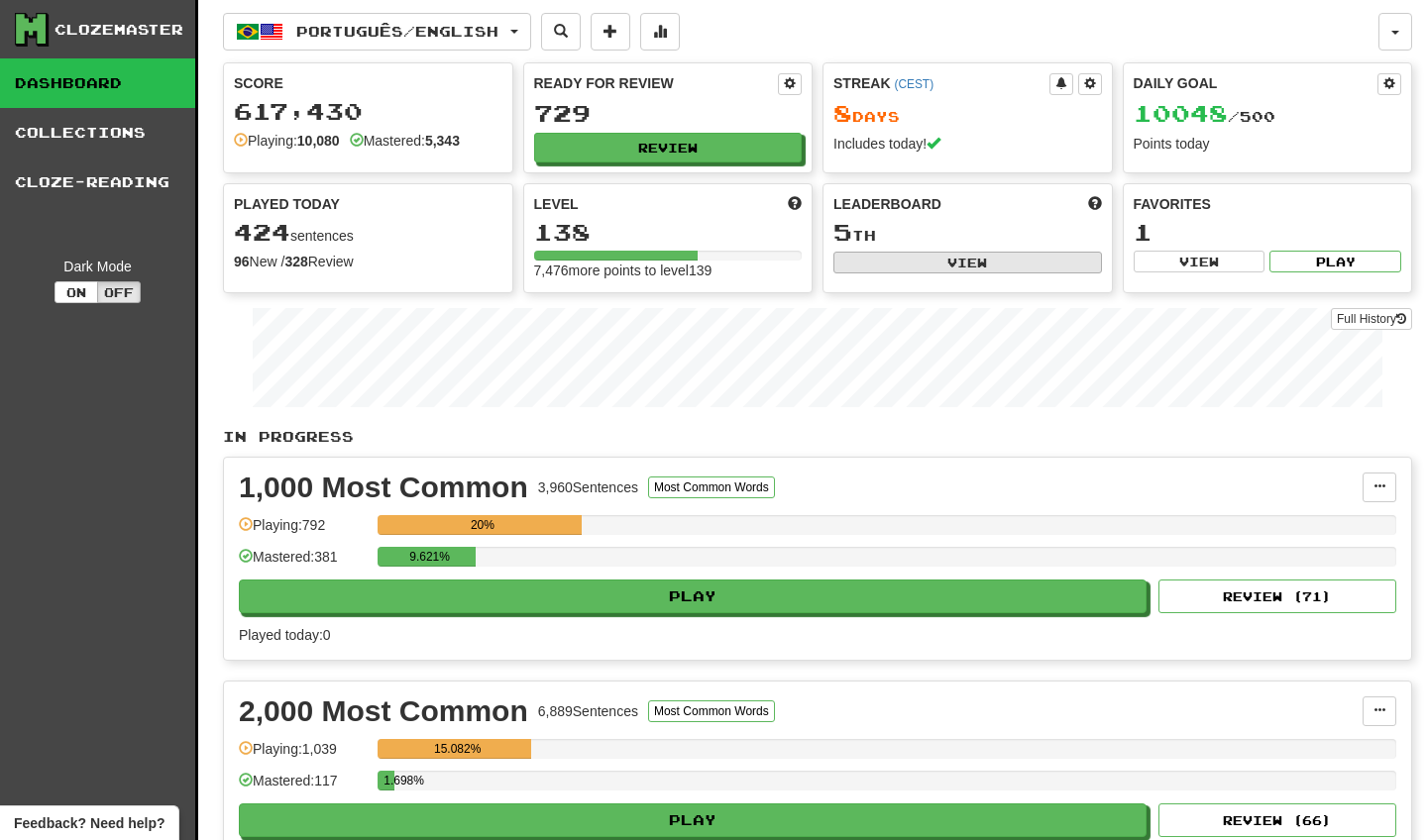 click on "View" at bounding box center (967, 262) 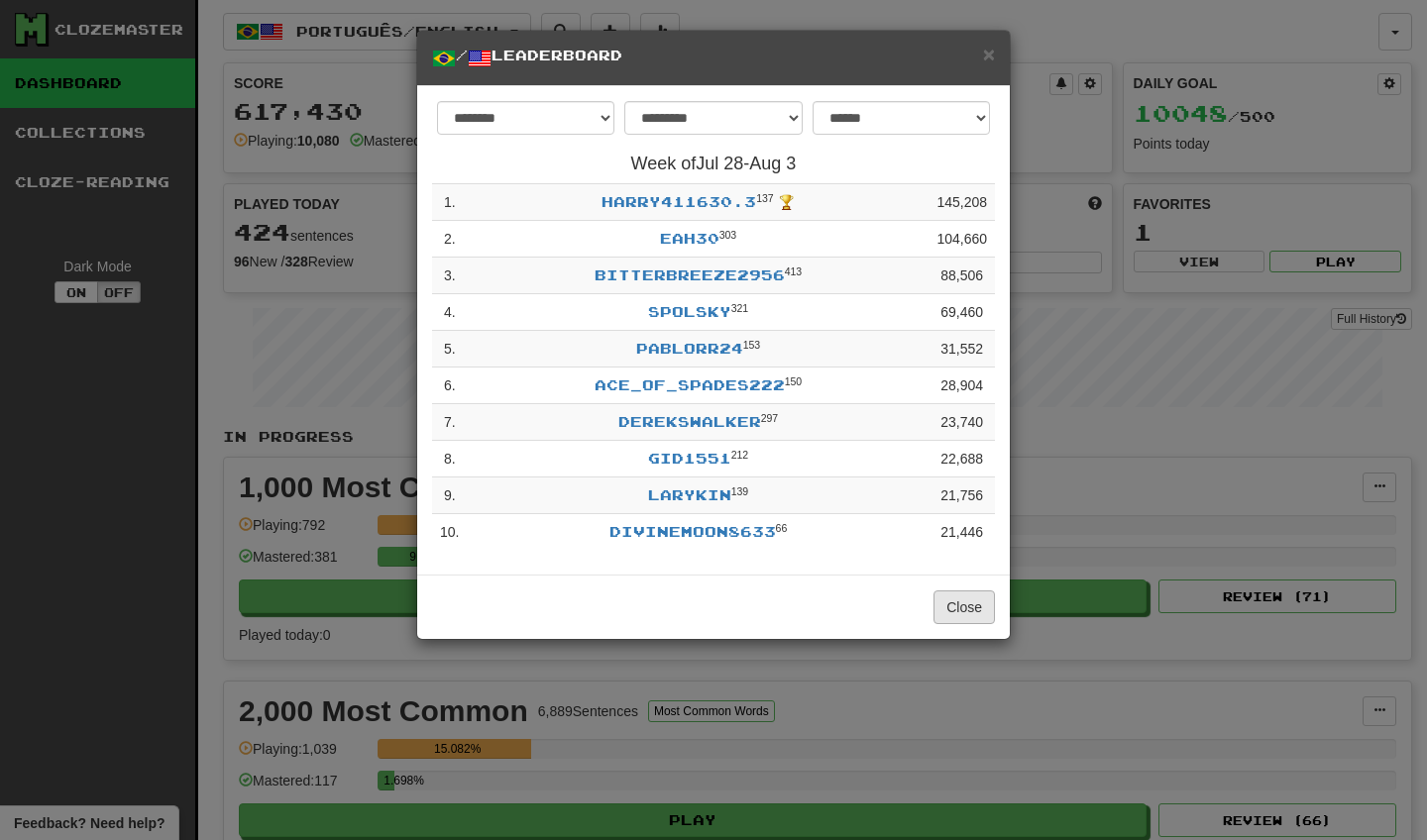 click on "Close" at bounding box center (964, 607) 